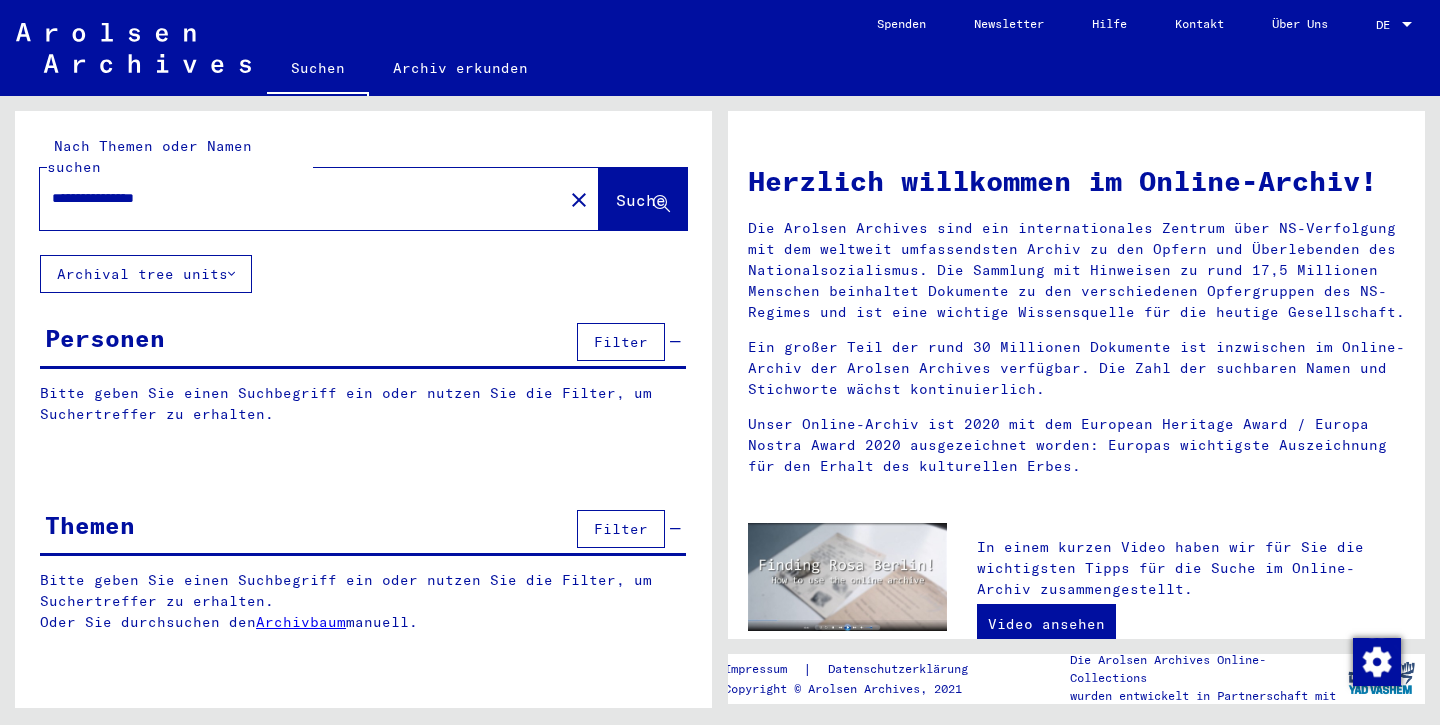 scroll, scrollTop: 0, scrollLeft: 0, axis: both 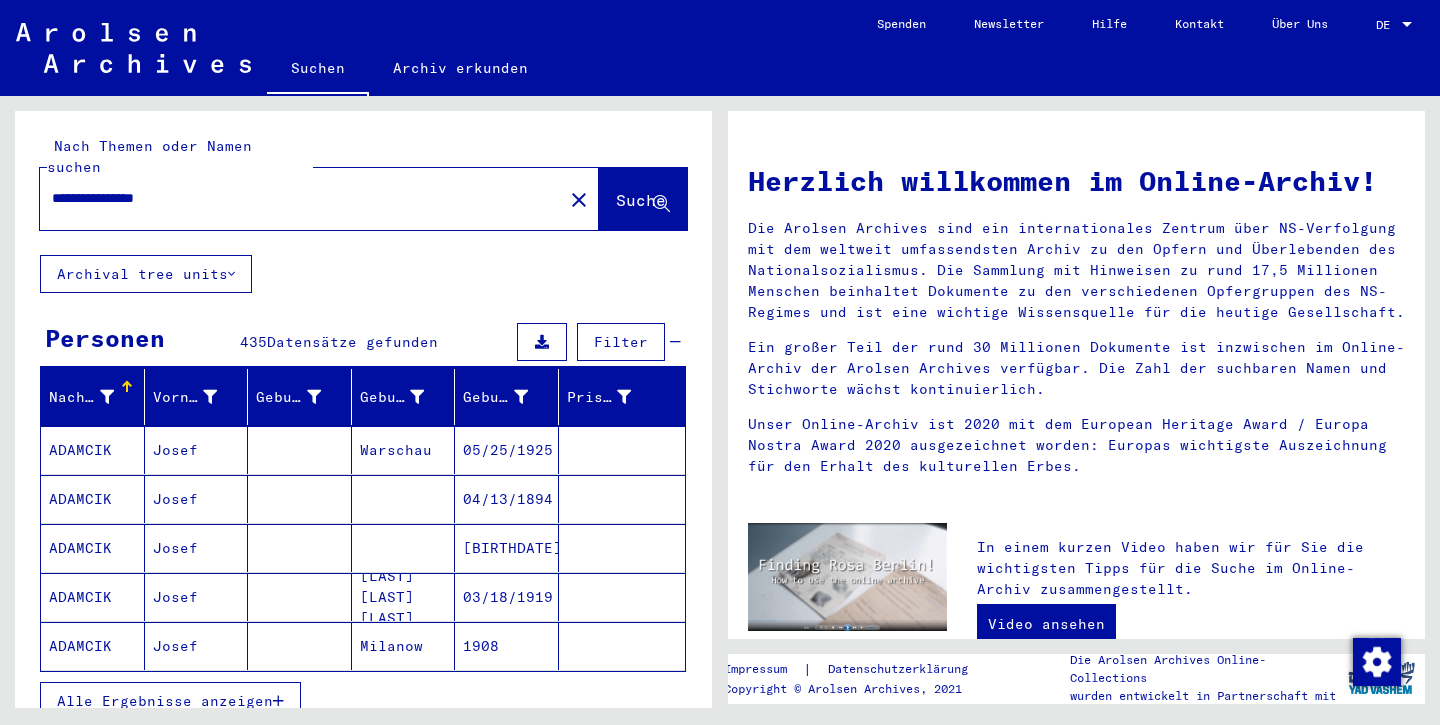 click on "Alle Ergebnisse anzeigen" at bounding box center (165, 701) 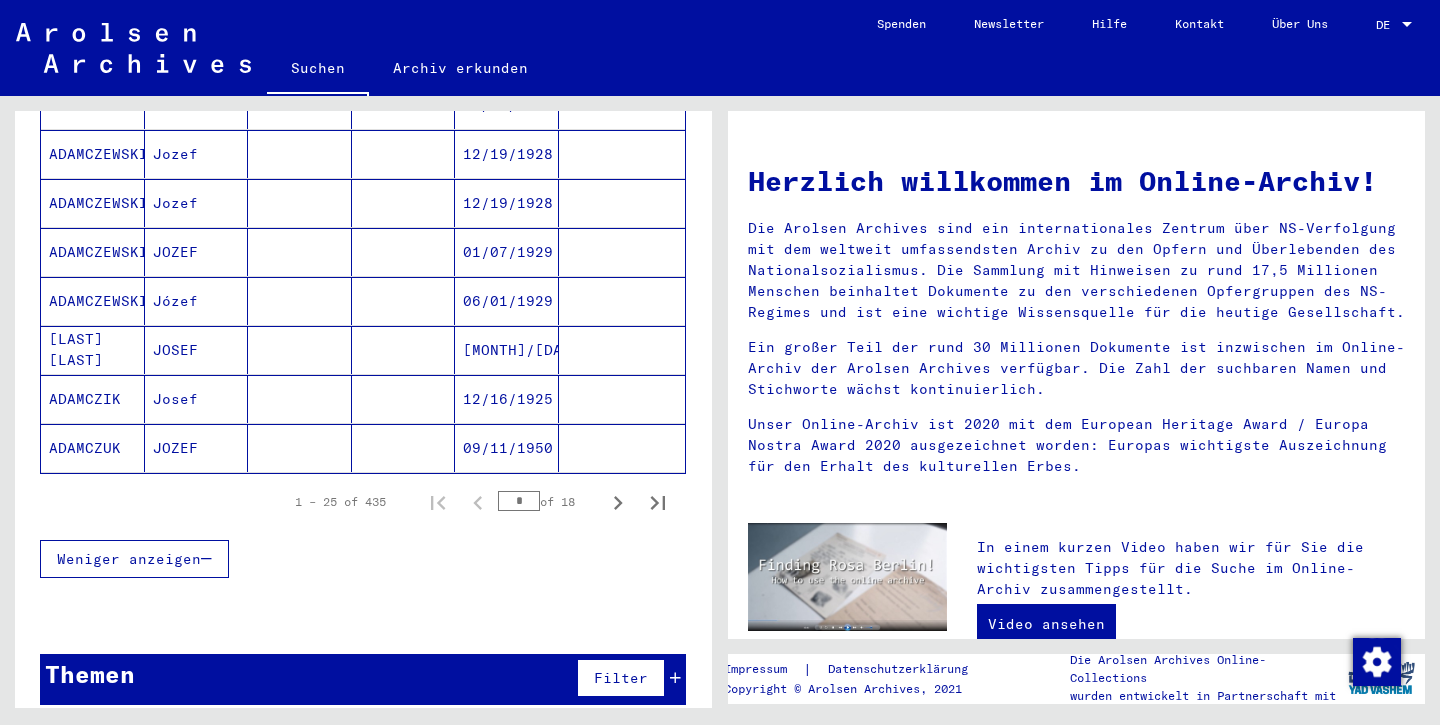 scroll, scrollTop: 1176, scrollLeft: 0, axis: vertical 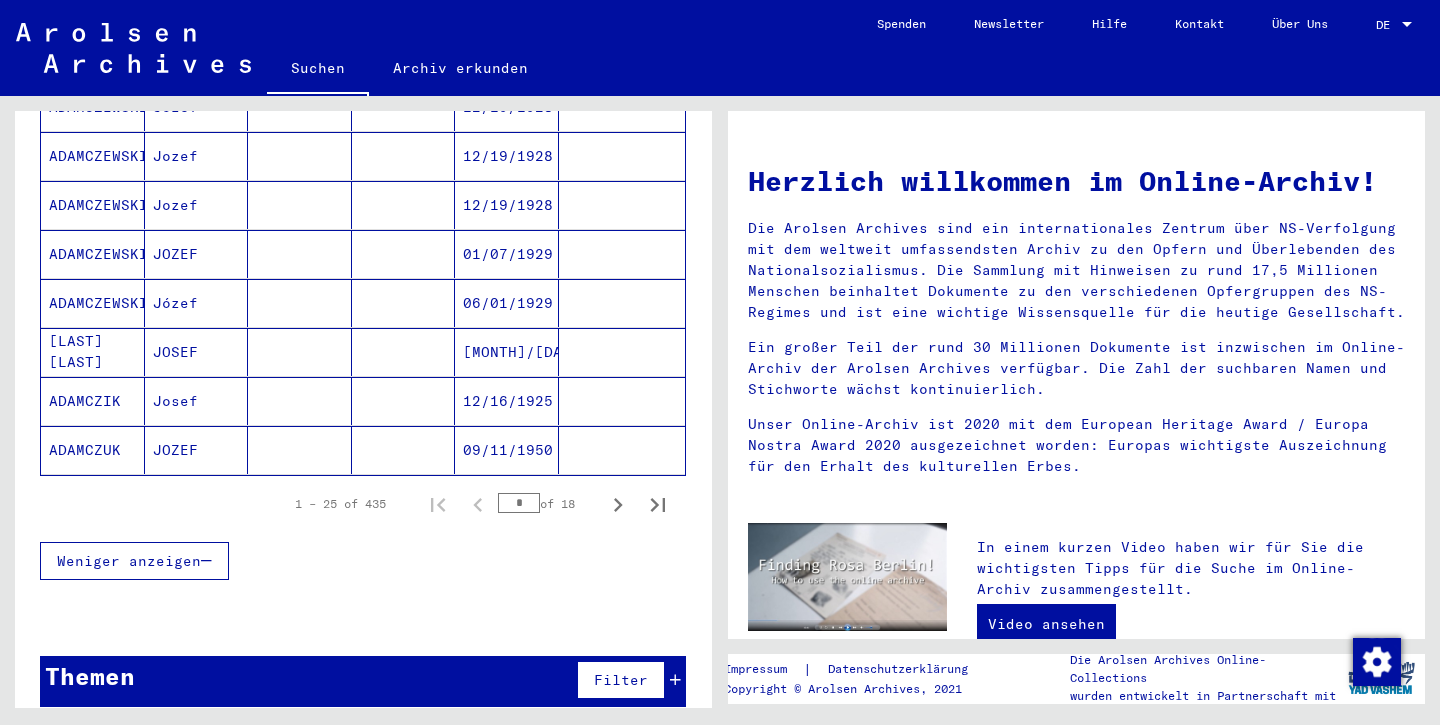 drag, startPoint x: 529, startPoint y: 479, endPoint x: 511, endPoint y: 479, distance: 18 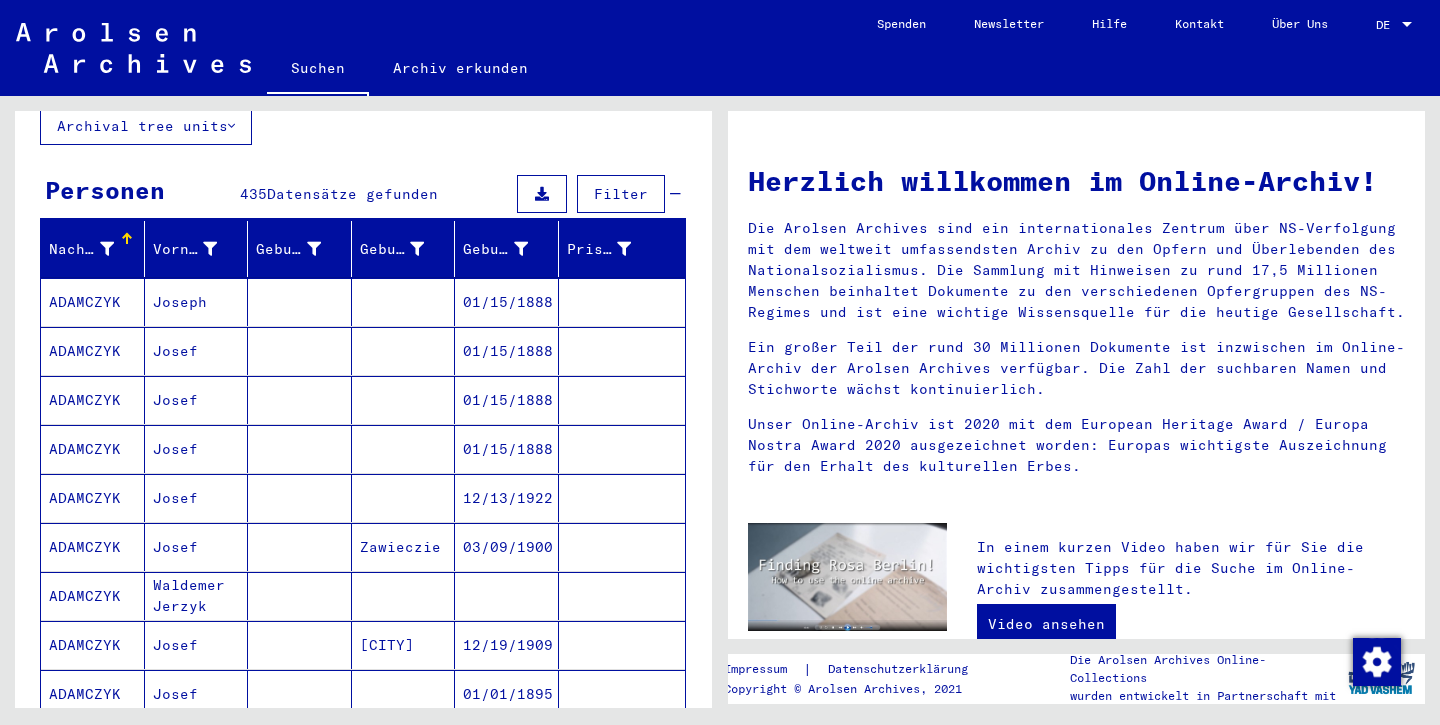 scroll, scrollTop: 147, scrollLeft: 0, axis: vertical 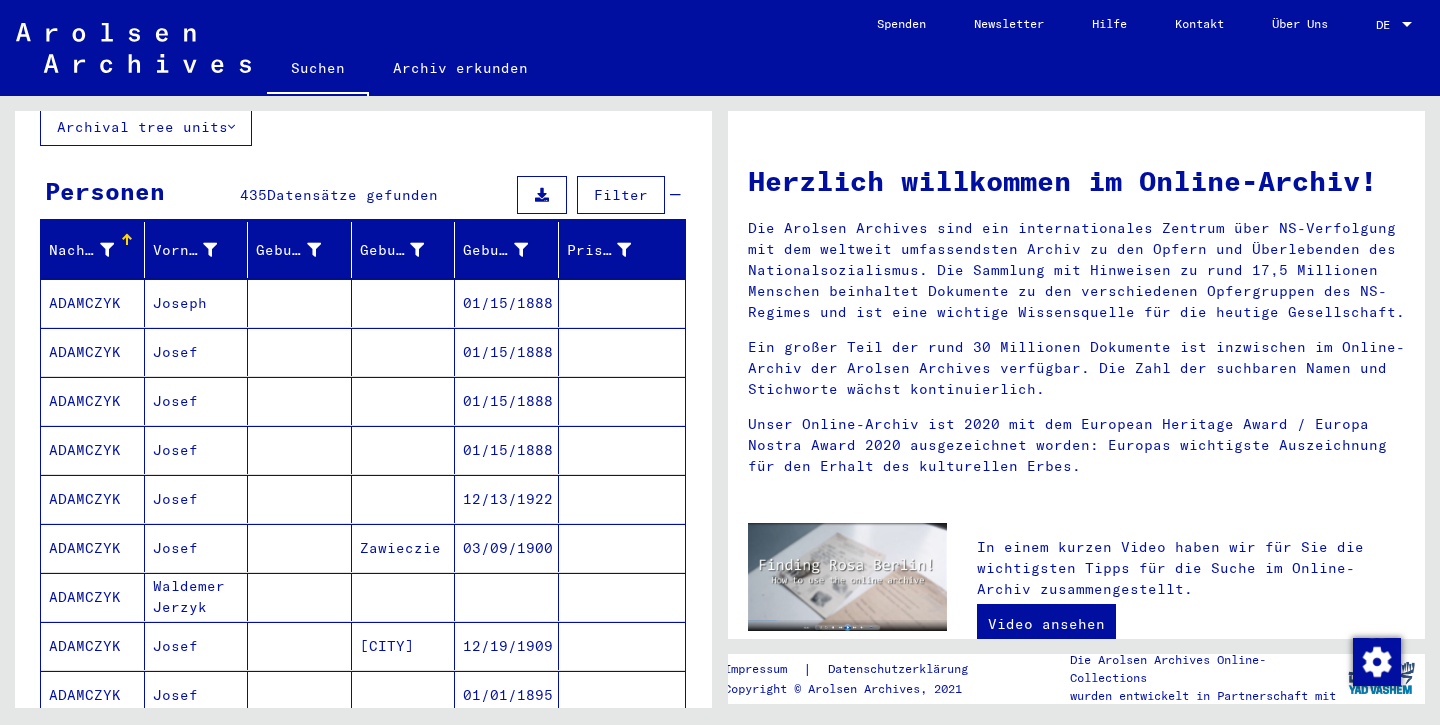 click on "ADAMCZYK" at bounding box center [93, 450] 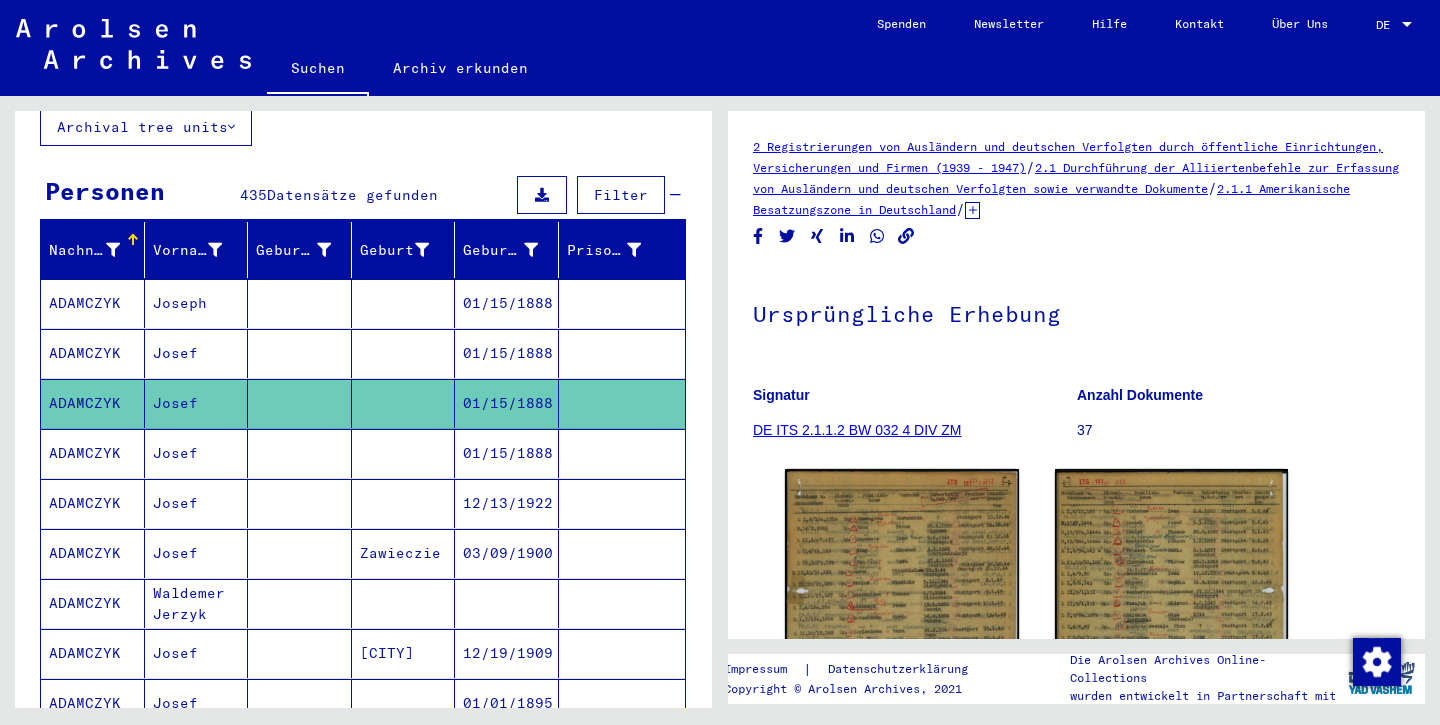 scroll, scrollTop: 0, scrollLeft: 0, axis: both 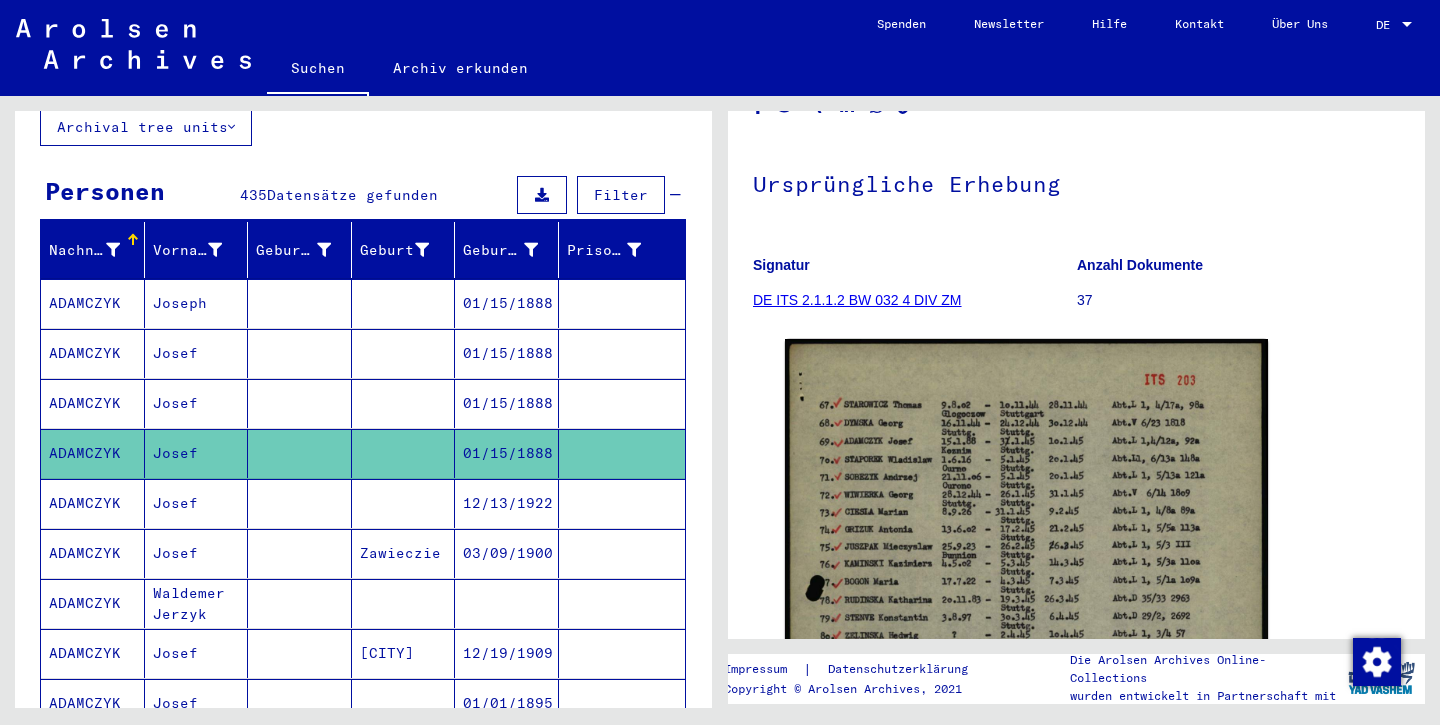 click on "ADAMCZYK" at bounding box center [93, 453] 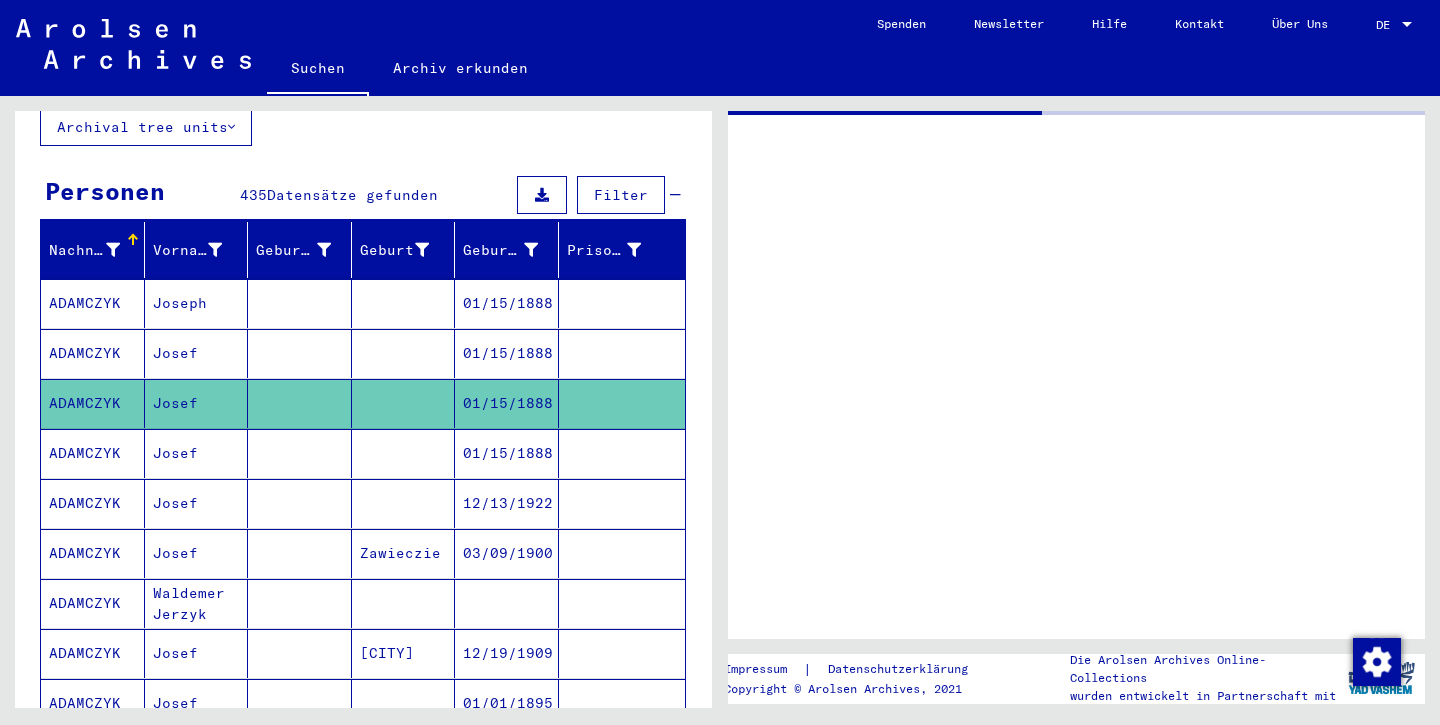 scroll, scrollTop: 0, scrollLeft: 0, axis: both 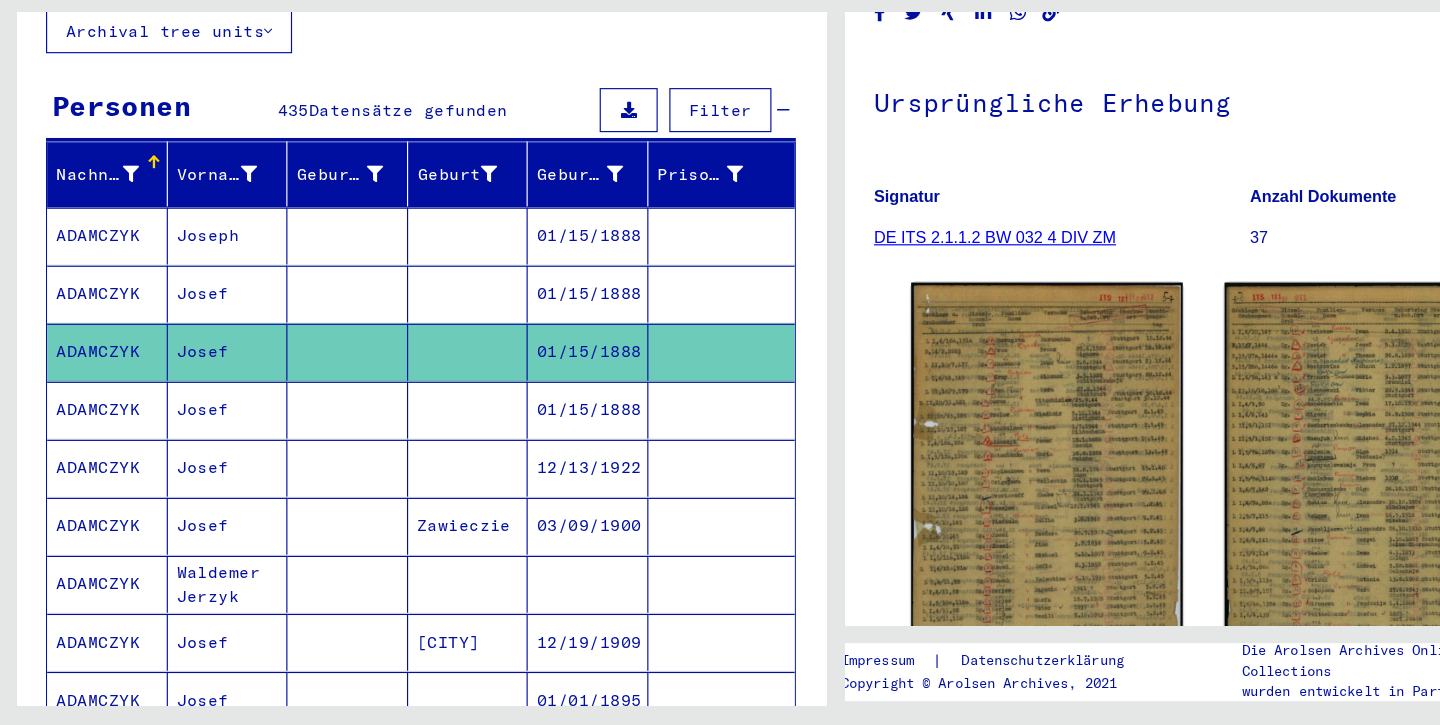 click on "ADAMCZYK" at bounding box center [93, 353] 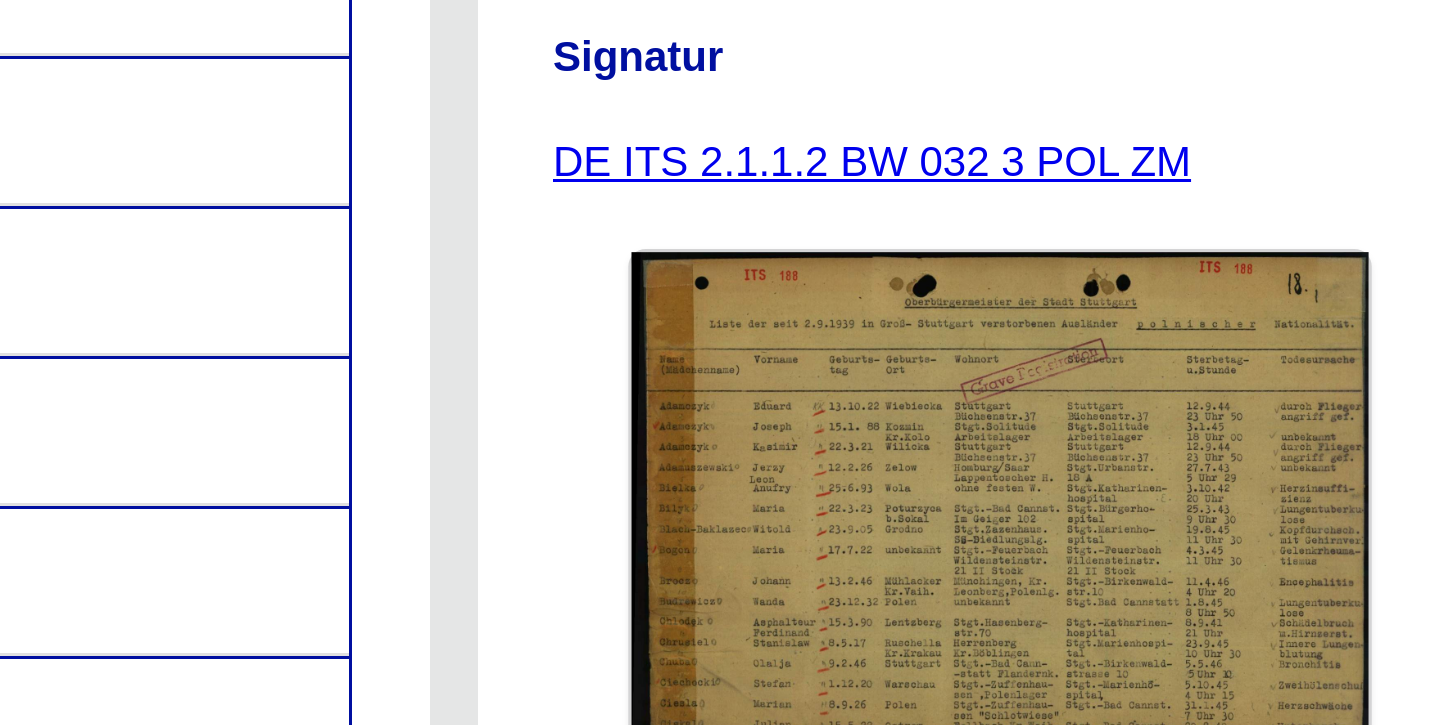 scroll, scrollTop: 19, scrollLeft: 0, axis: vertical 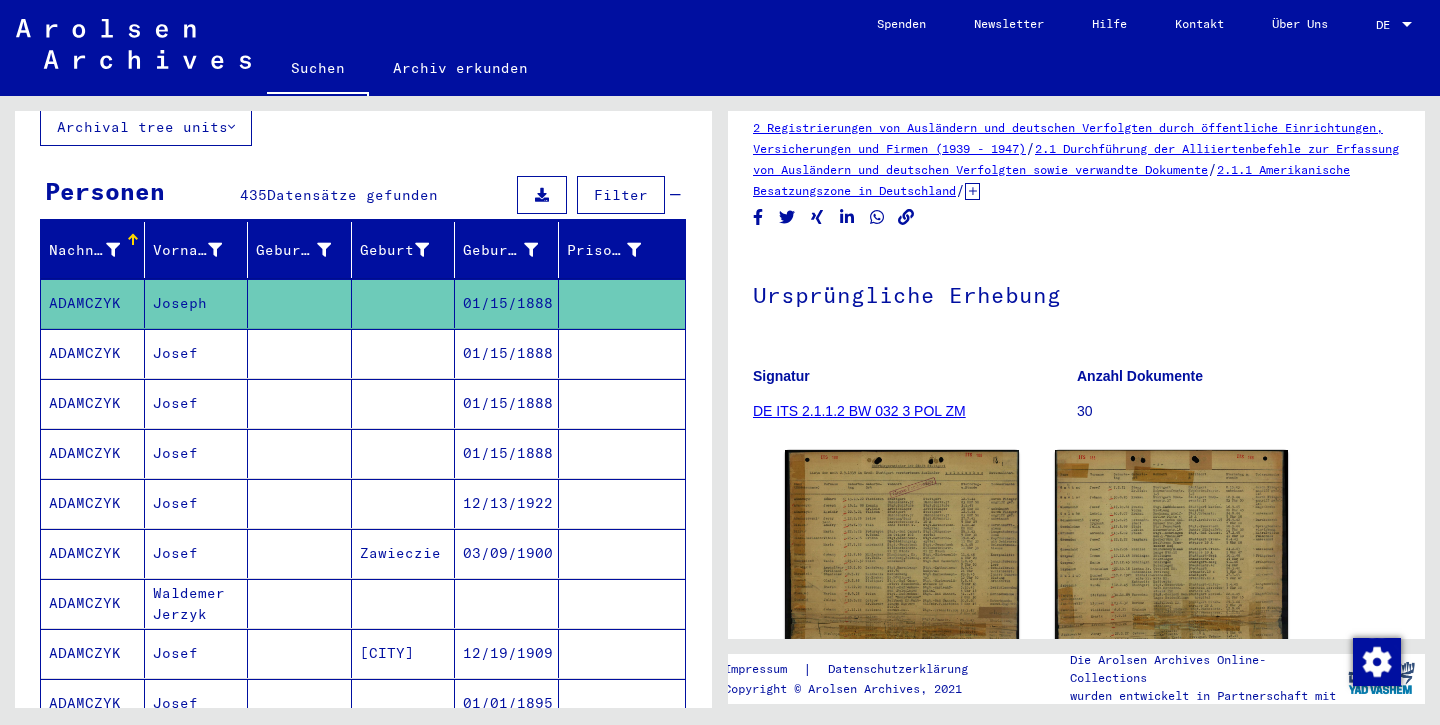 click on "ADAMCZYK" at bounding box center [93, 403] 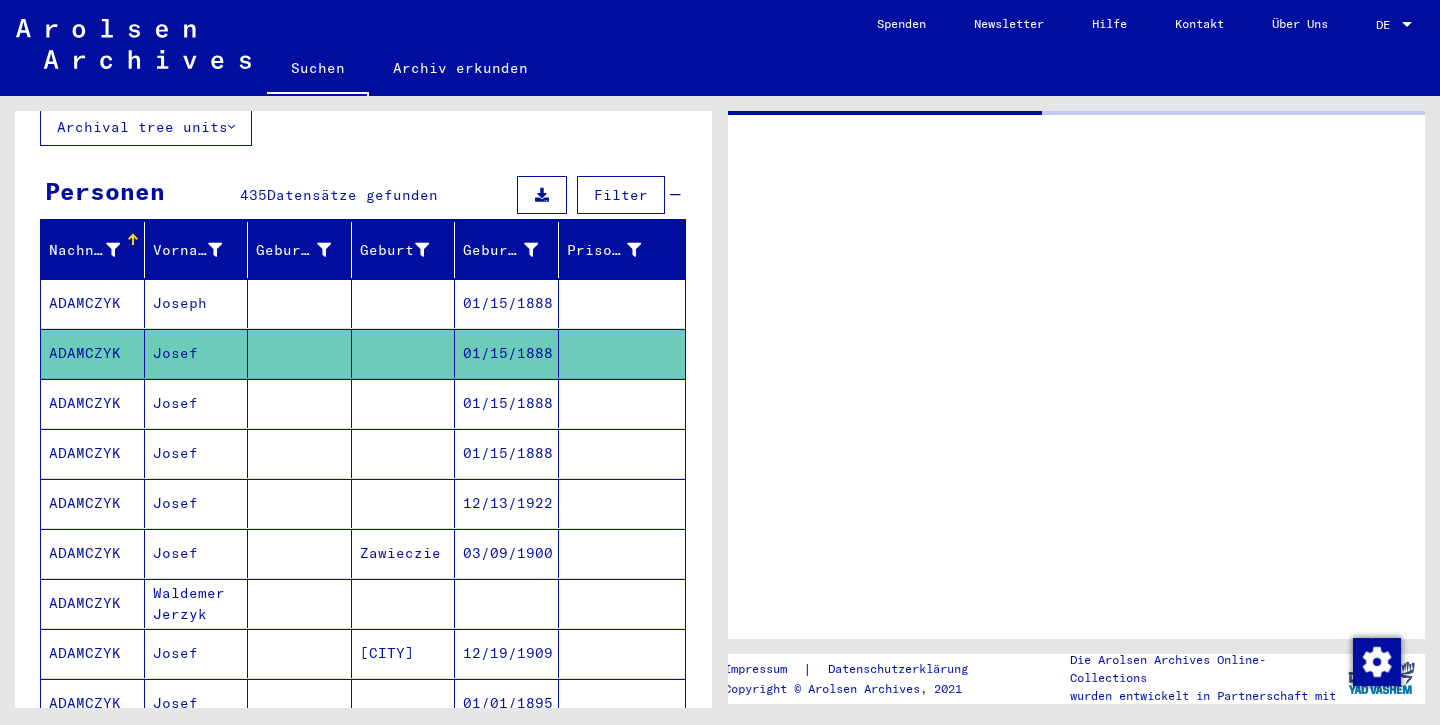 scroll, scrollTop: 0, scrollLeft: 0, axis: both 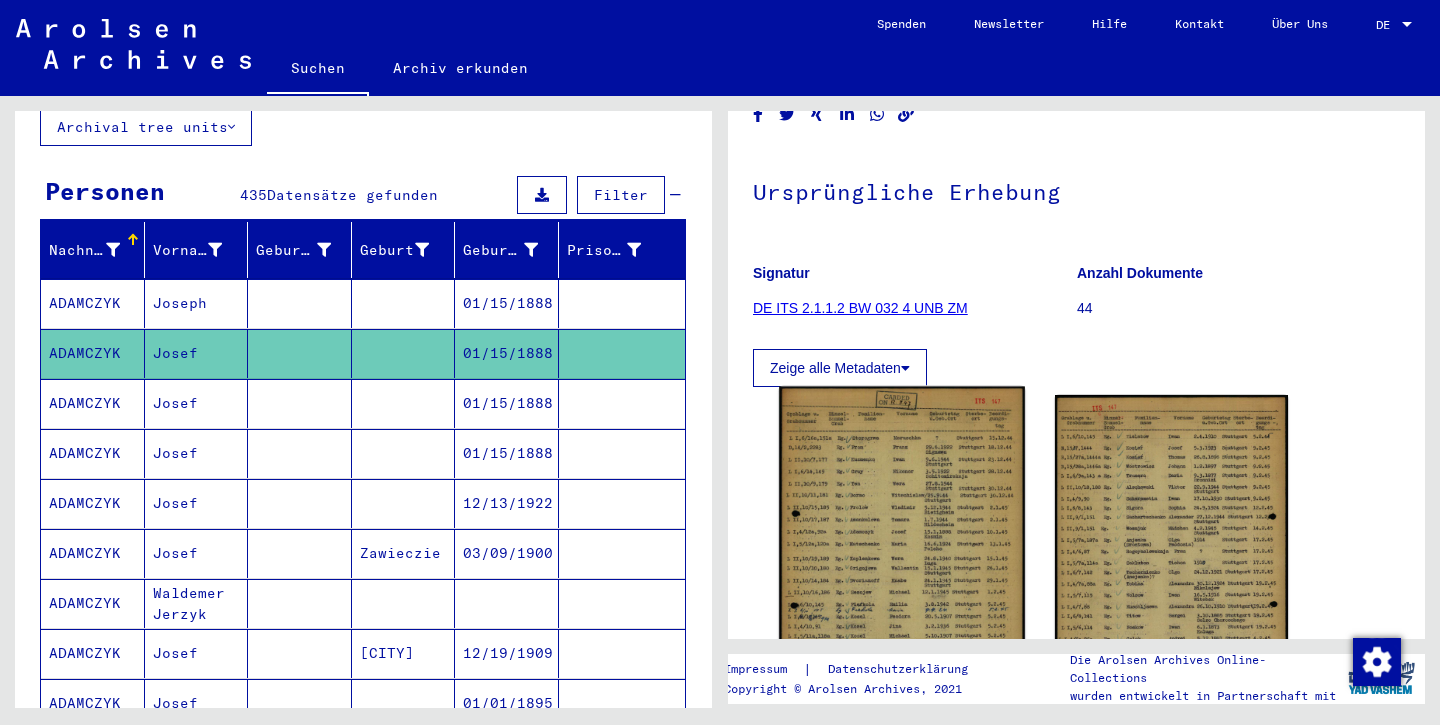 click 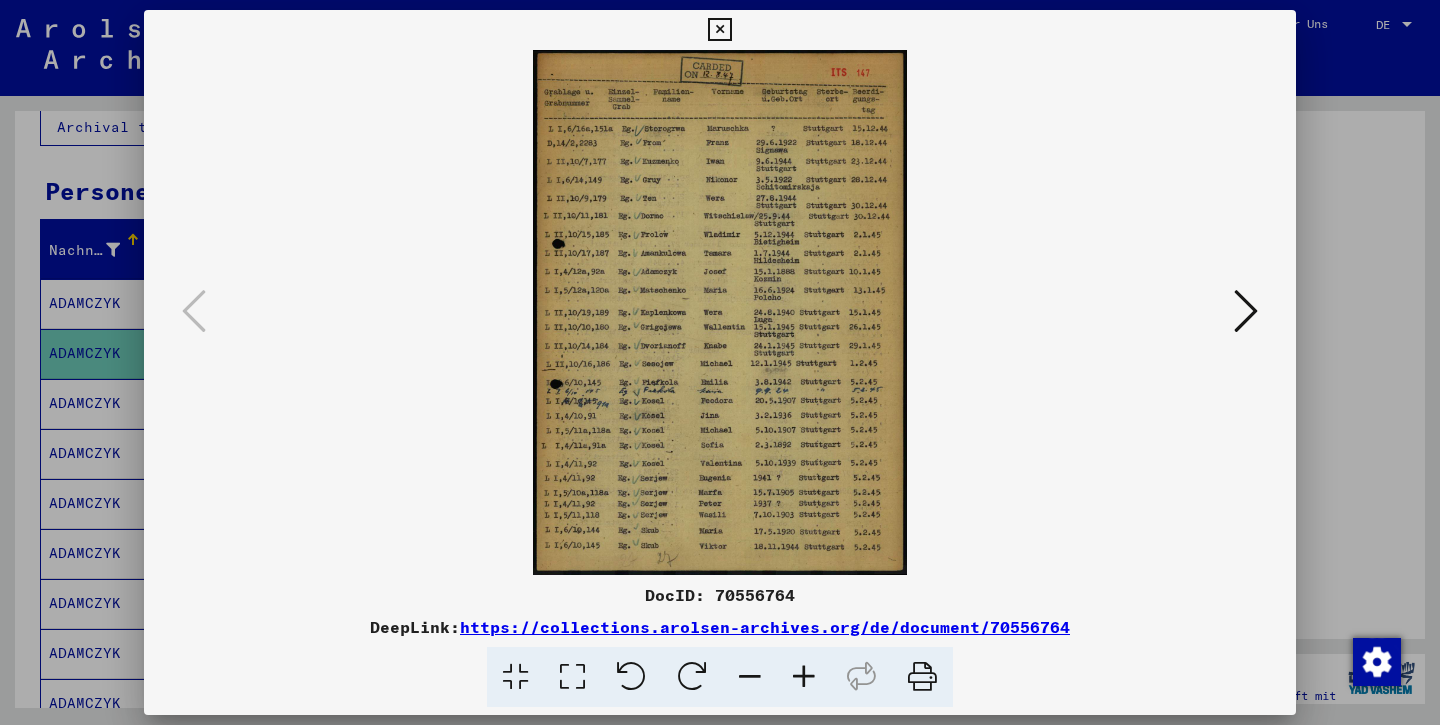 click at bounding box center [1246, 311] 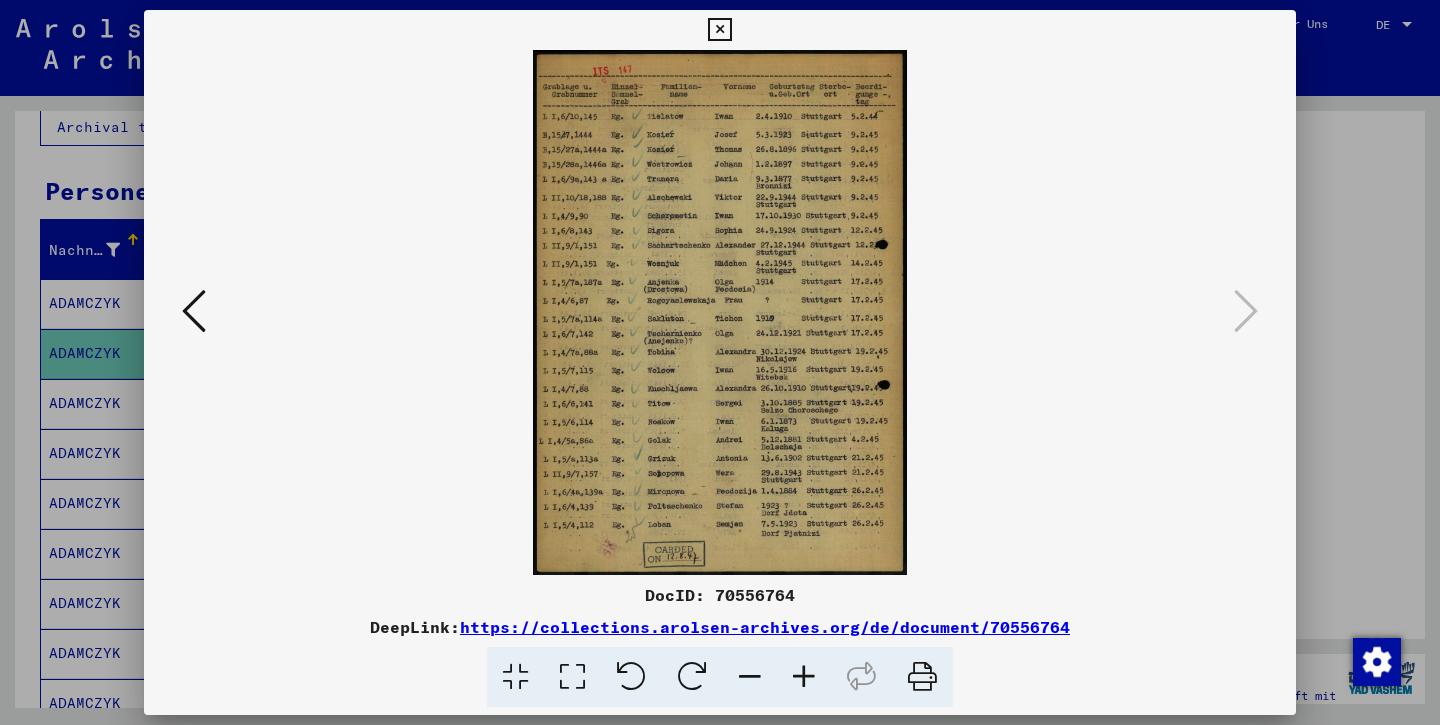 click at bounding box center (719, 30) 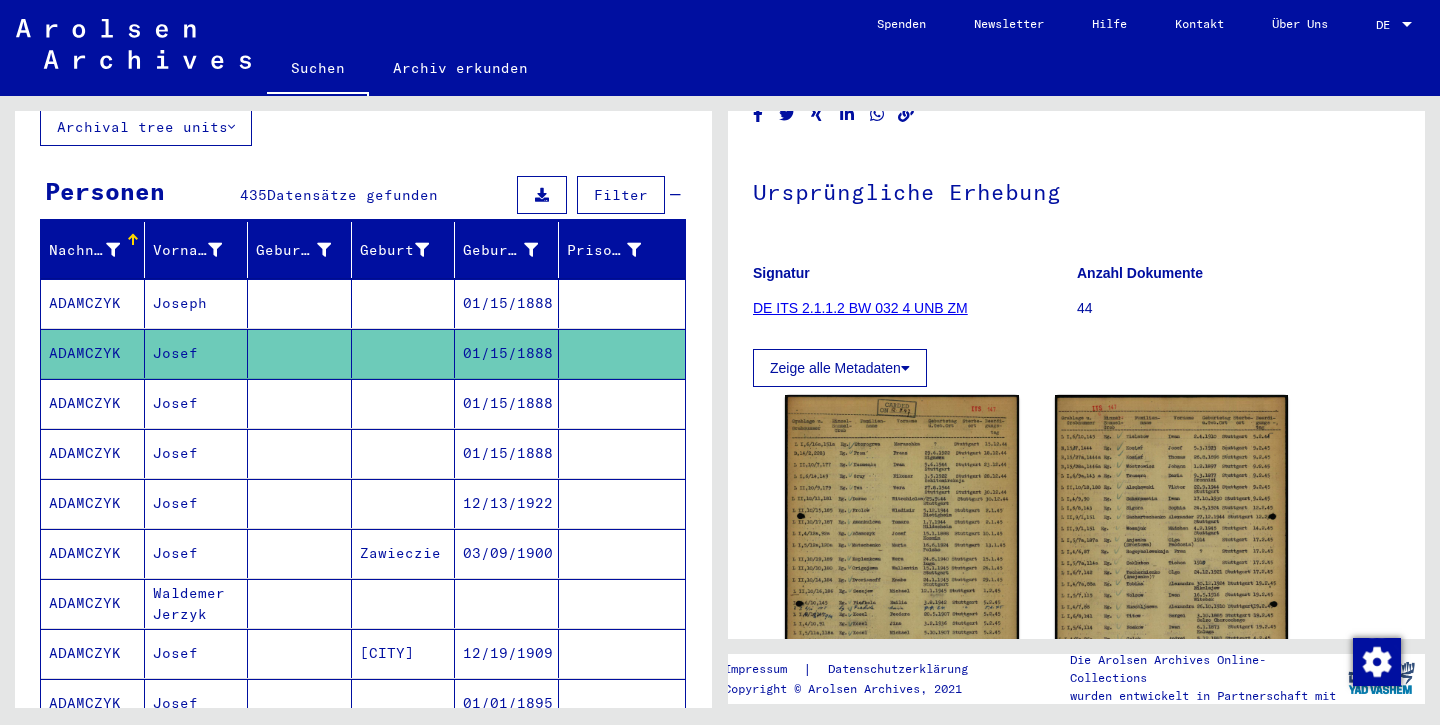 click on "ADAMCZYK" at bounding box center (93, 453) 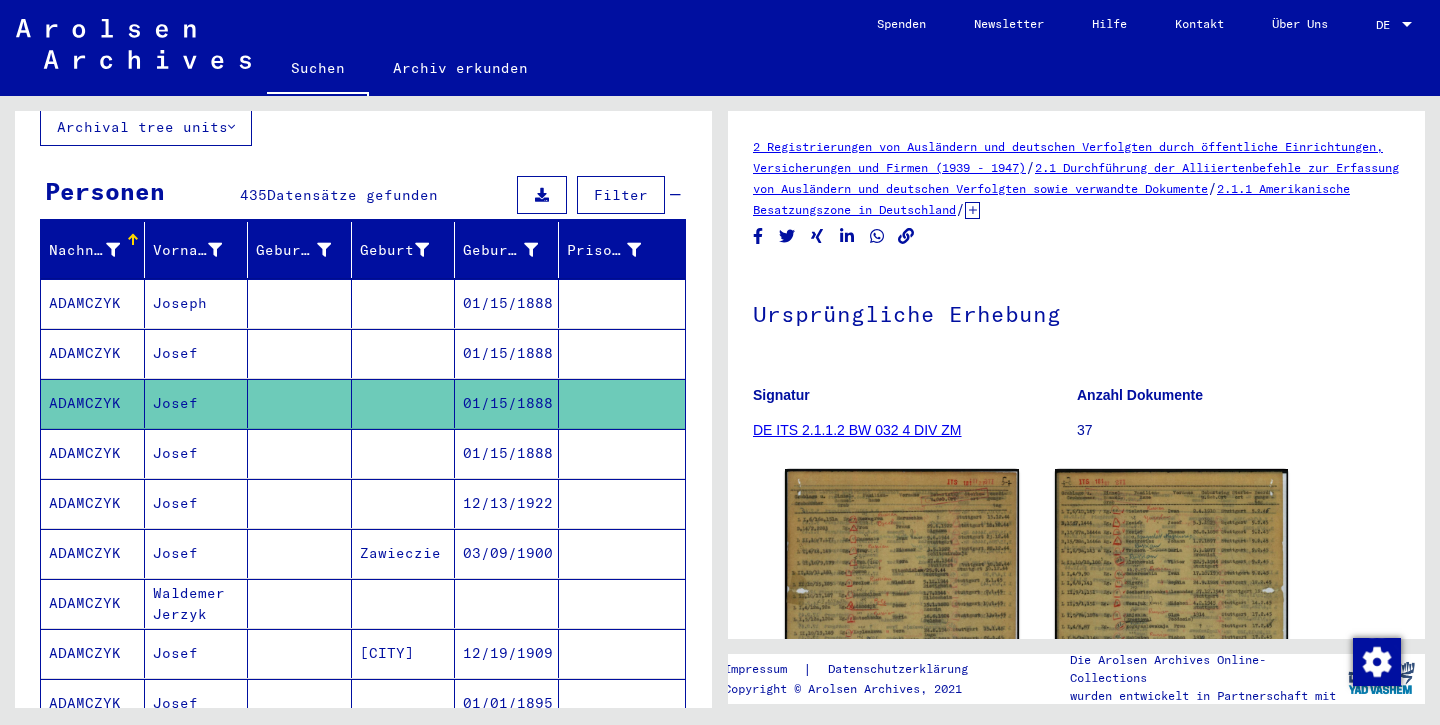 scroll, scrollTop: 0, scrollLeft: 0, axis: both 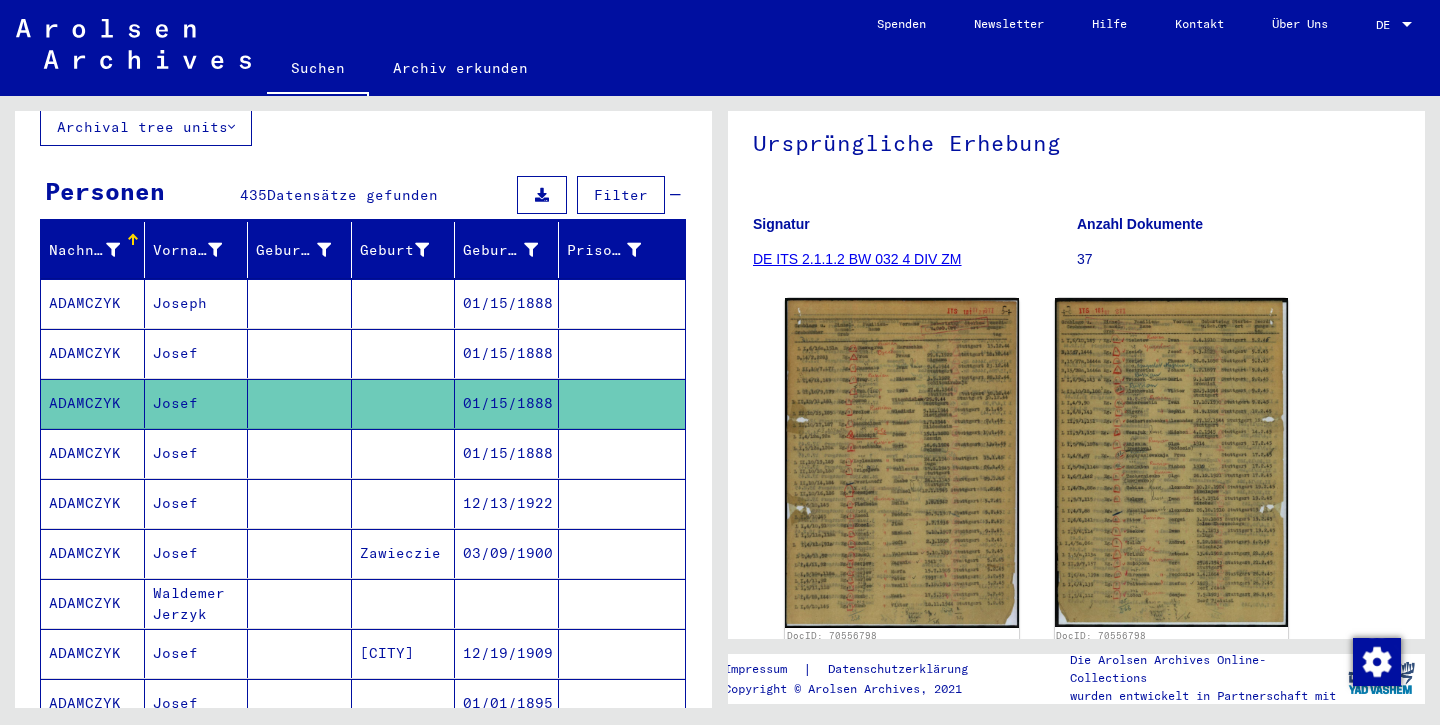 click on "ADAMCZYK" at bounding box center [93, 503] 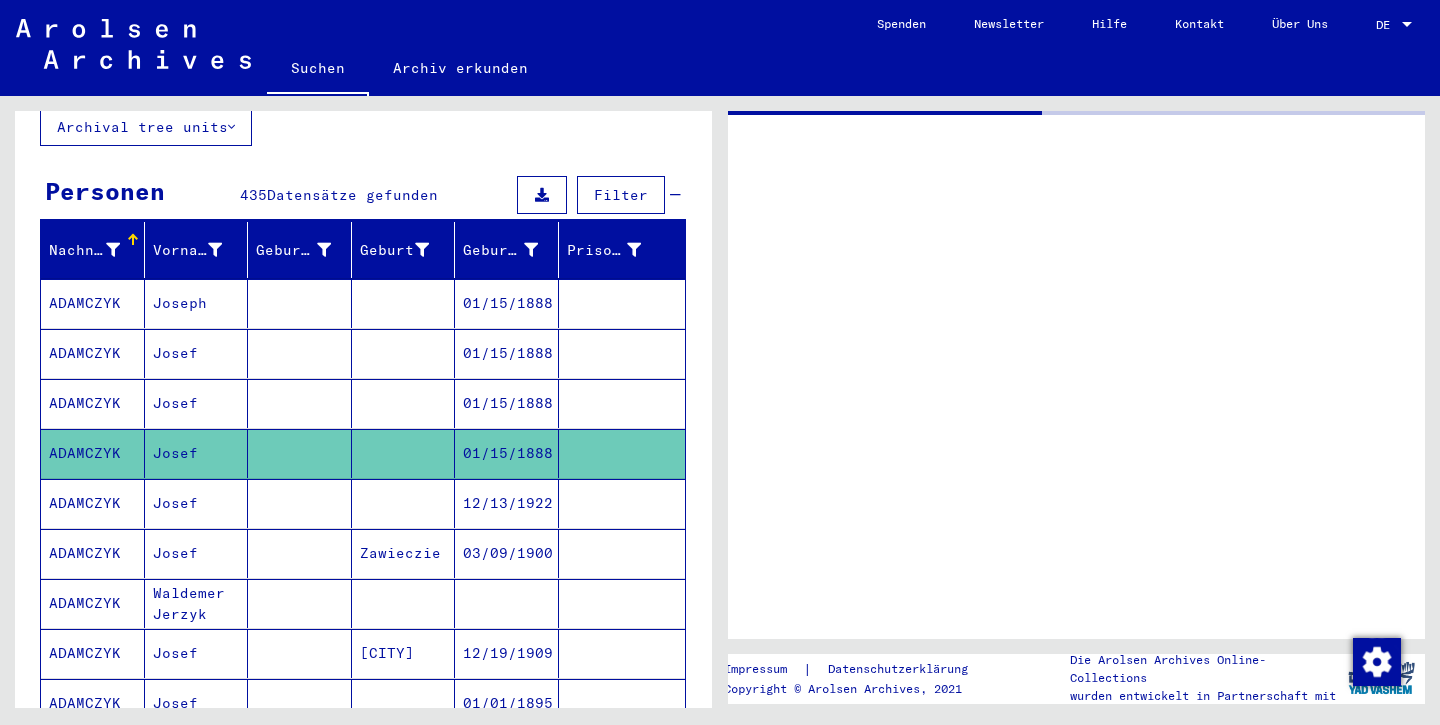 scroll, scrollTop: 0, scrollLeft: 0, axis: both 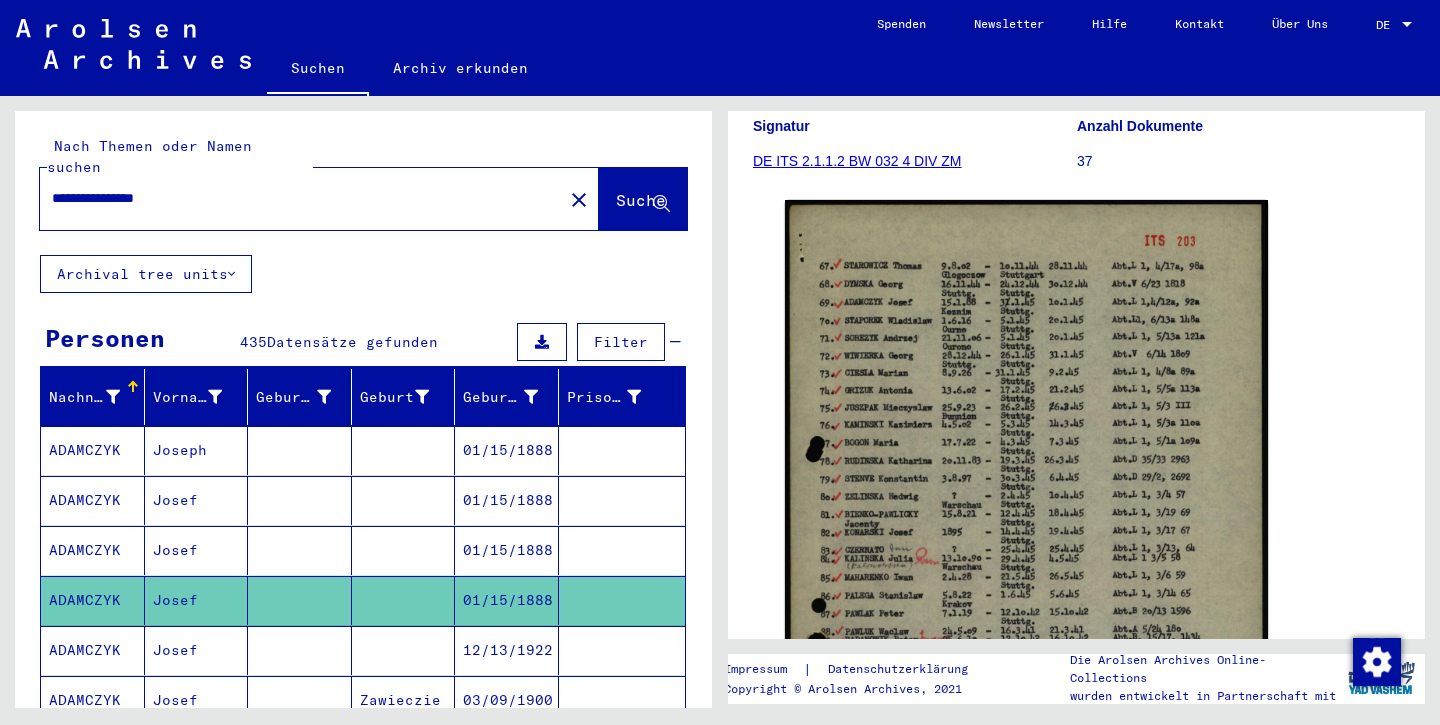 drag, startPoint x: 194, startPoint y: 173, endPoint x: 12, endPoint y: 150, distance: 183.44754 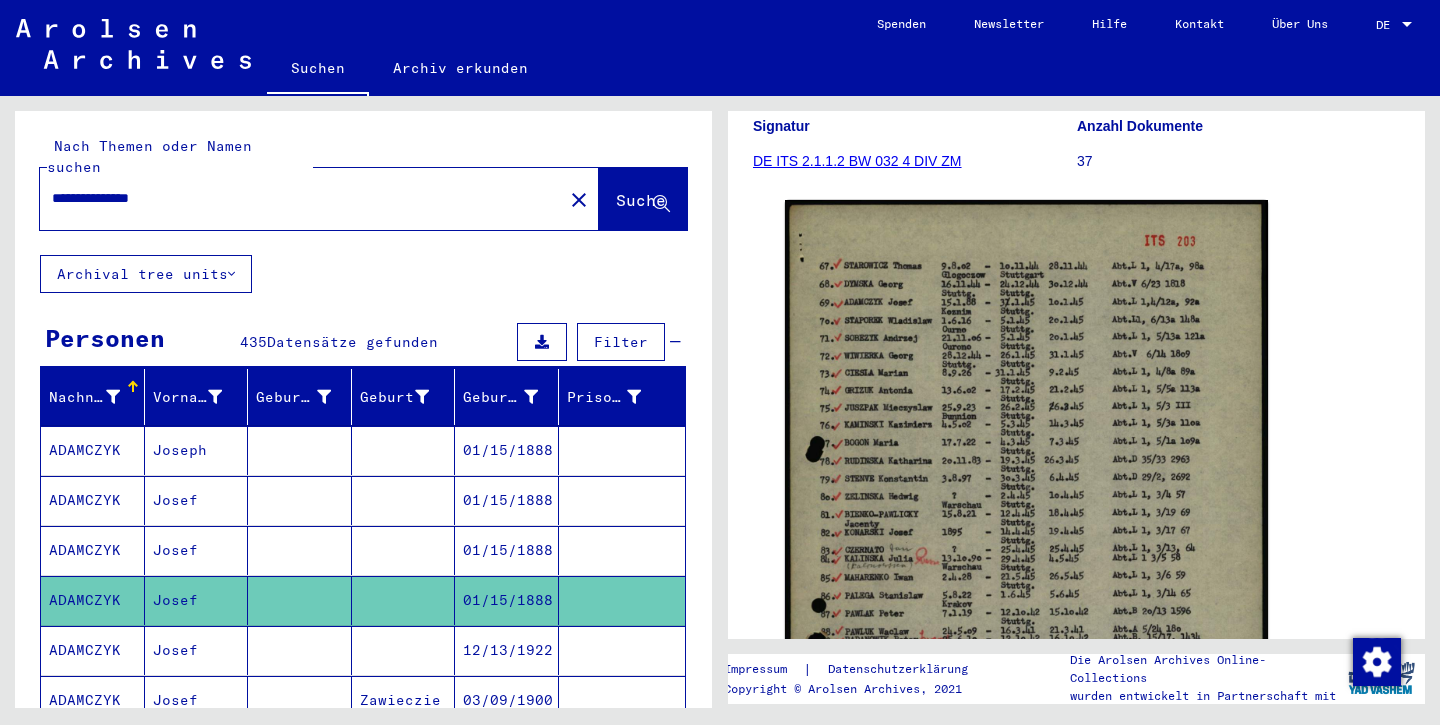 type on "**********" 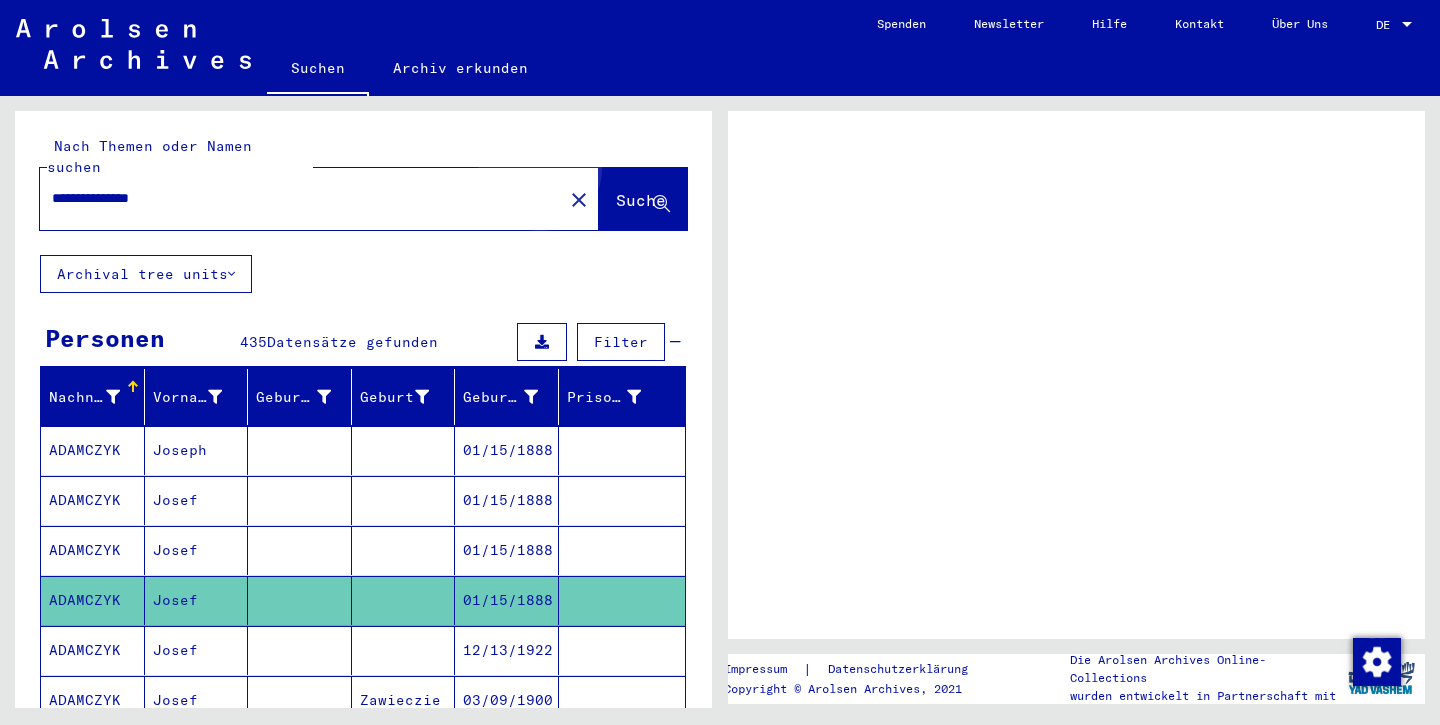 scroll, scrollTop: 0, scrollLeft: 0, axis: both 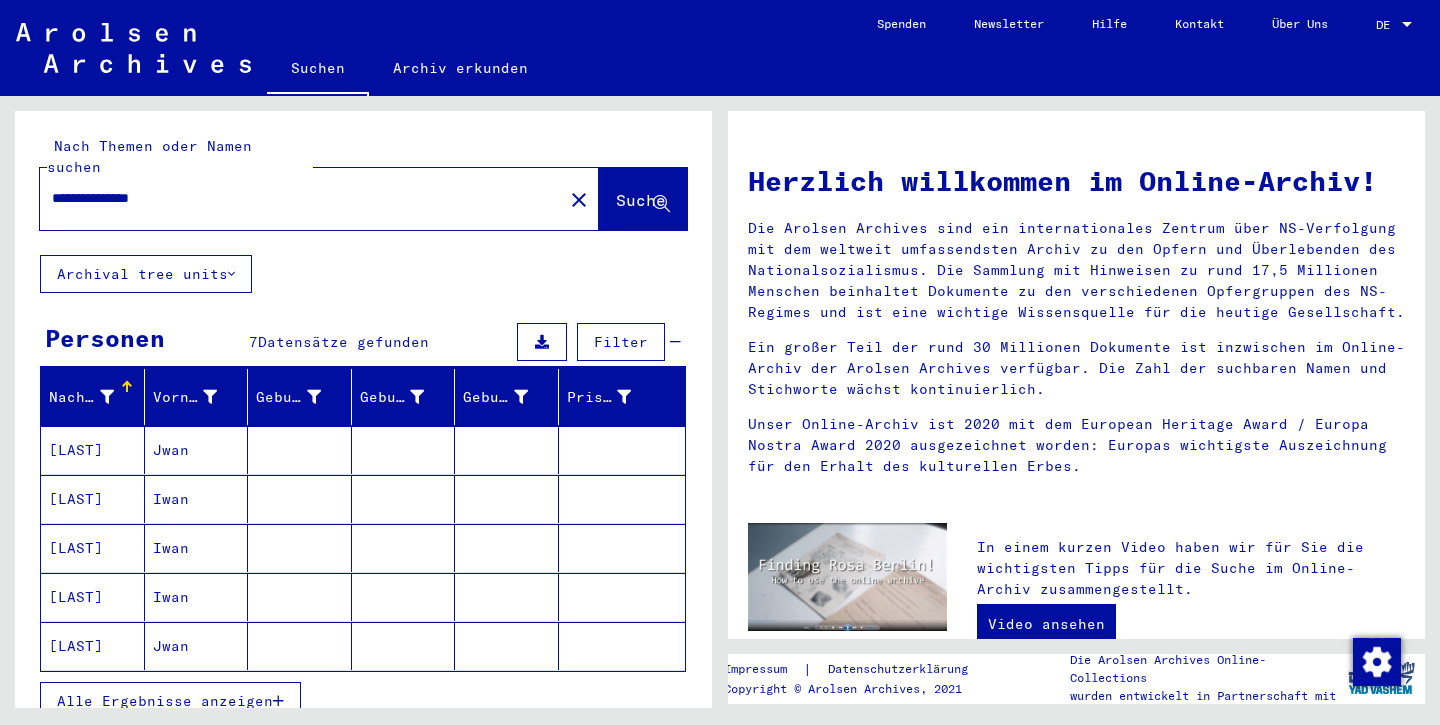 click on "[LAST]" at bounding box center (93, 499) 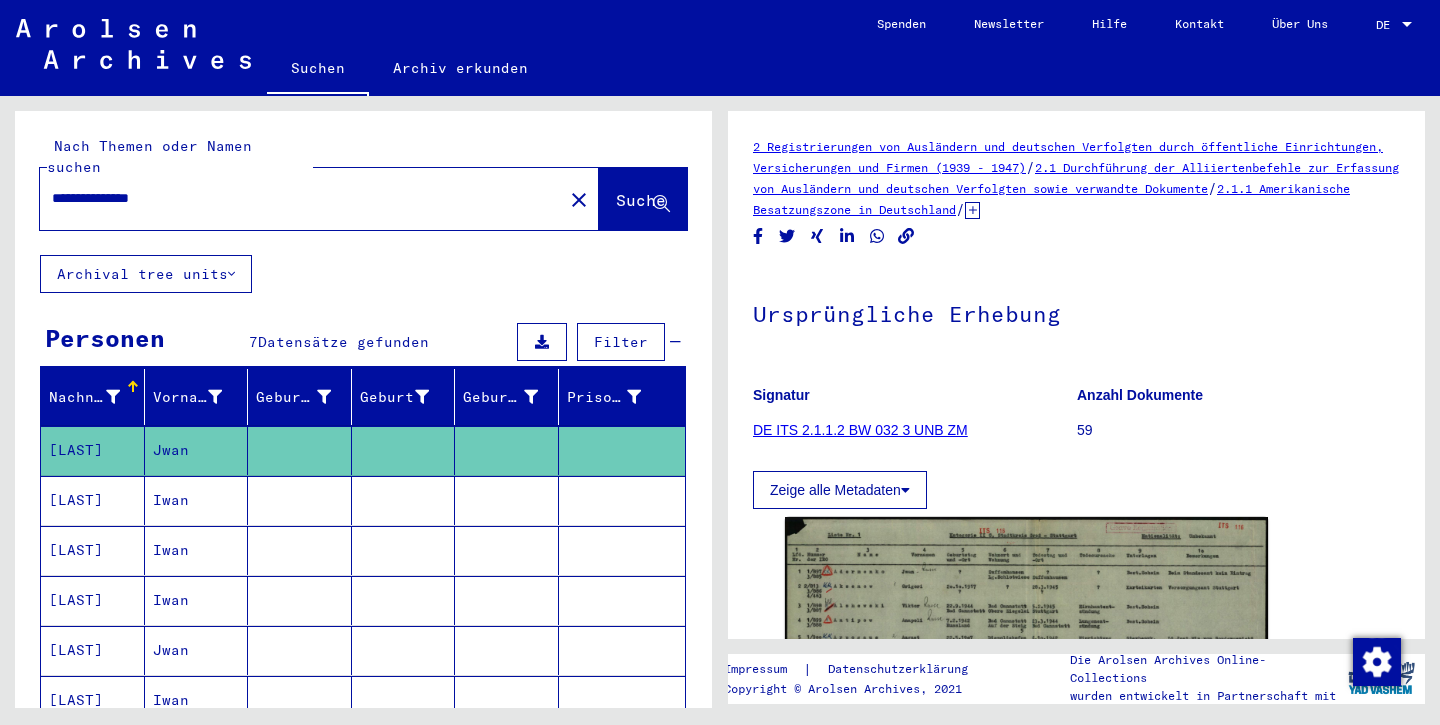 scroll, scrollTop: 0, scrollLeft: 0, axis: both 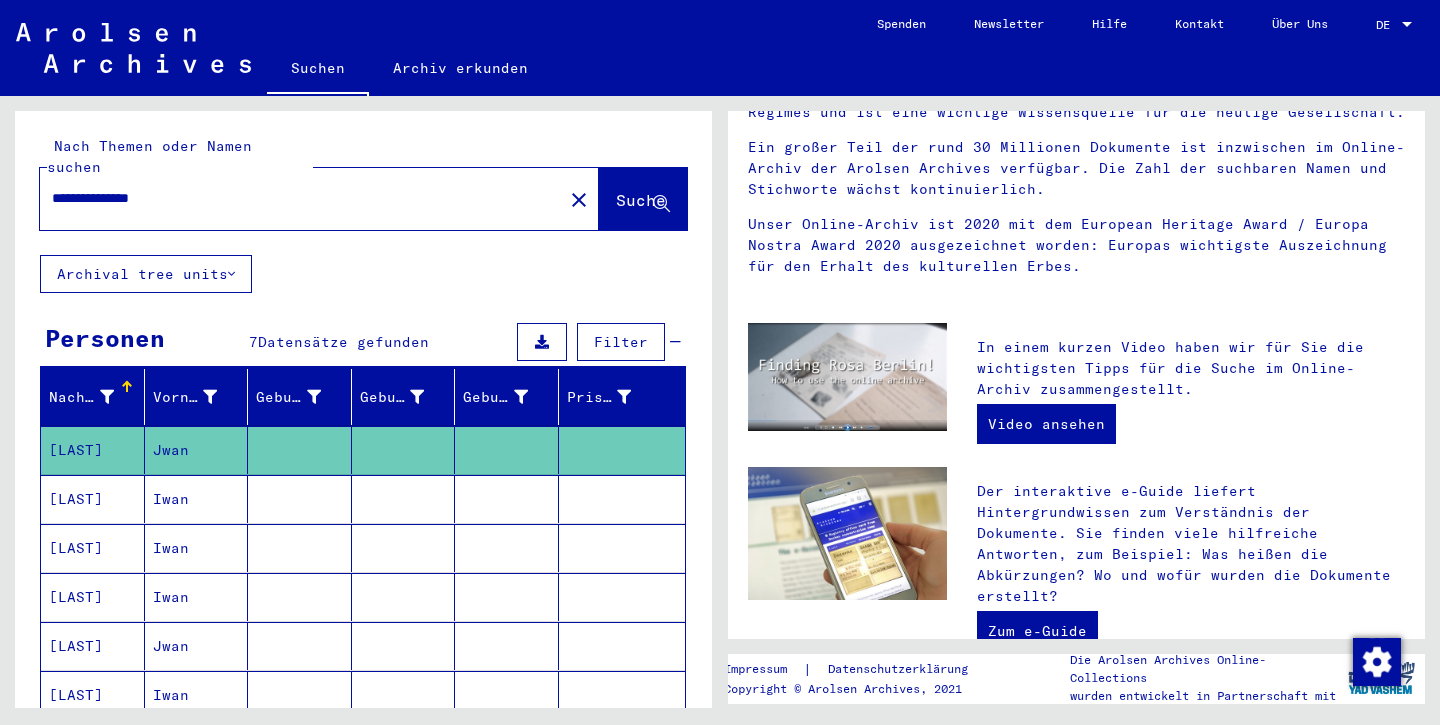 click on "[LAST]" at bounding box center (93, 597) 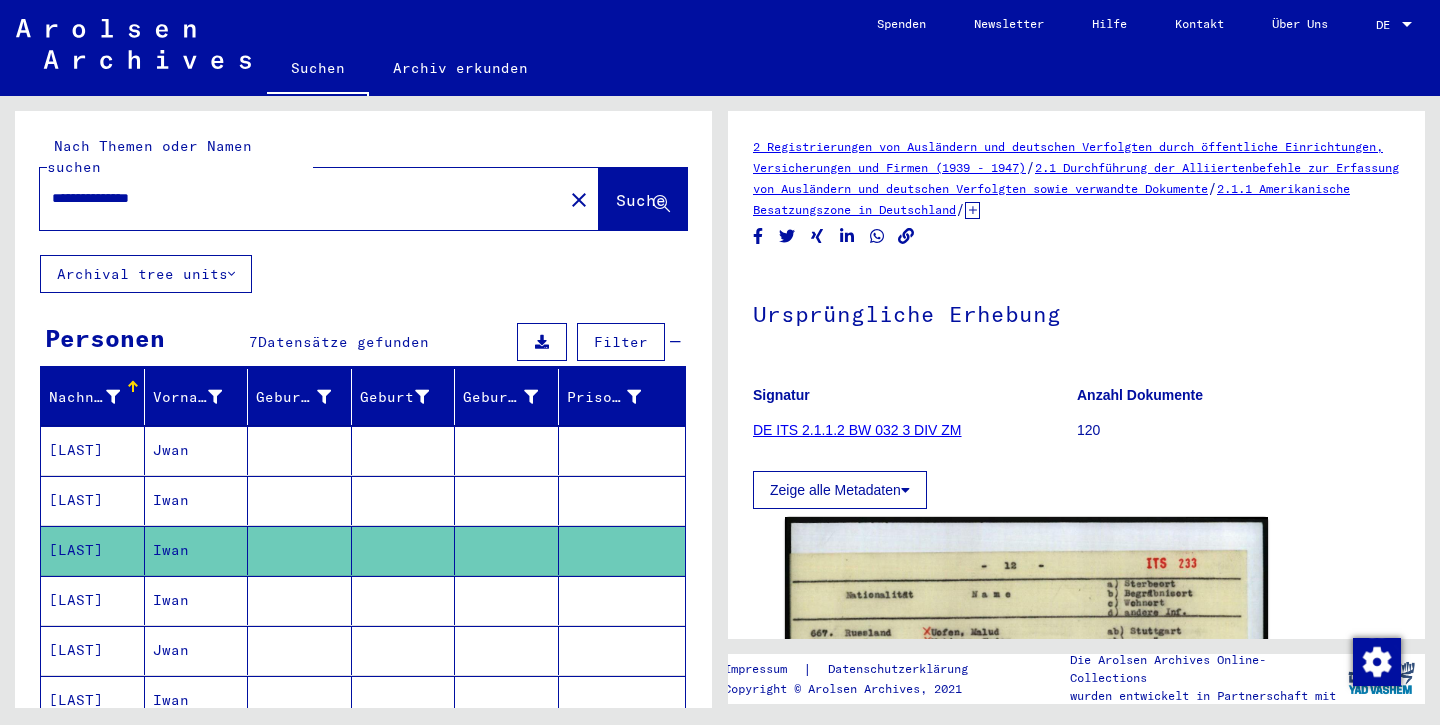 scroll, scrollTop: 0, scrollLeft: 0, axis: both 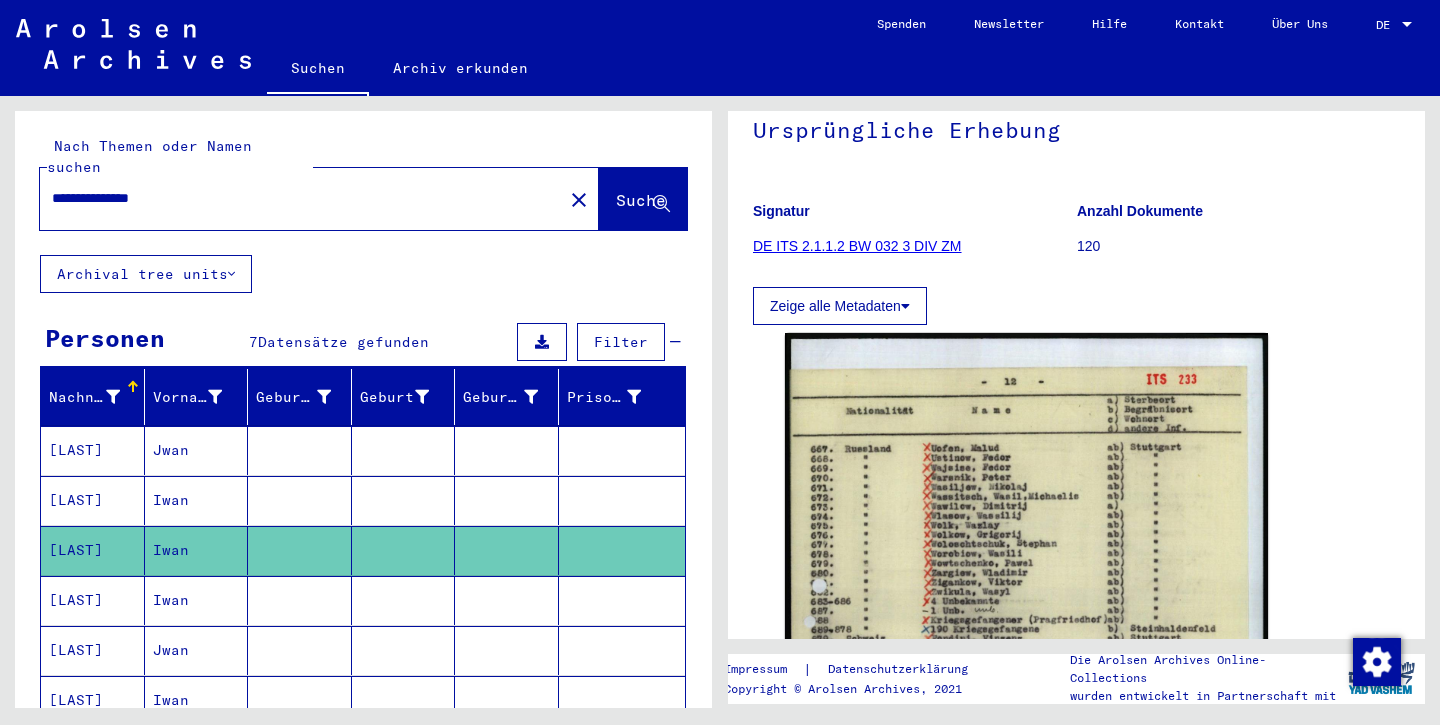 click on "DE ITS 2.1.1.2 BW 032 3 DIV ZM" 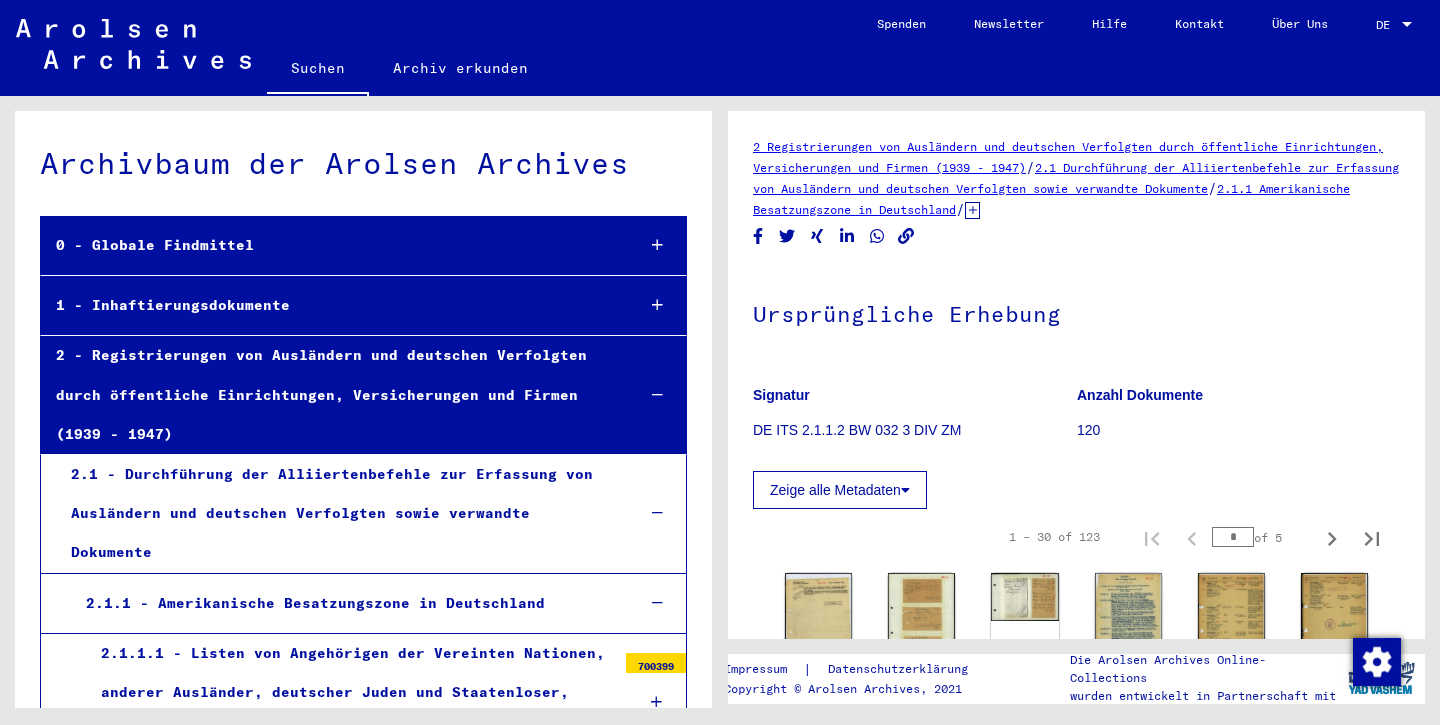 scroll, scrollTop: 4105, scrollLeft: 0, axis: vertical 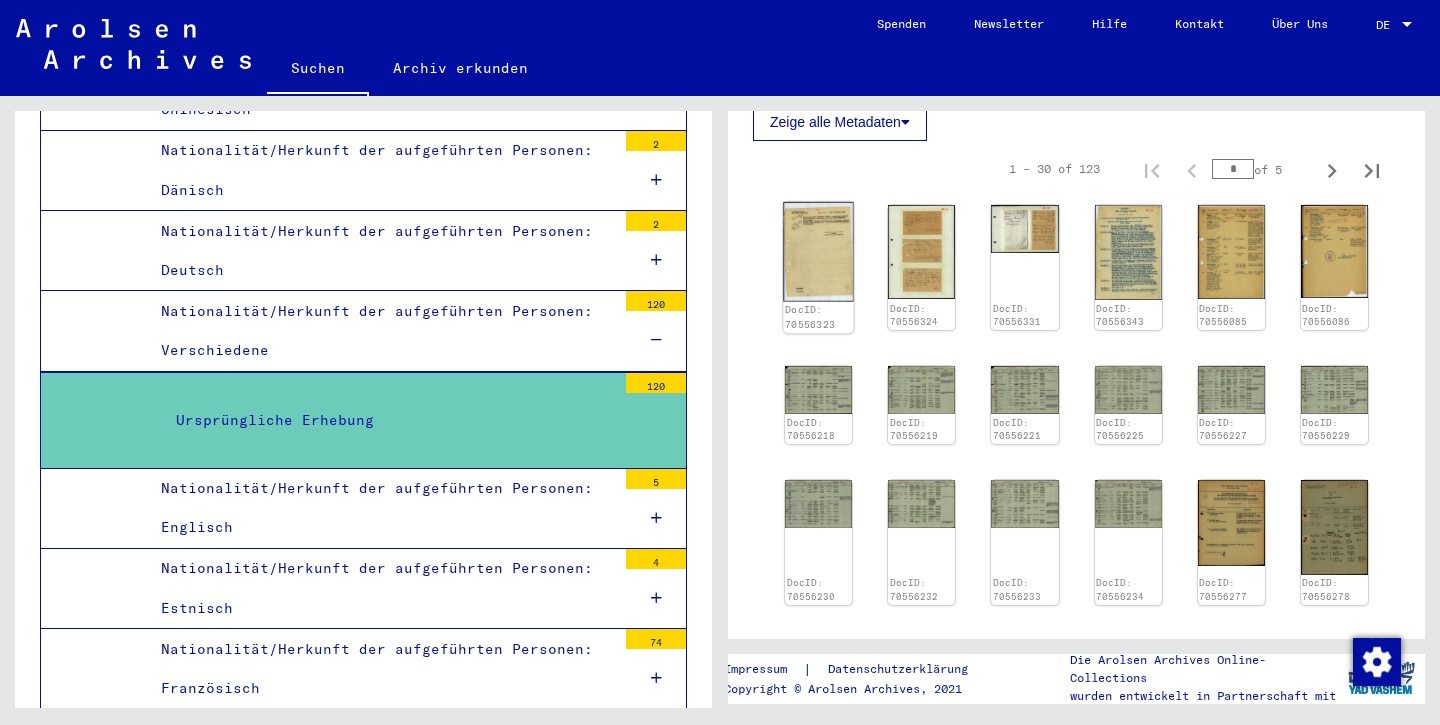 click 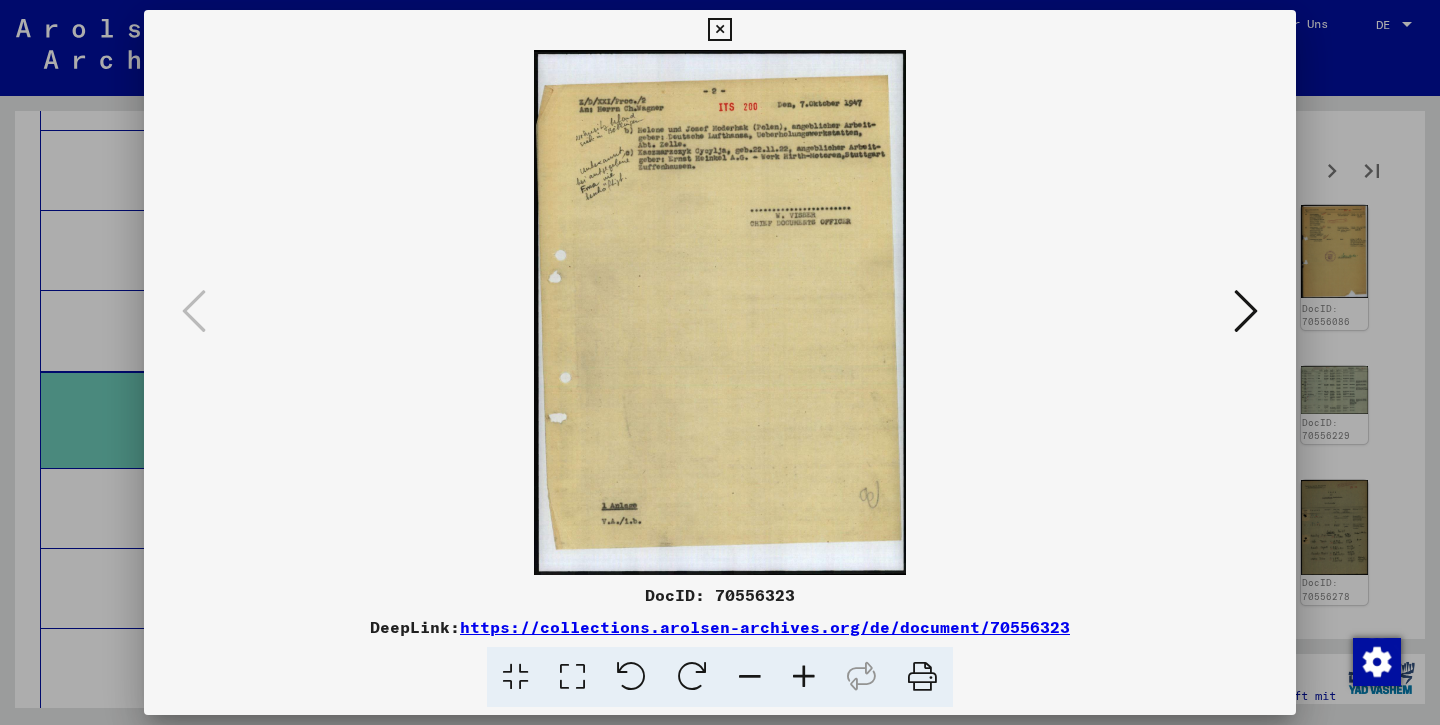click at bounding box center (1246, 311) 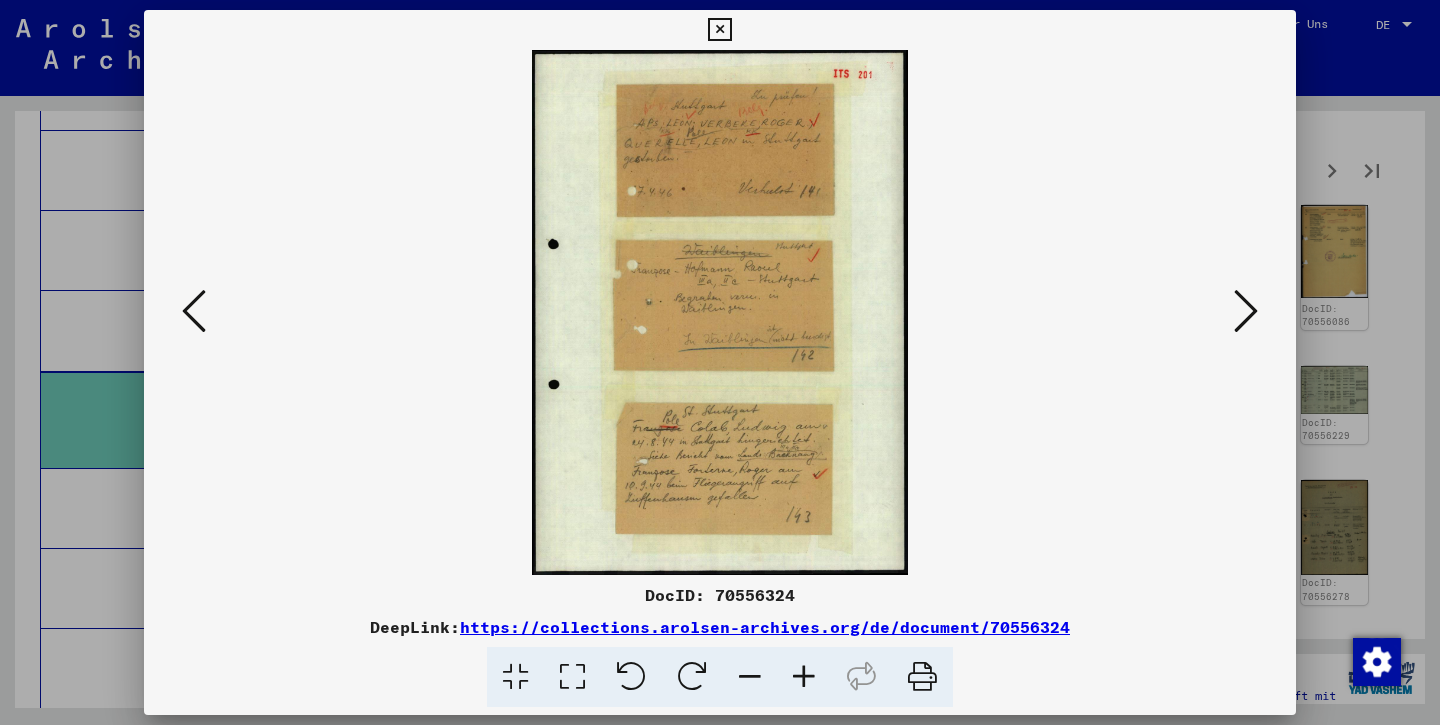 click at bounding box center (1246, 311) 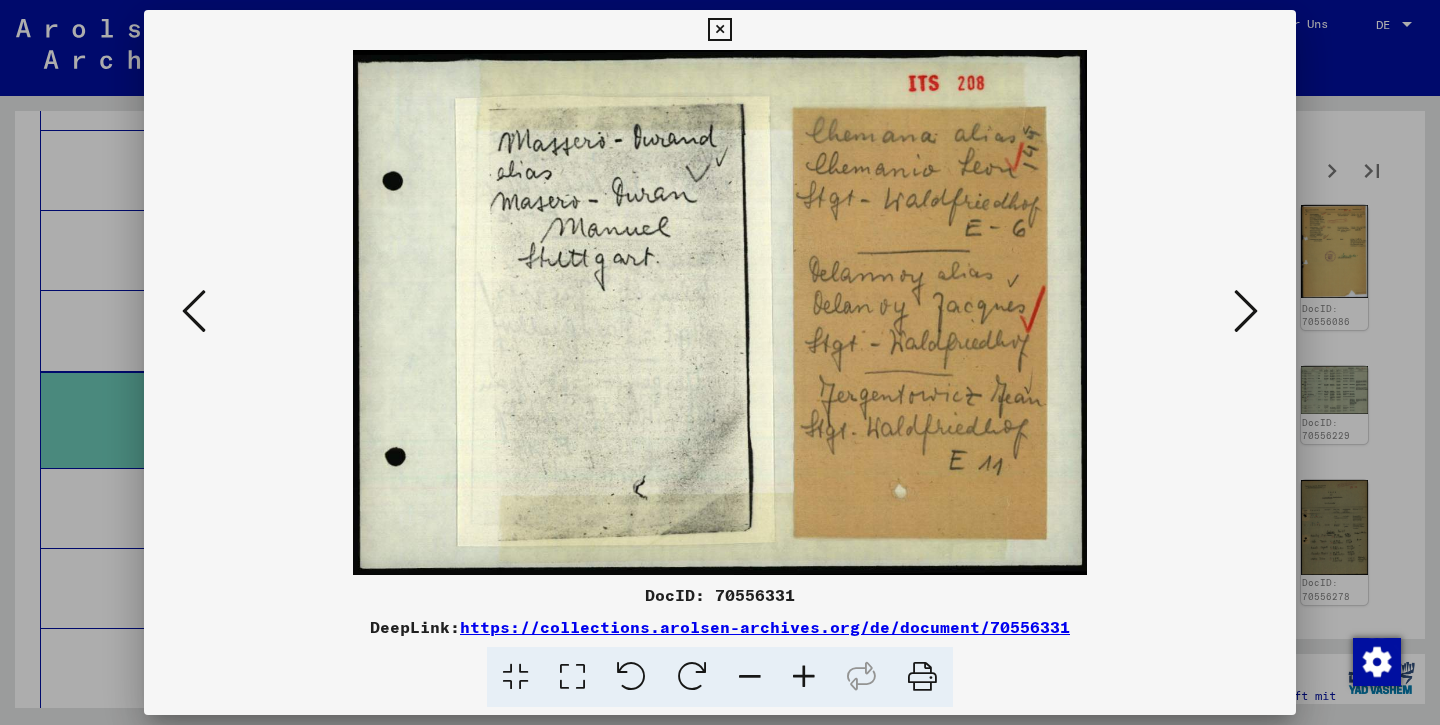 click at bounding box center (1246, 311) 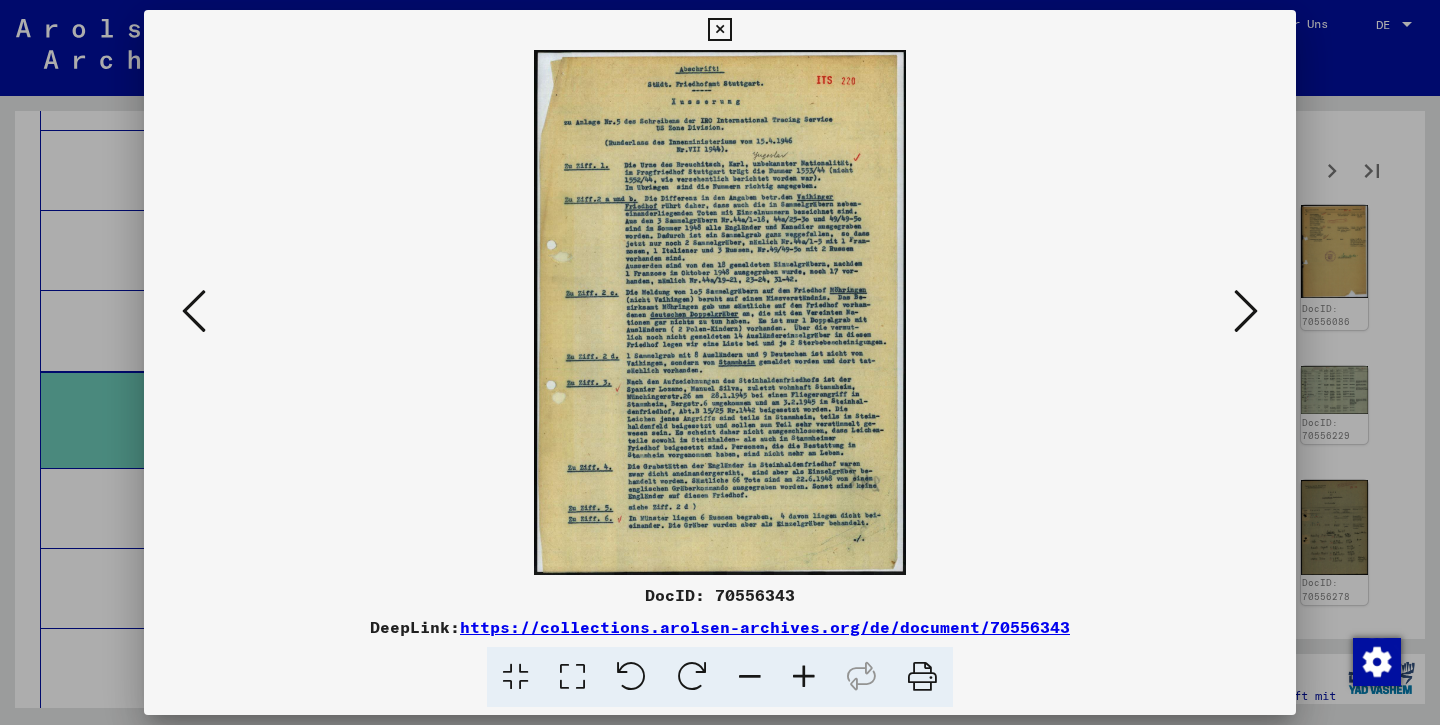 click at bounding box center (1246, 311) 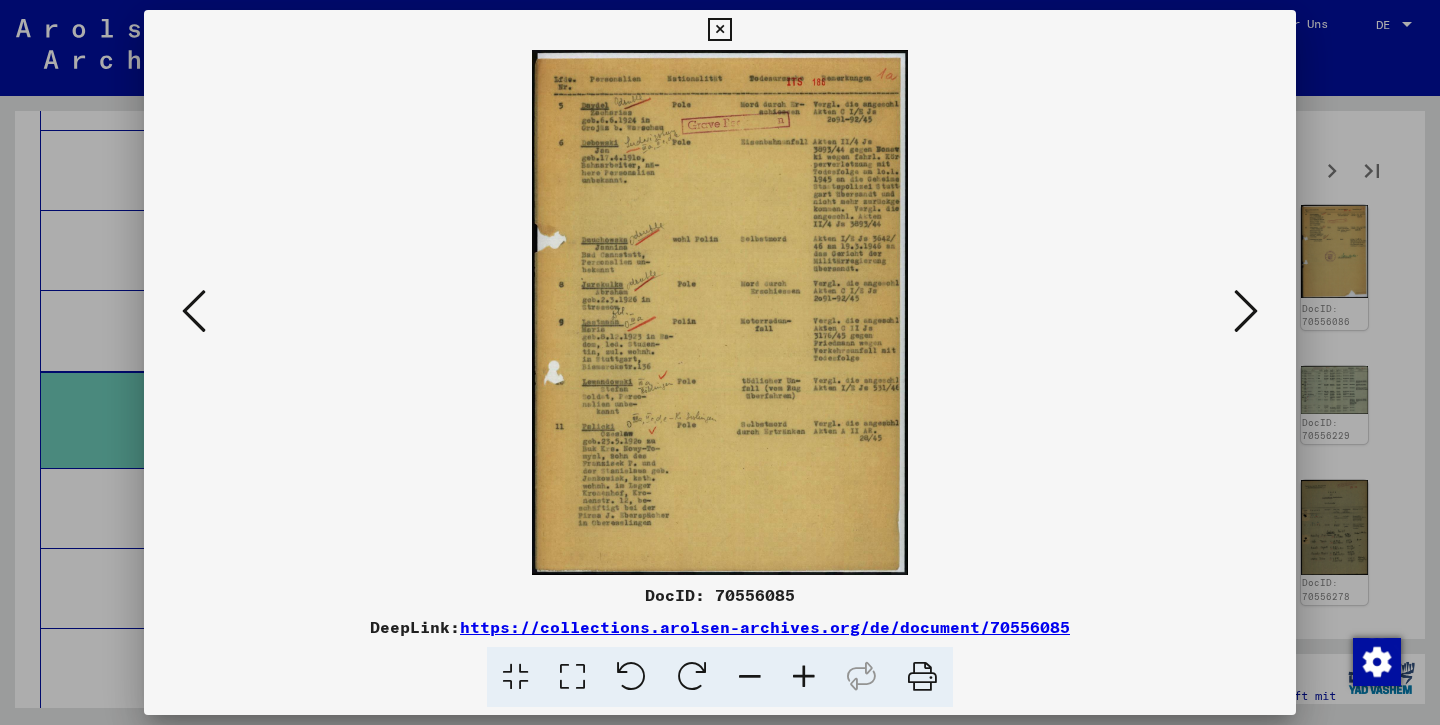 click at bounding box center [1246, 311] 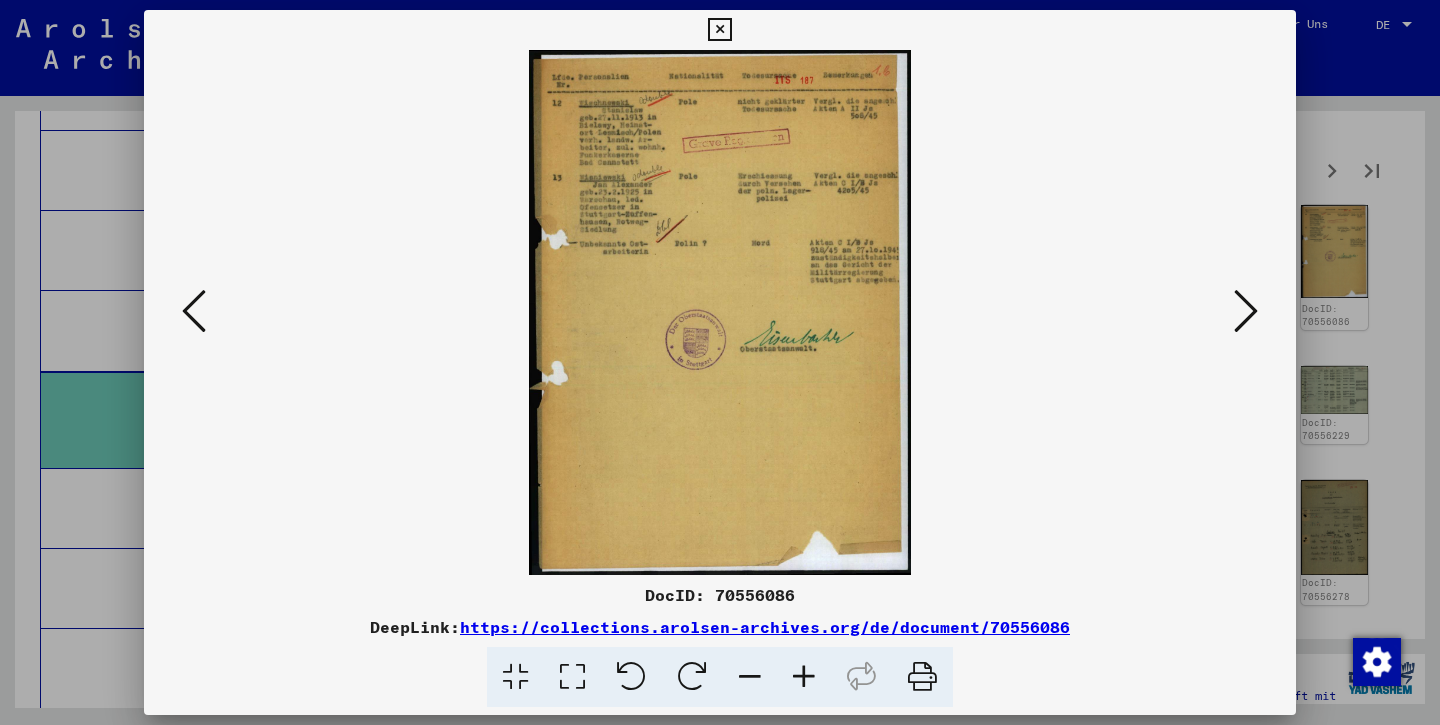 click at bounding box center [1246, 311] 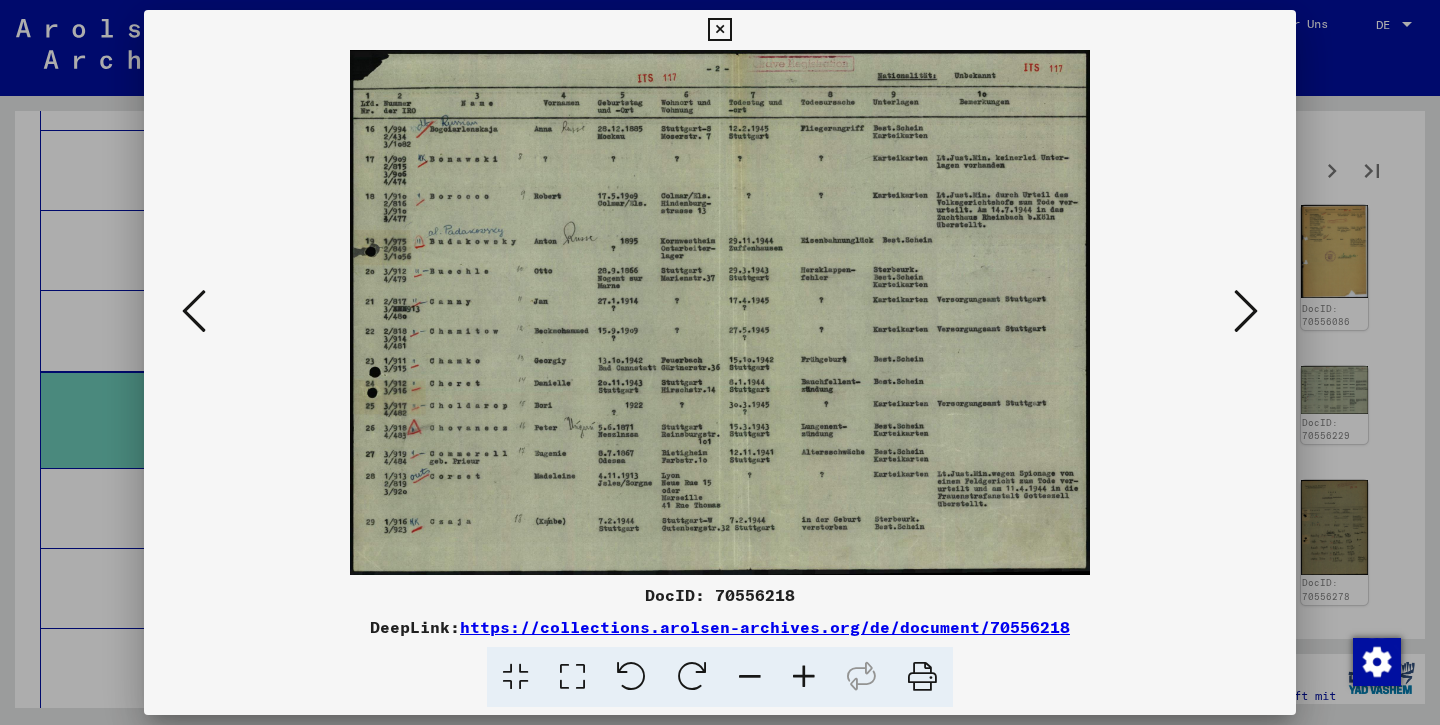 click at bounding box center (1246, 311) 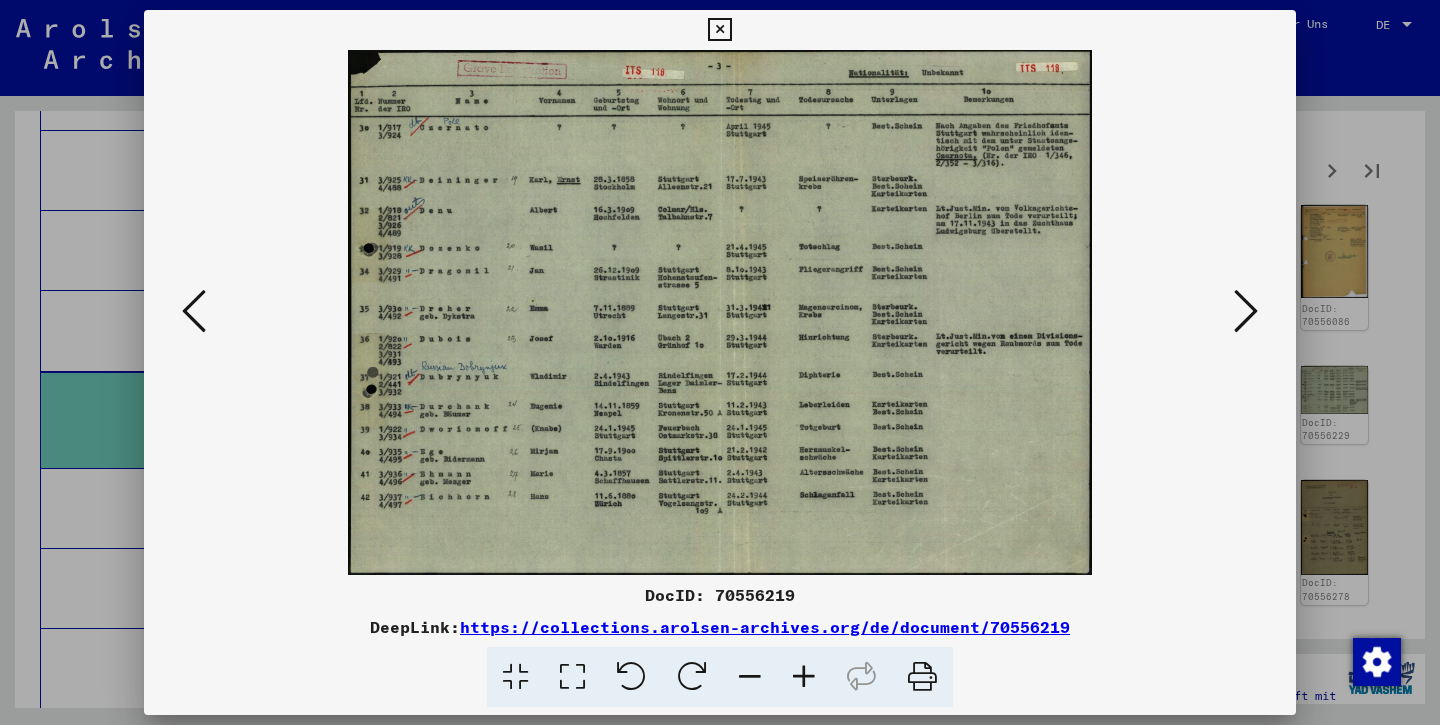 click at bounding box center [194, 311] 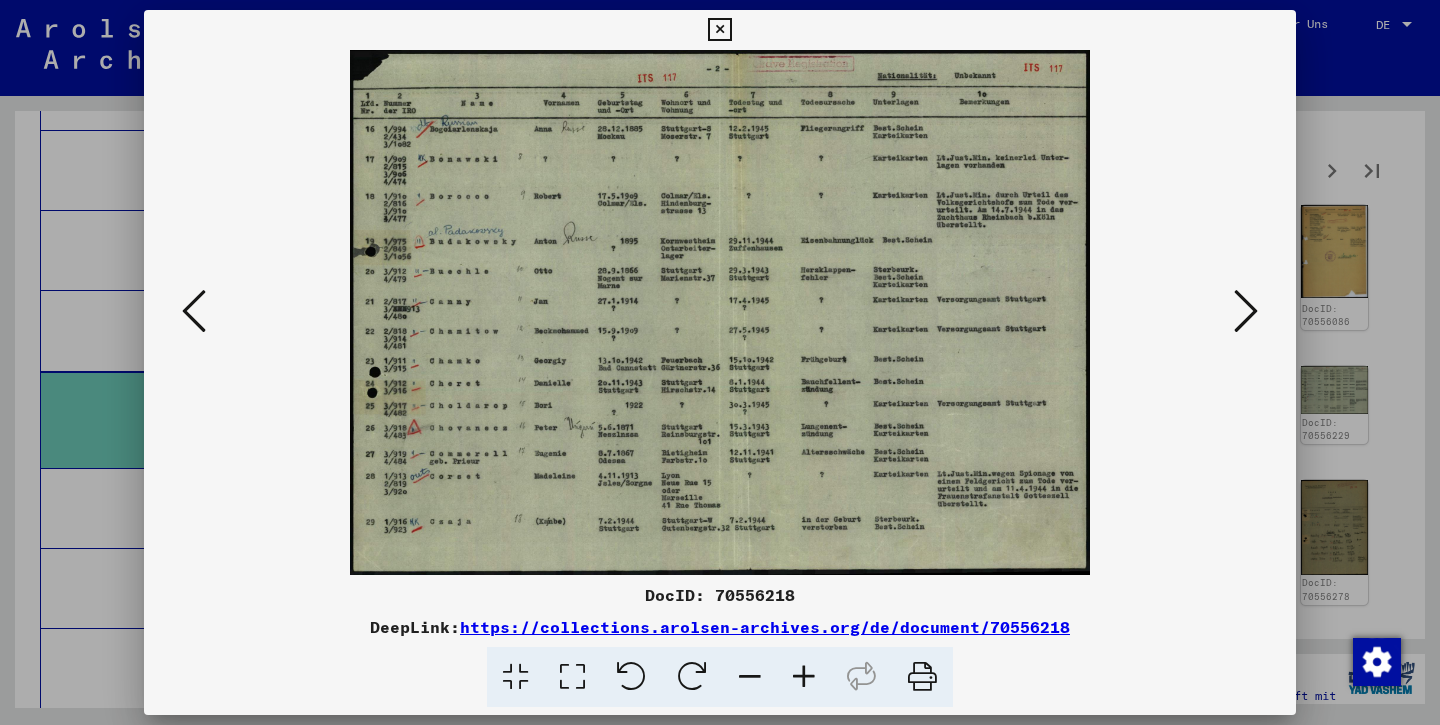 click at bounding box center (194, 311) 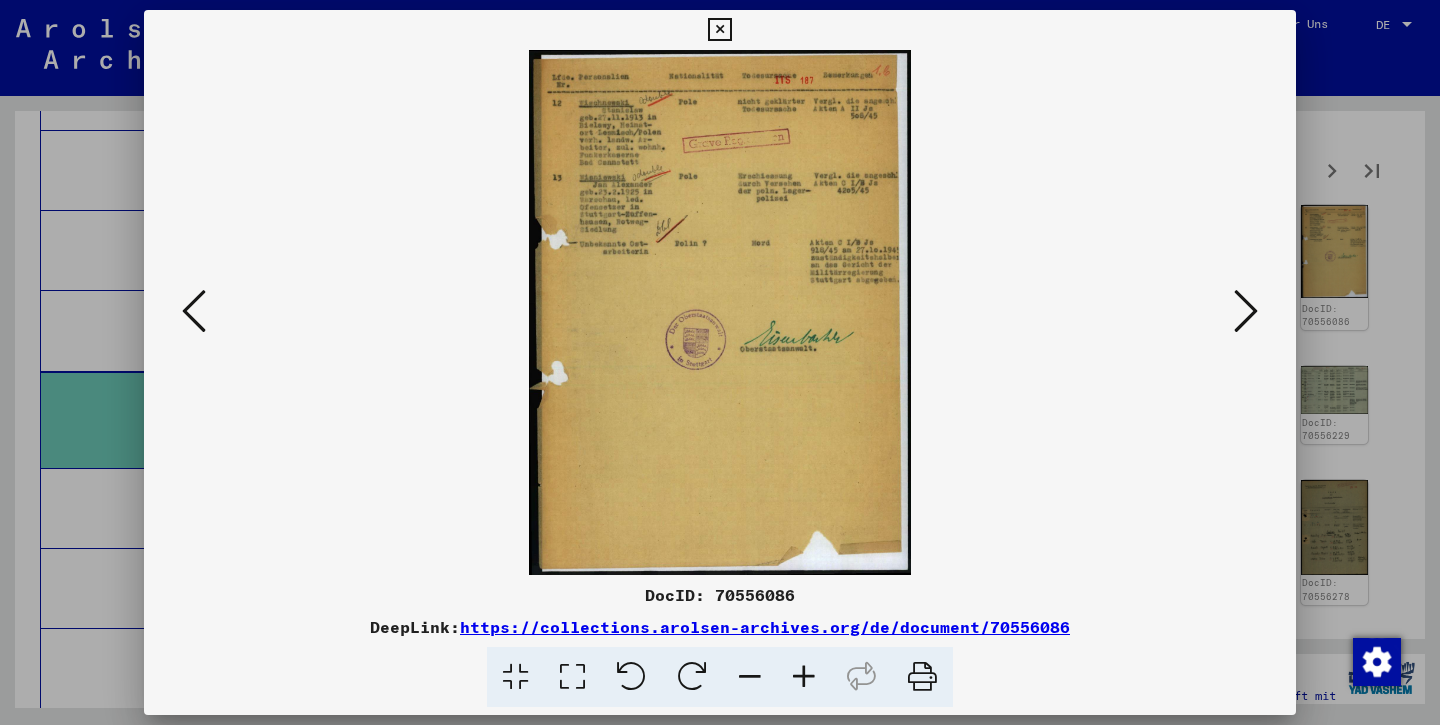 click at bounding box center (1246, 311) 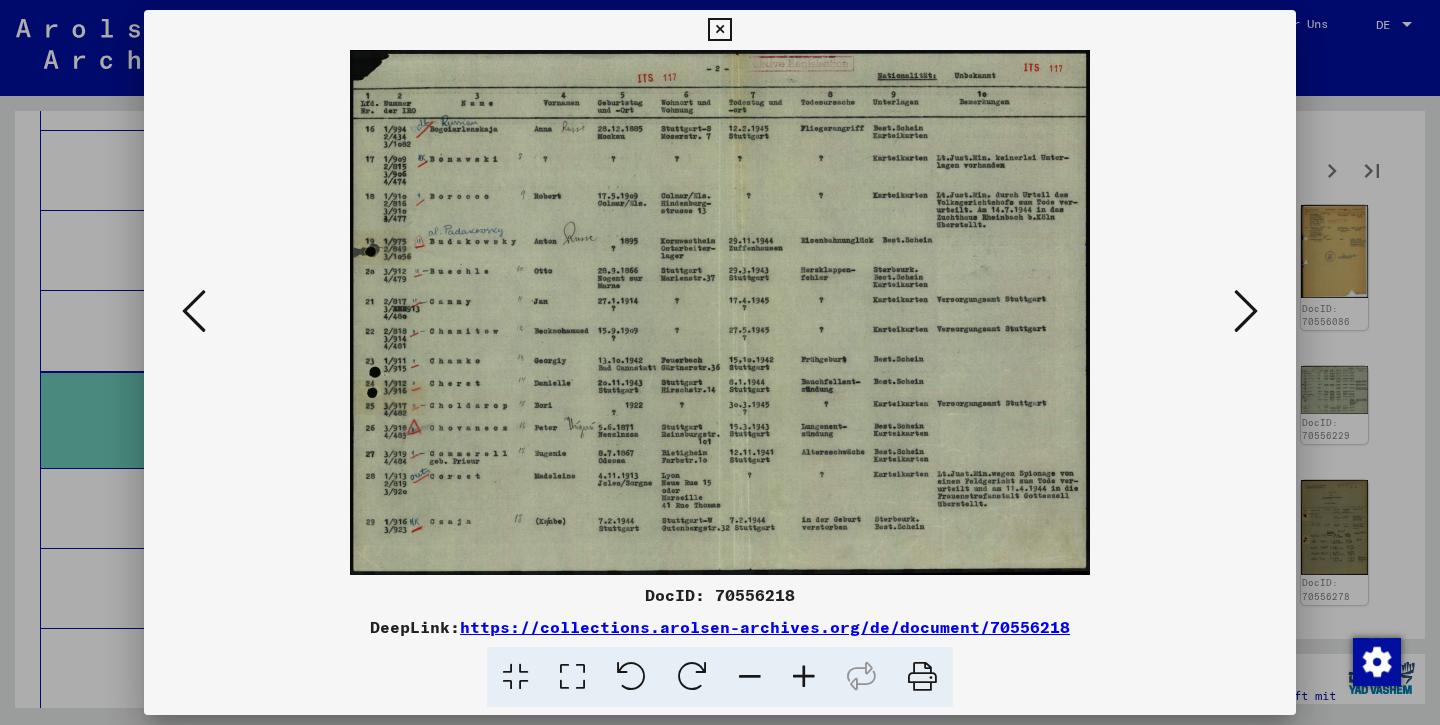 scroll, scrollTop: 0, scrollLeft: 0, axis: both 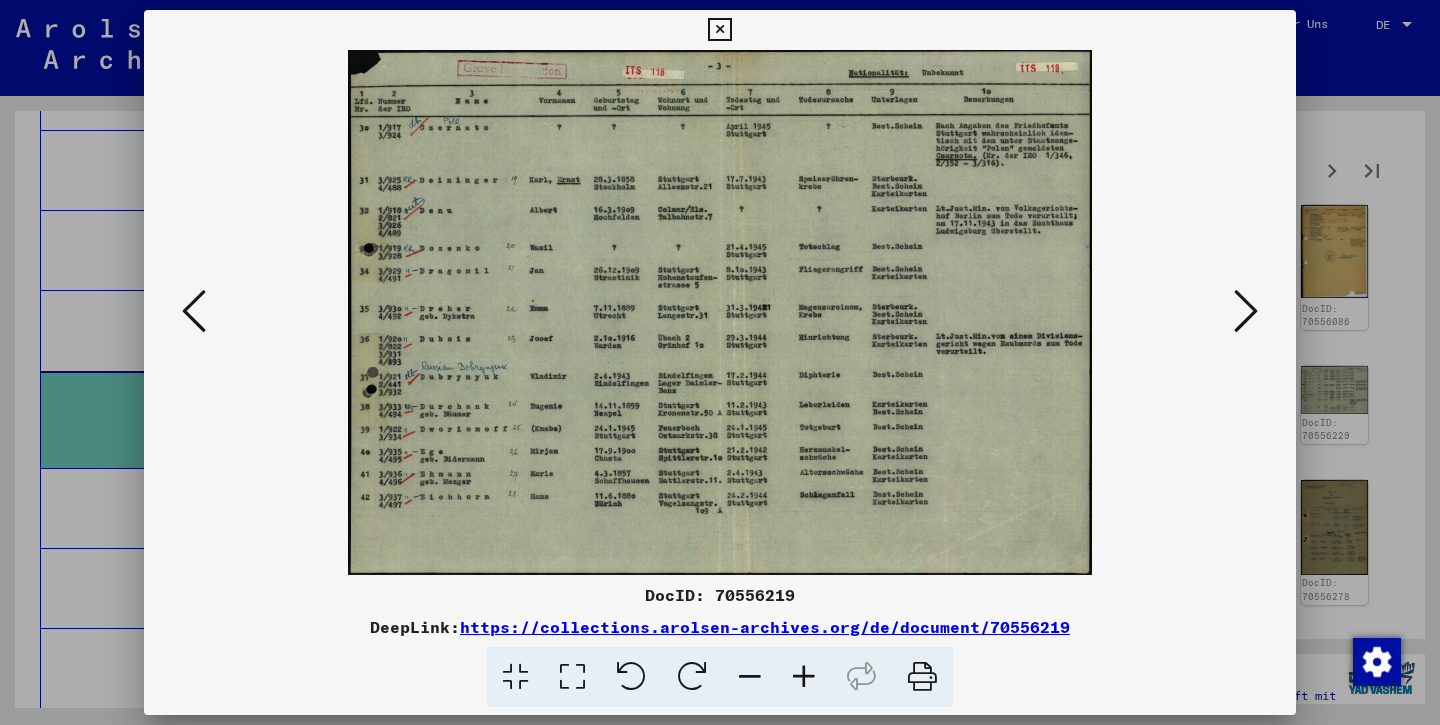 click at bounding box center [1246, 311] 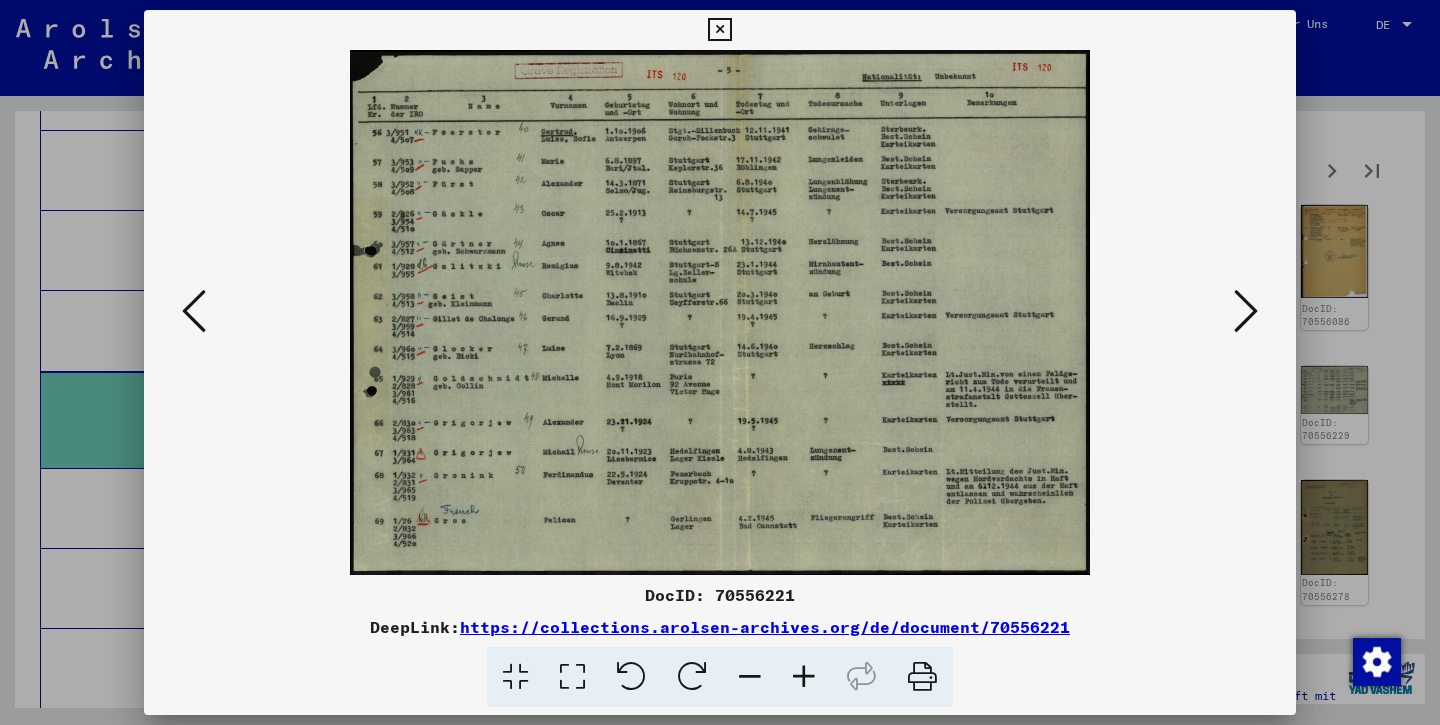 click at bounding box center (1246, 311) 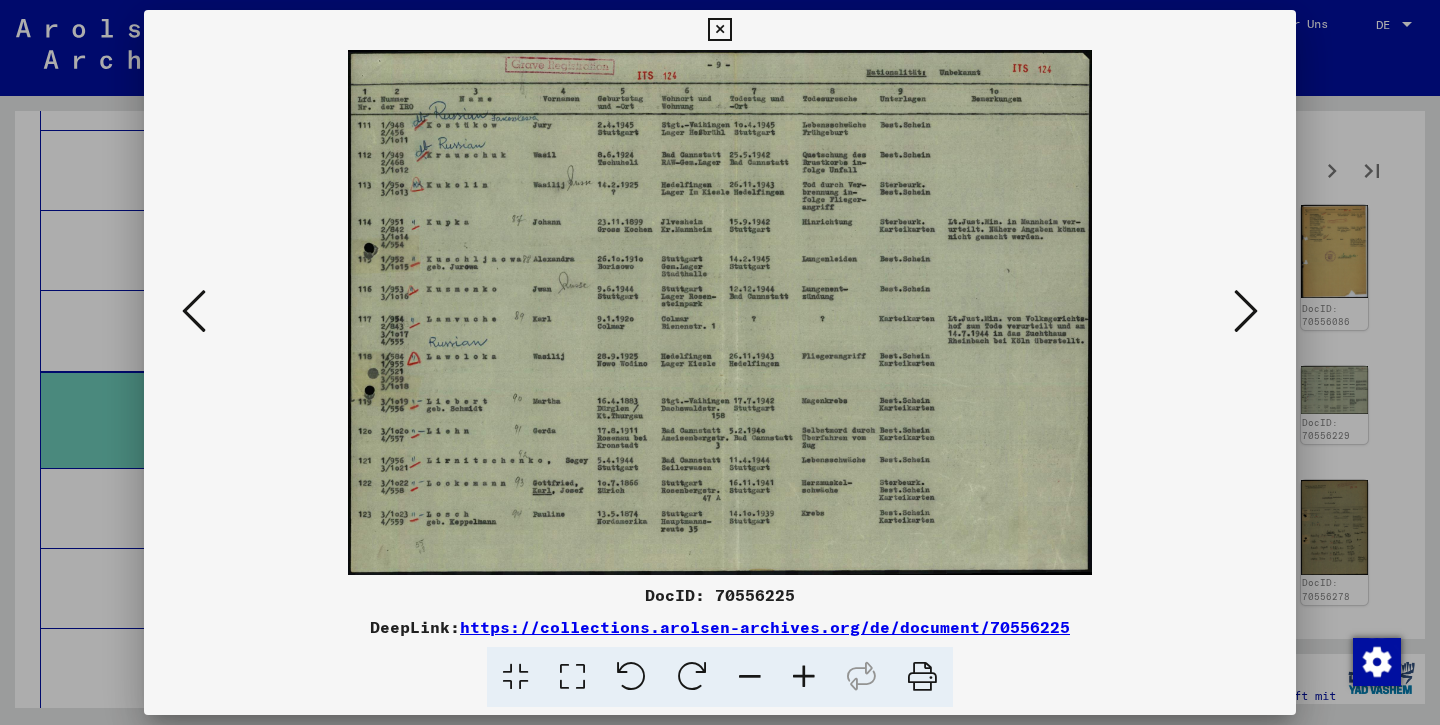 click at bounding box center (1246, 311) 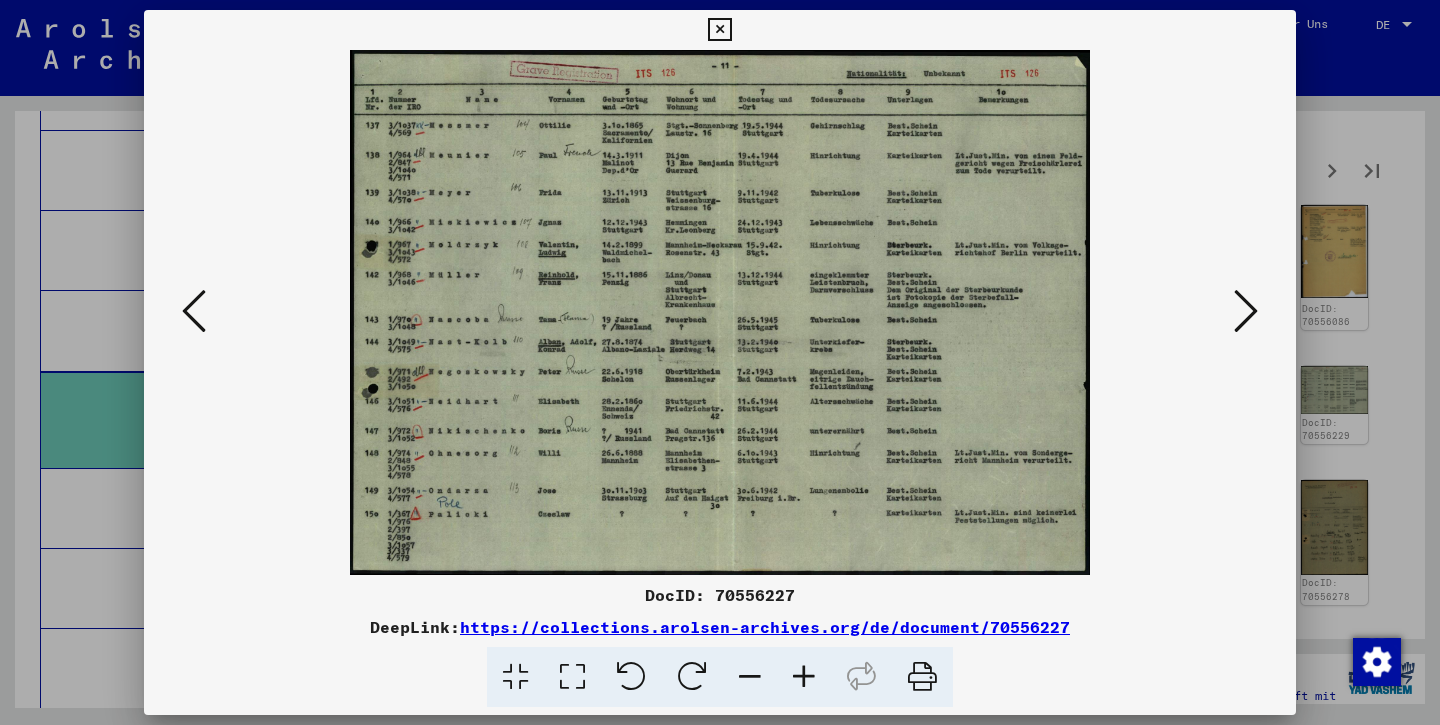 click at bounding box center (1246, 311) 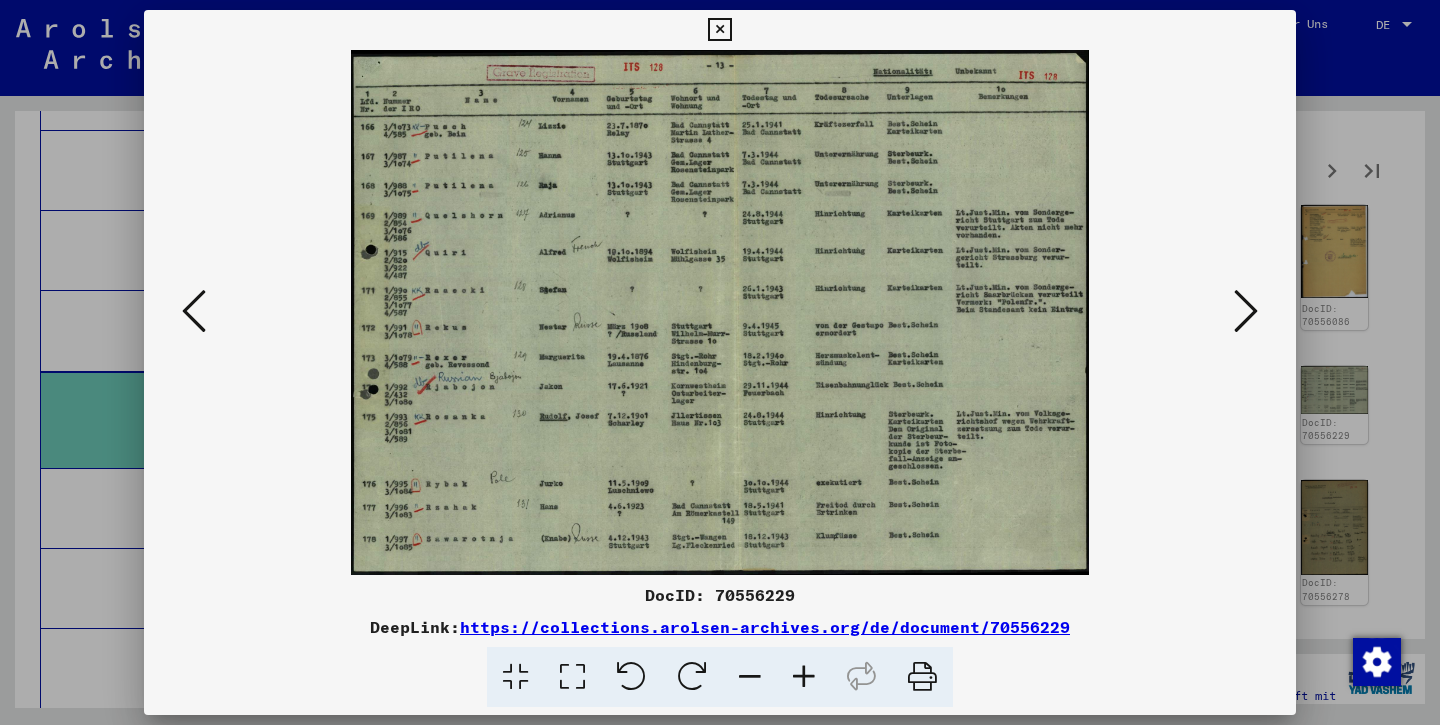 click at bounding box center [1246, 311] 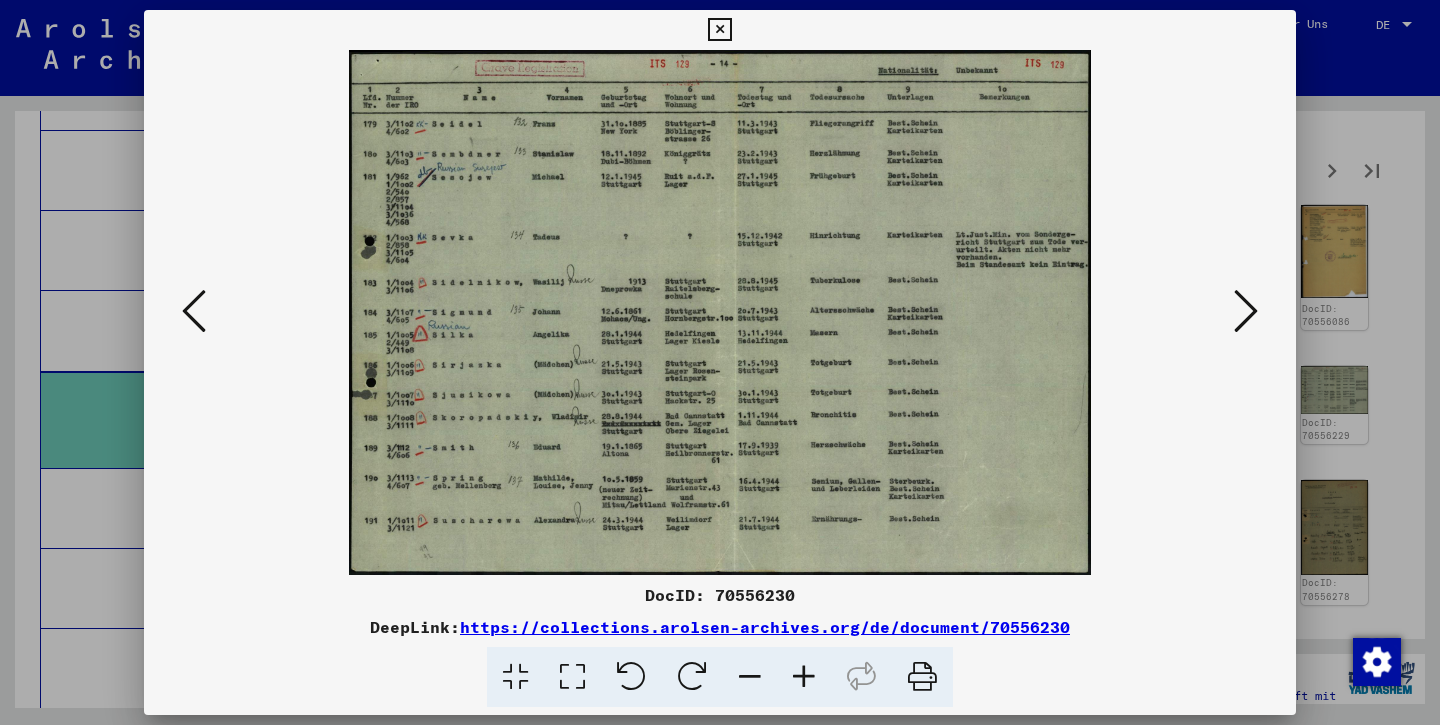 click at bounding box center (1246, 311) 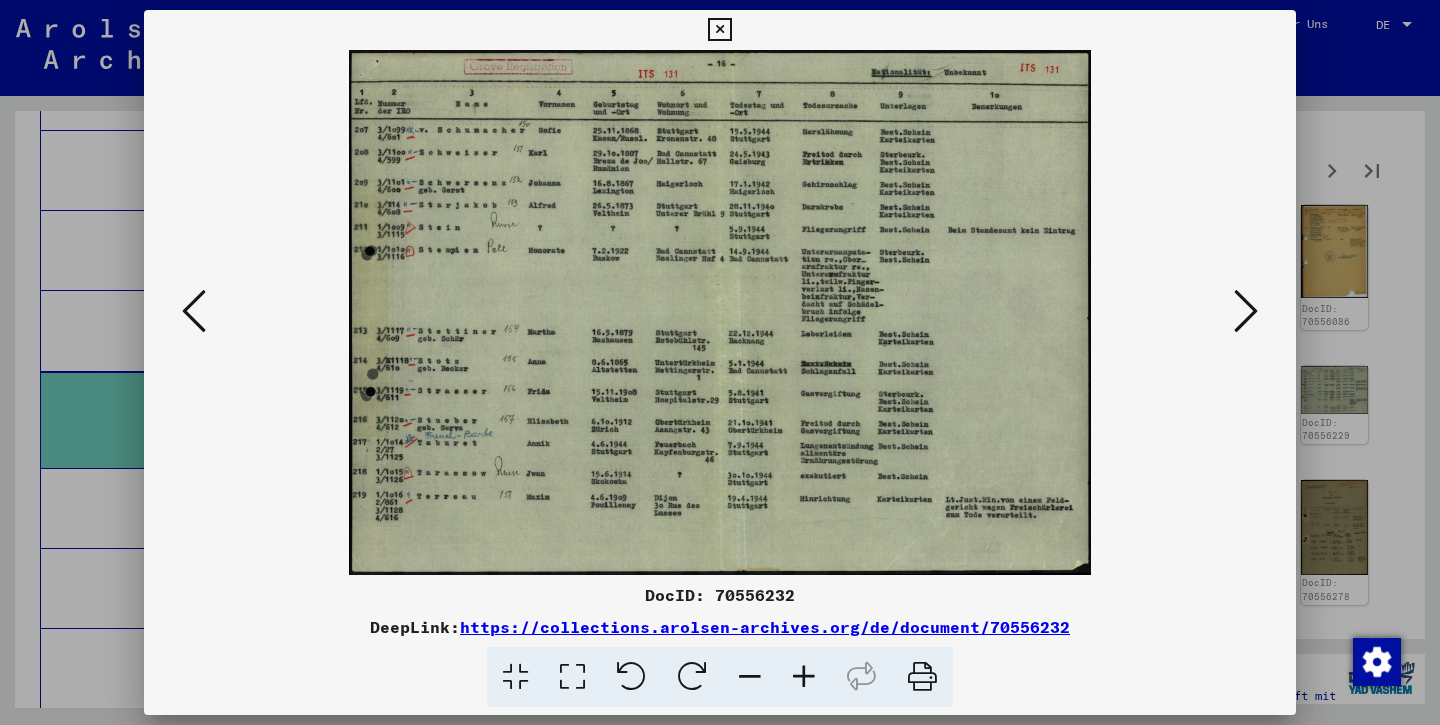 click at bounding box center [719, 30] 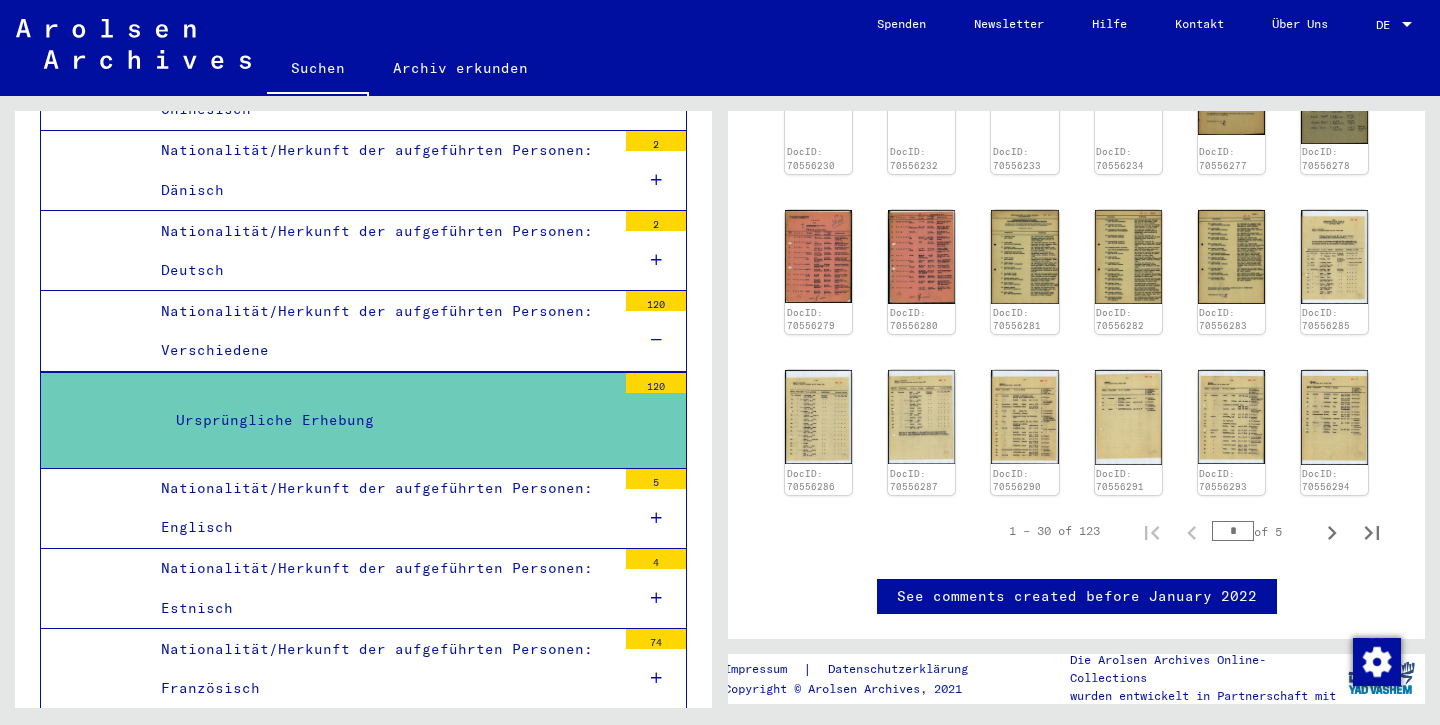 scroll, scrollTop: 251, scrollLeft: 0, axis: vertical 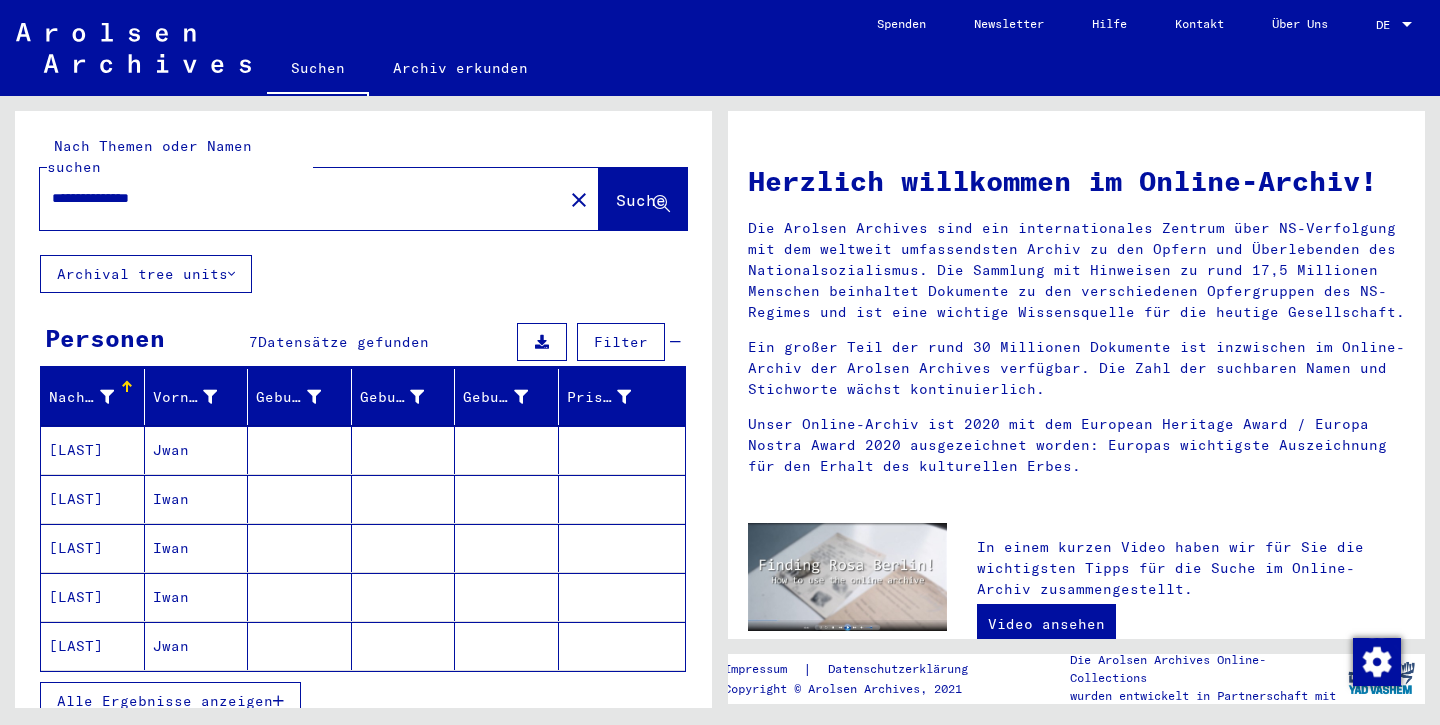 click on "[LAST]" at bounding box center [93, 597] 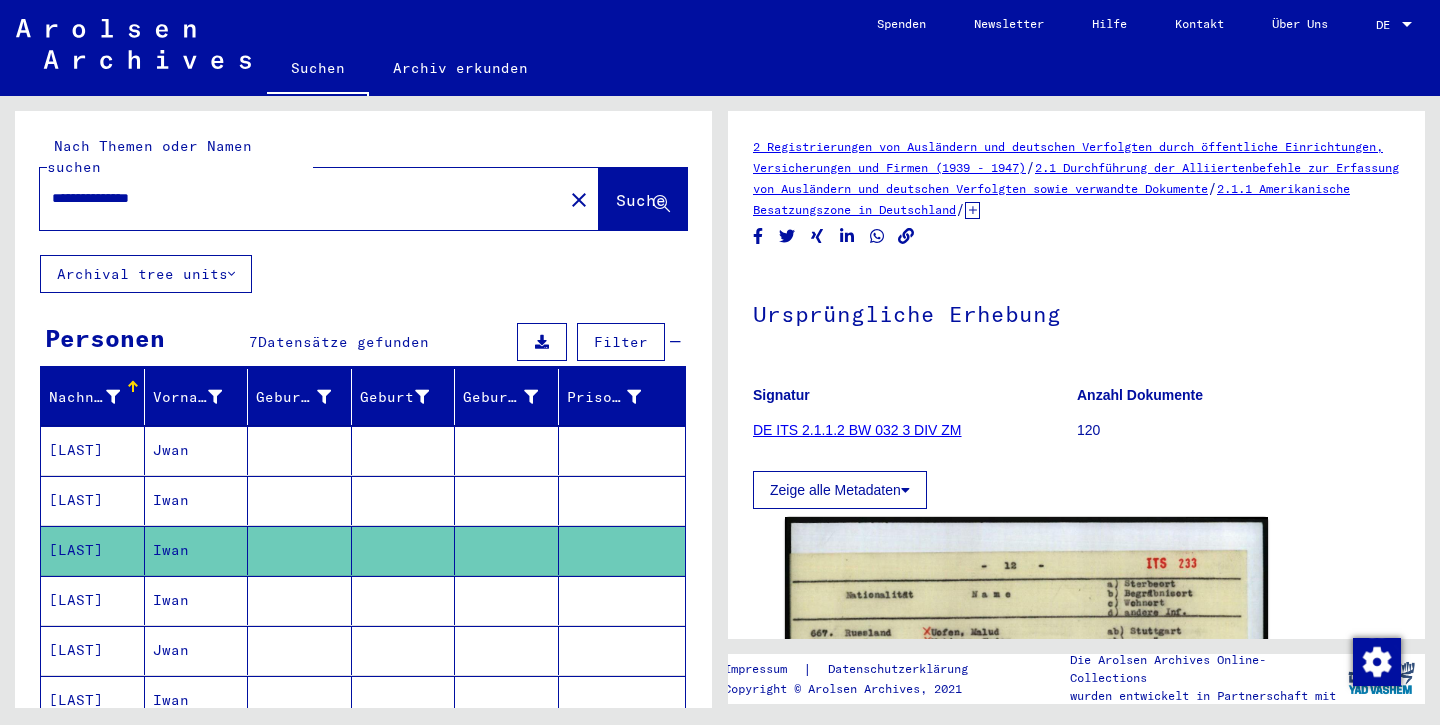 scroll, scrollTop: 0, scrollLeft: 0, axis: both 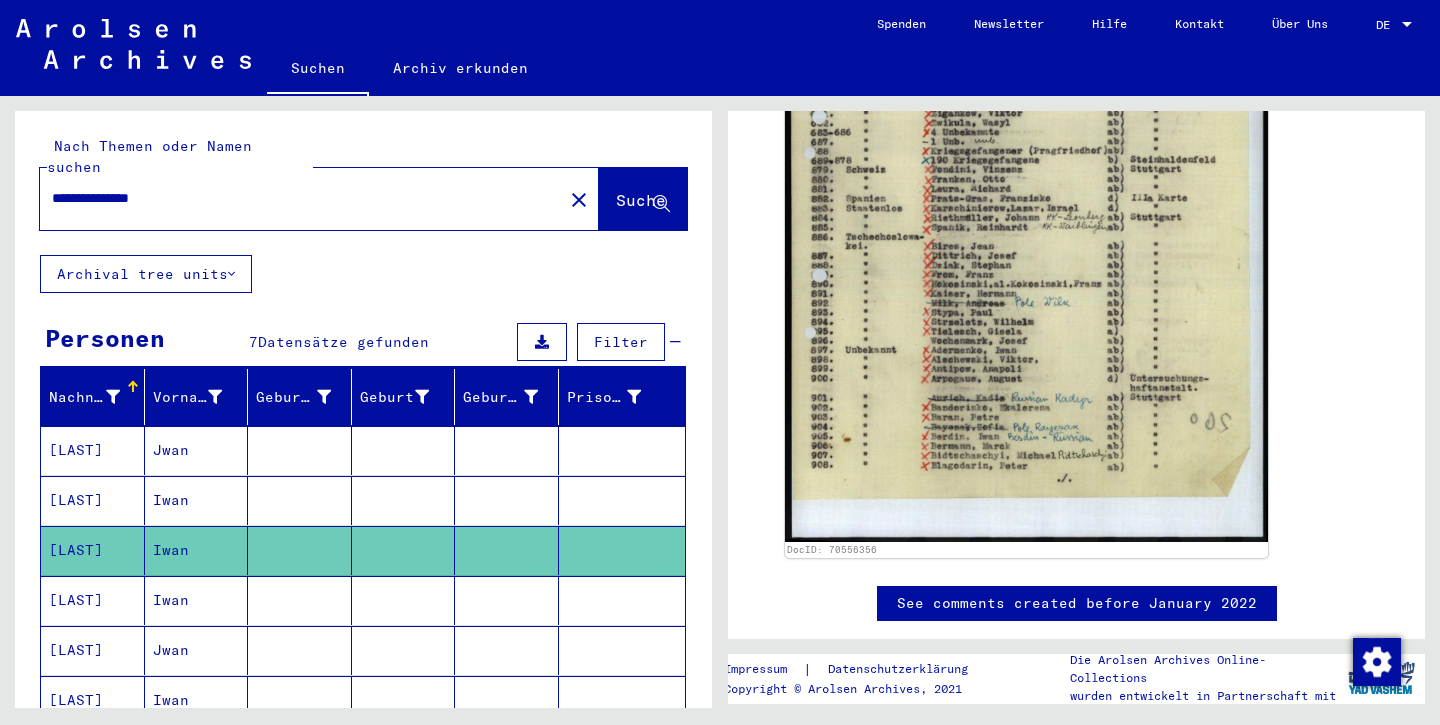click on "[LAST]" at bounding box center (93, 650) 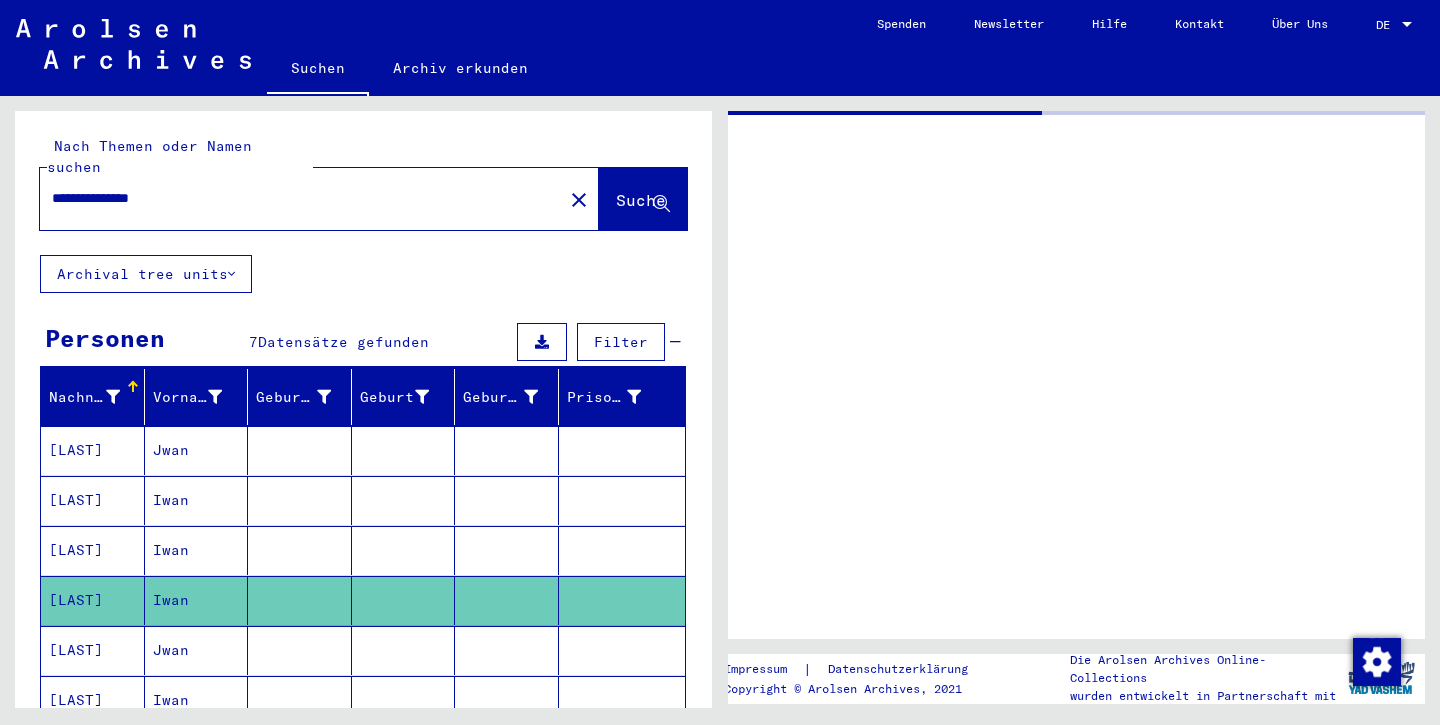 scroll, scrollTop: 0, scrollLeft: 0, axis: both 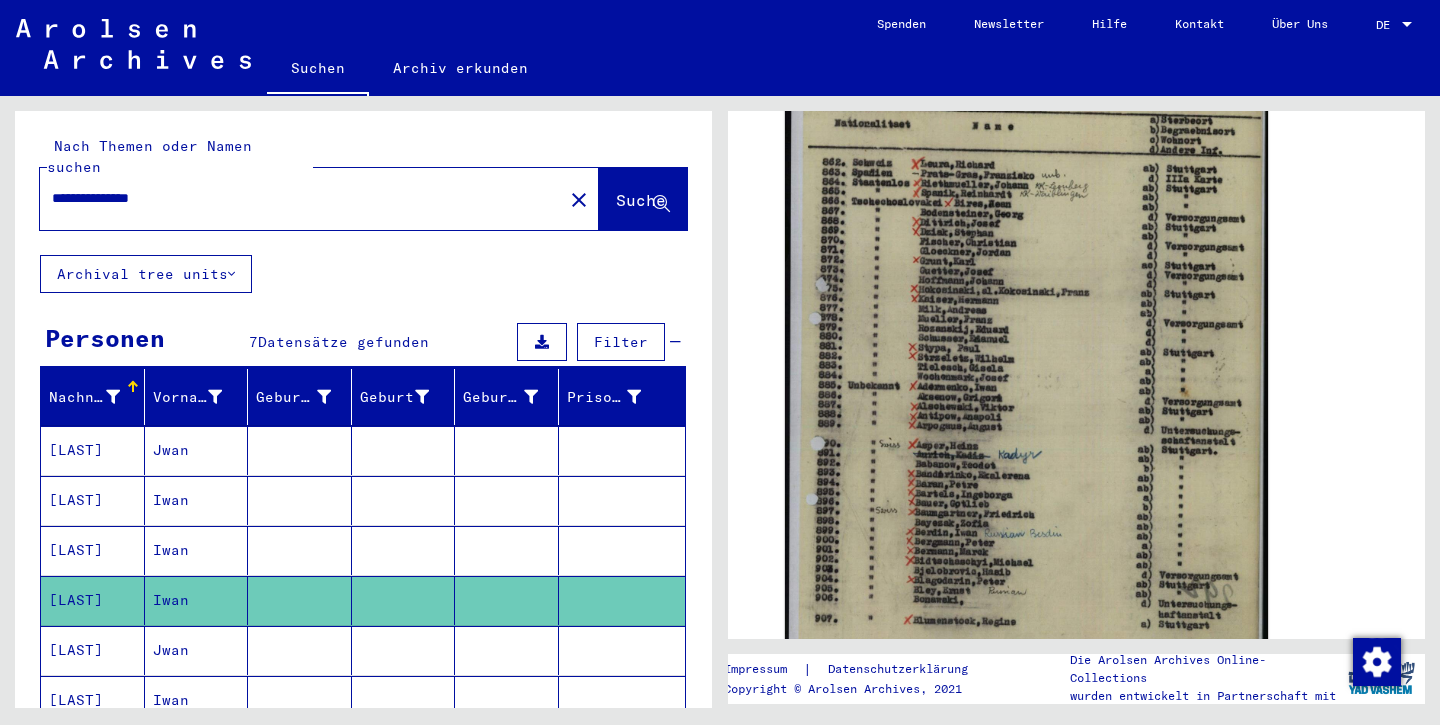 click on "[LAST]" at bounding box center (93, 700) 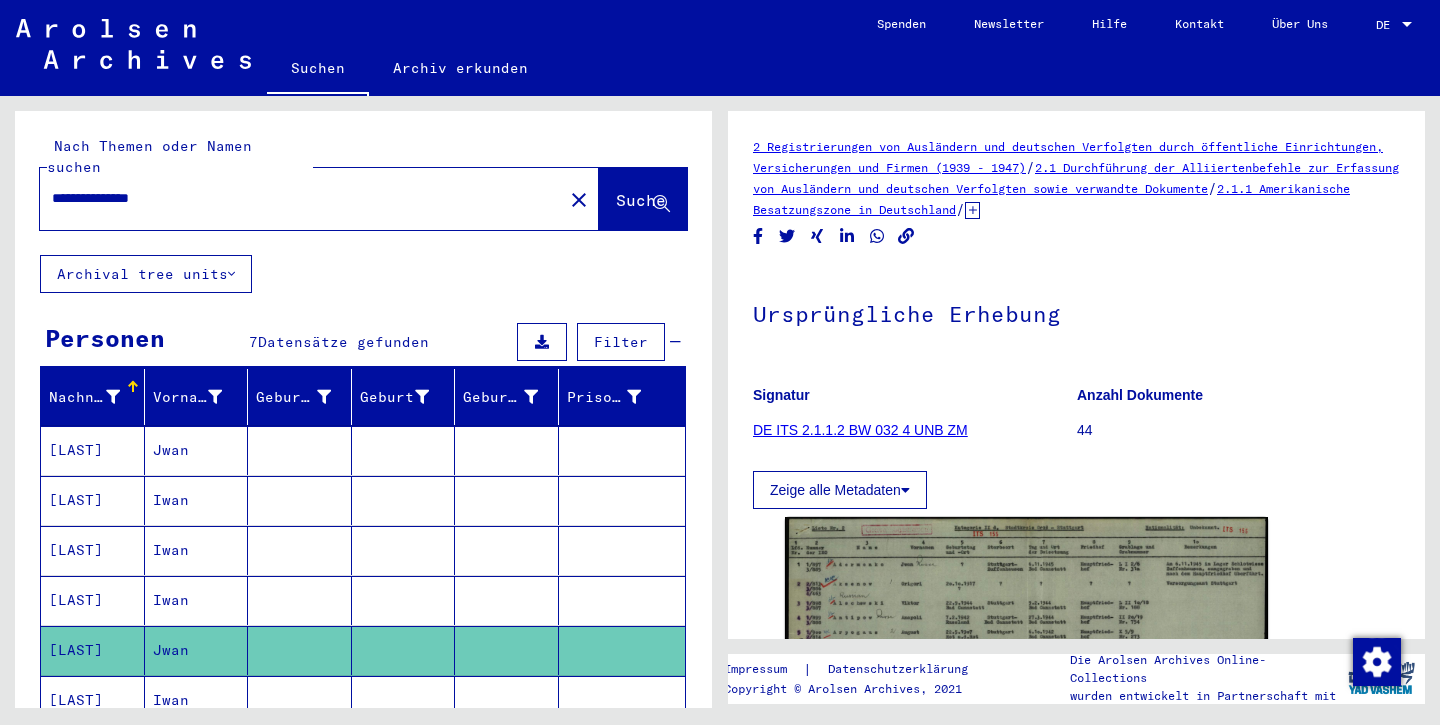scroll, scrollTop: 0, scrollLeft: 0, axis: both 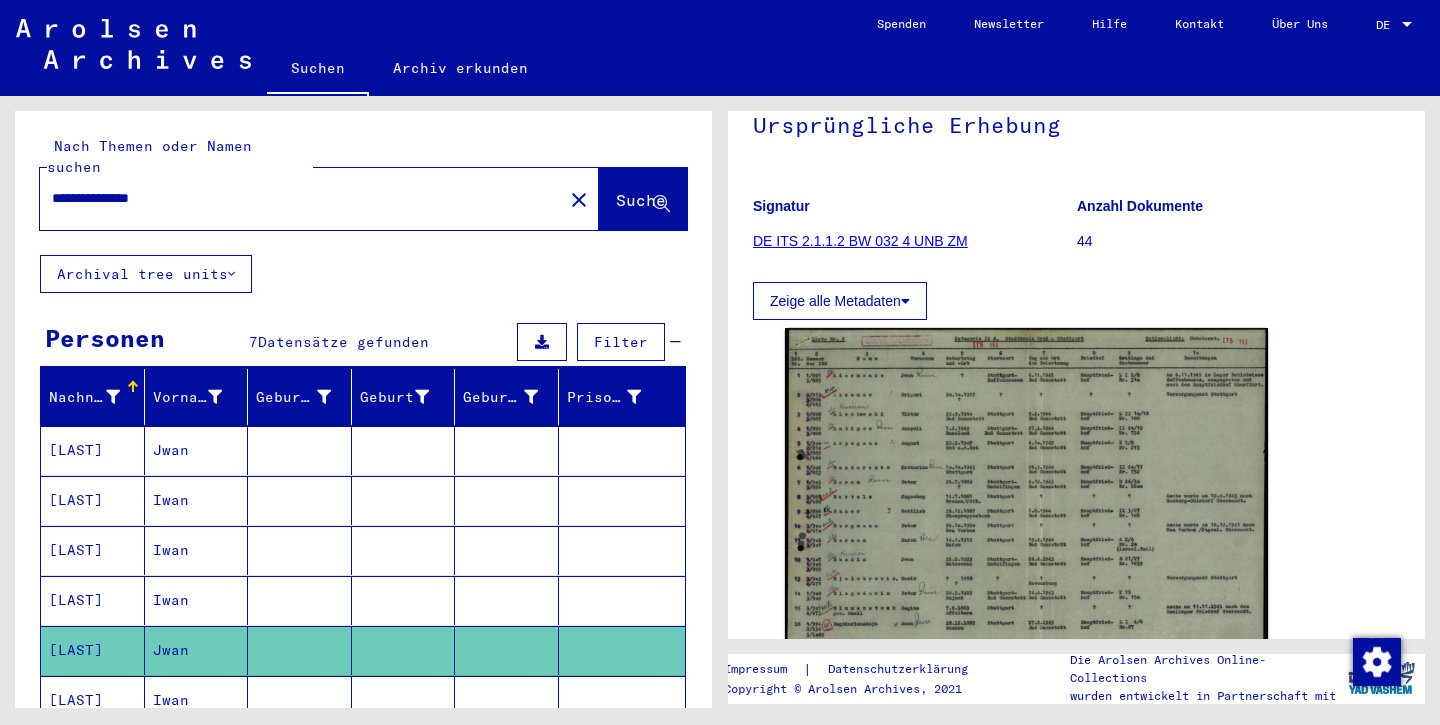 click 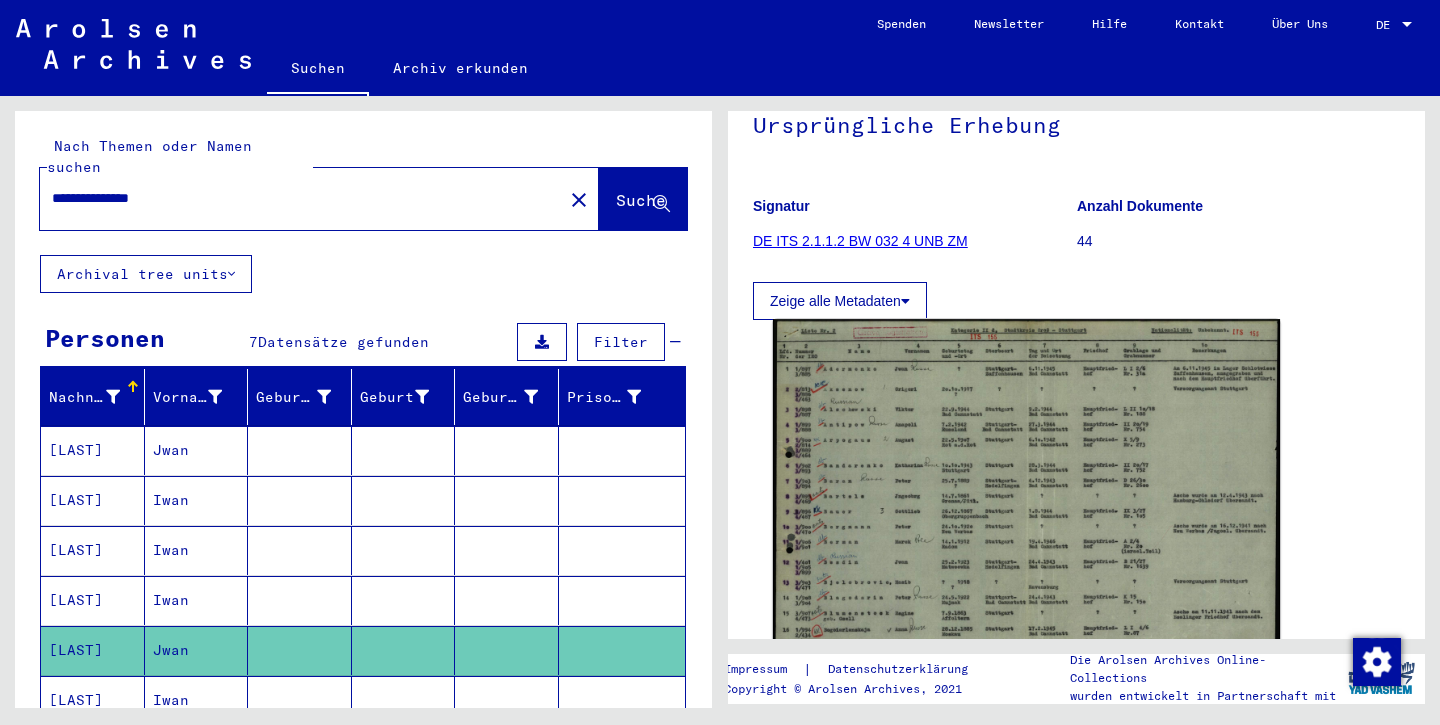 click 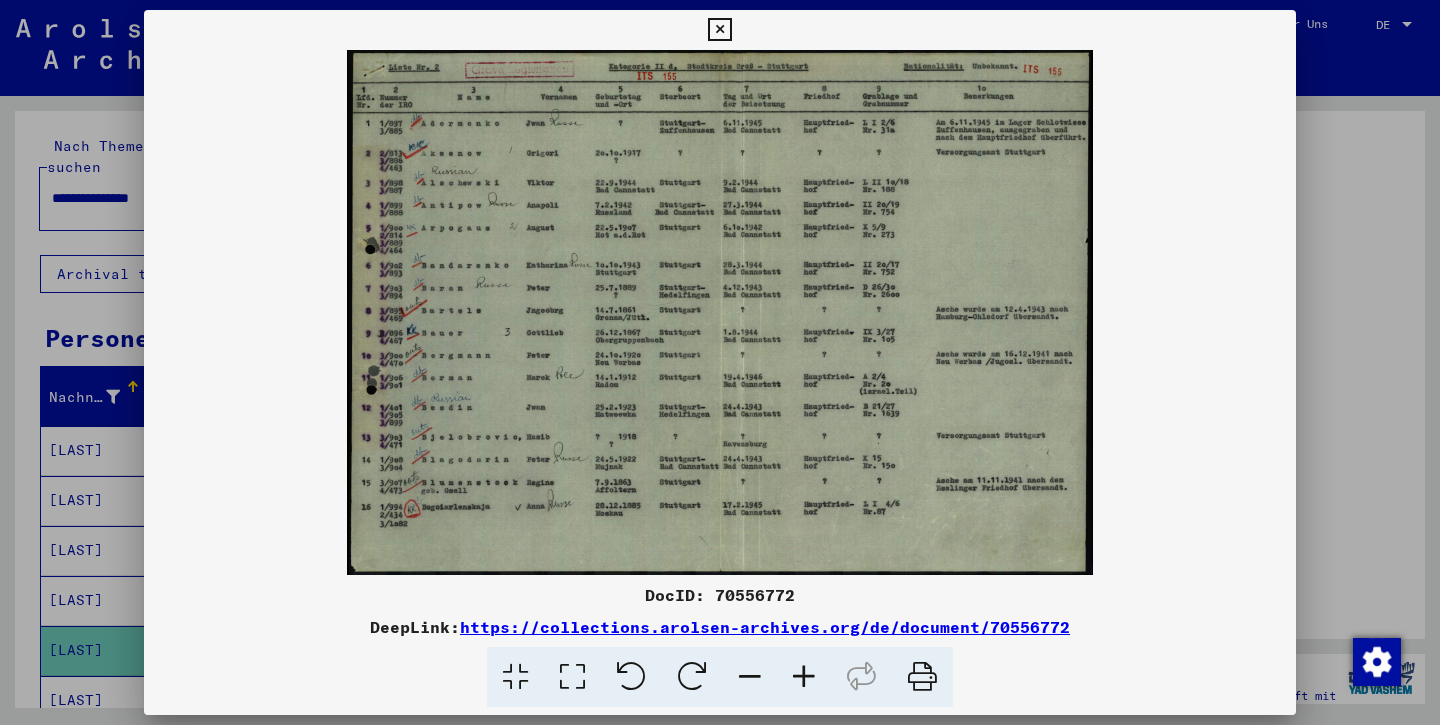 click at bounding box center [719, 30] 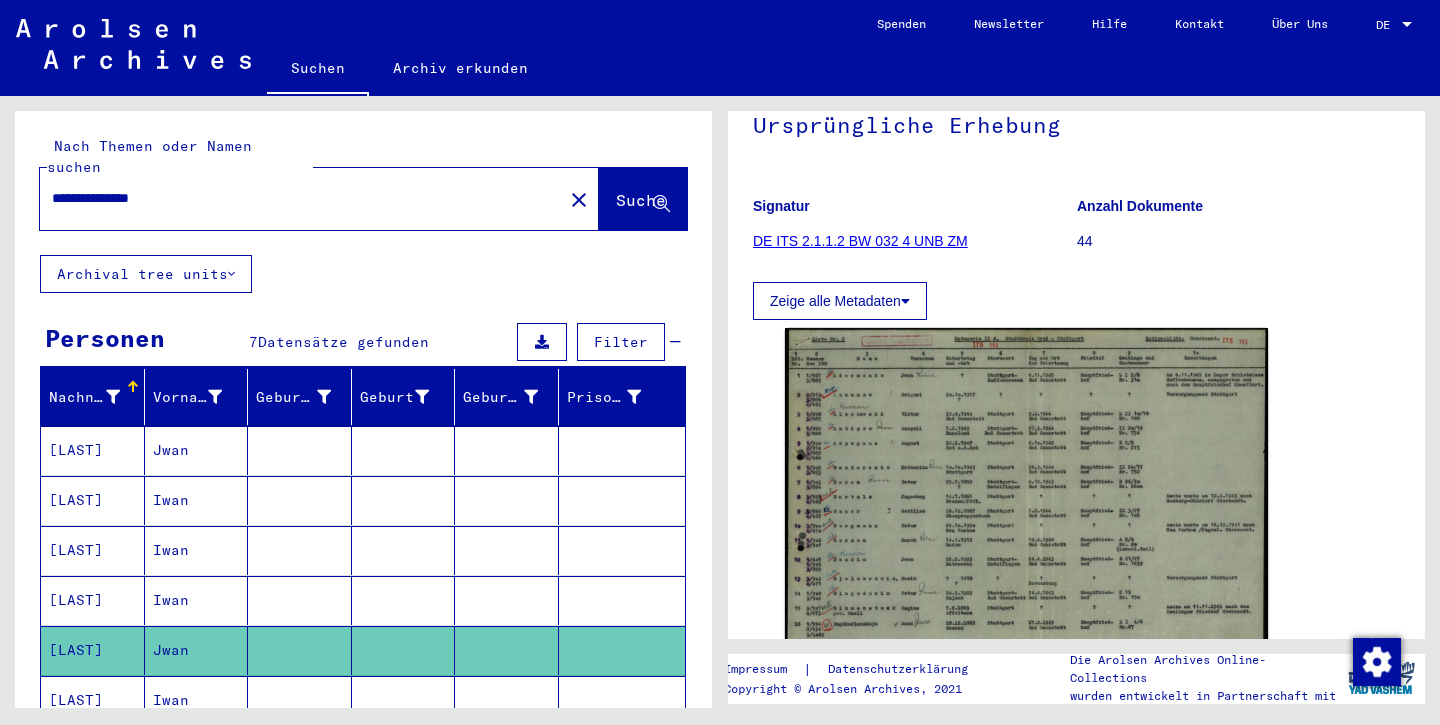 click on "[LAST]" at bounding box center [93, 750] 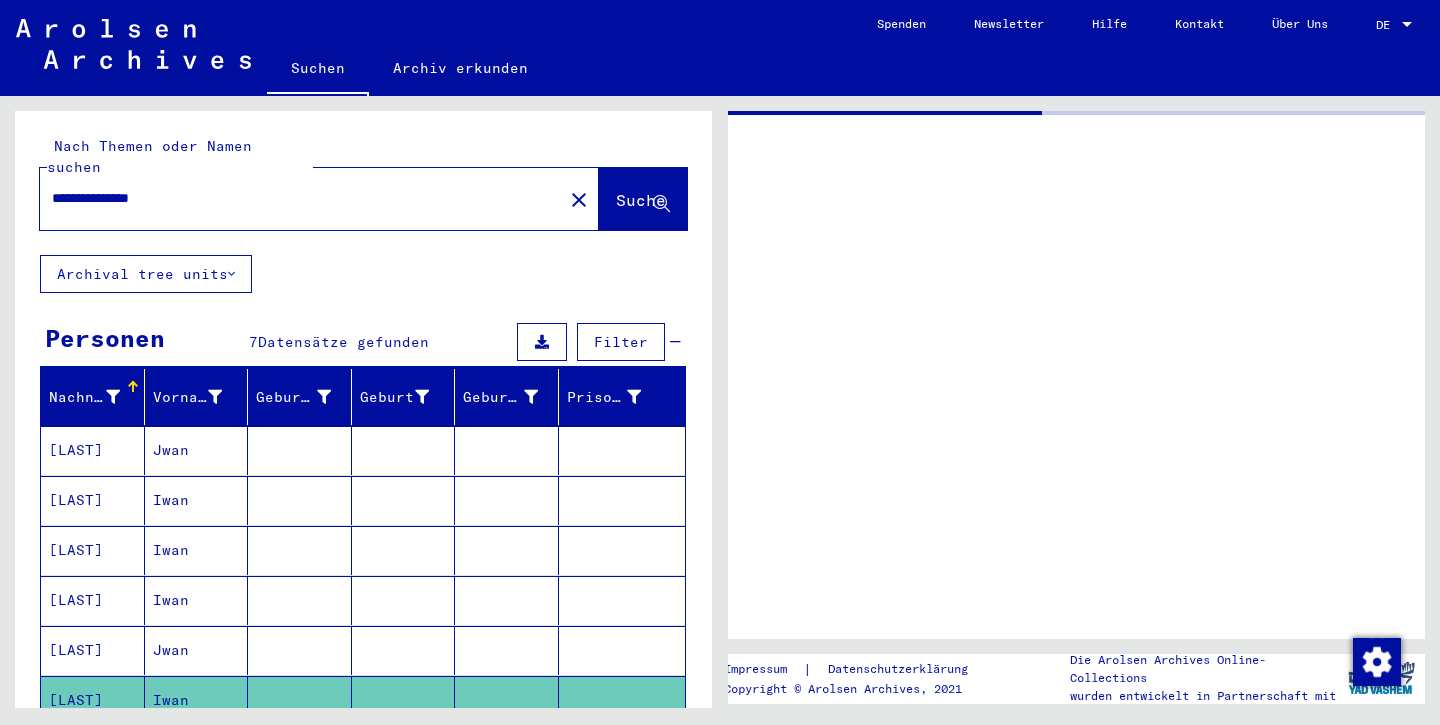 scroll, scrollTop: 0, scrollLeft: 0, axis: both 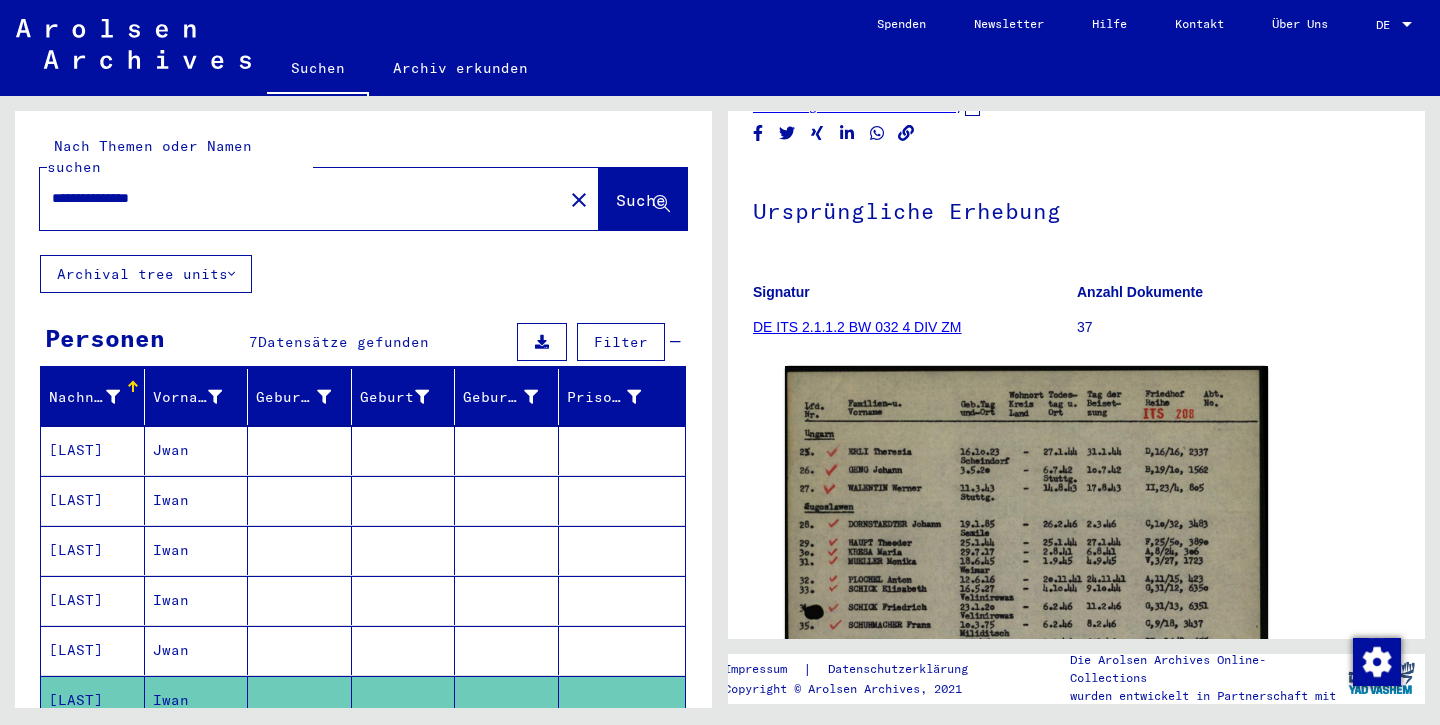 drag, startPoint x: 194, startPoint y: 175, endPoint x: 139, endPoint y: 173, distance: 55.03635 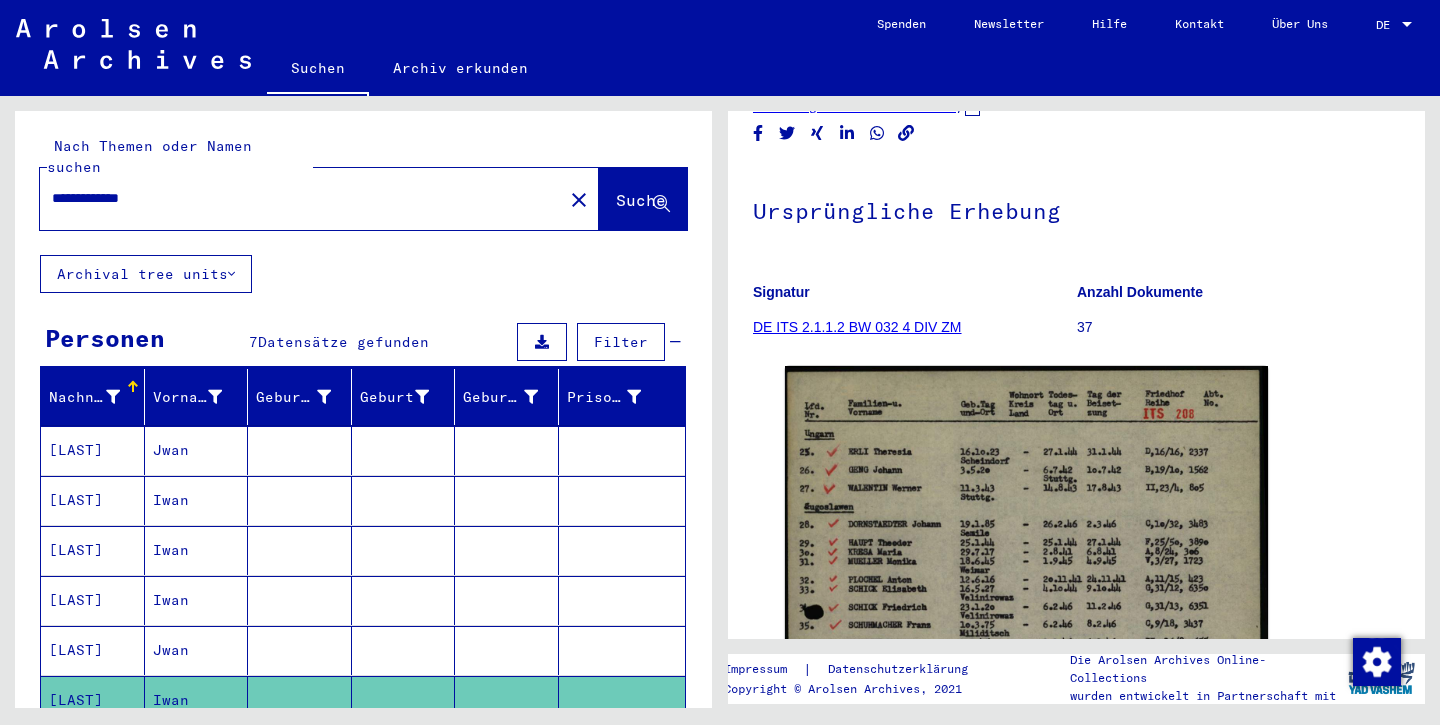 click on "**********" at bounding box center (301, 198) 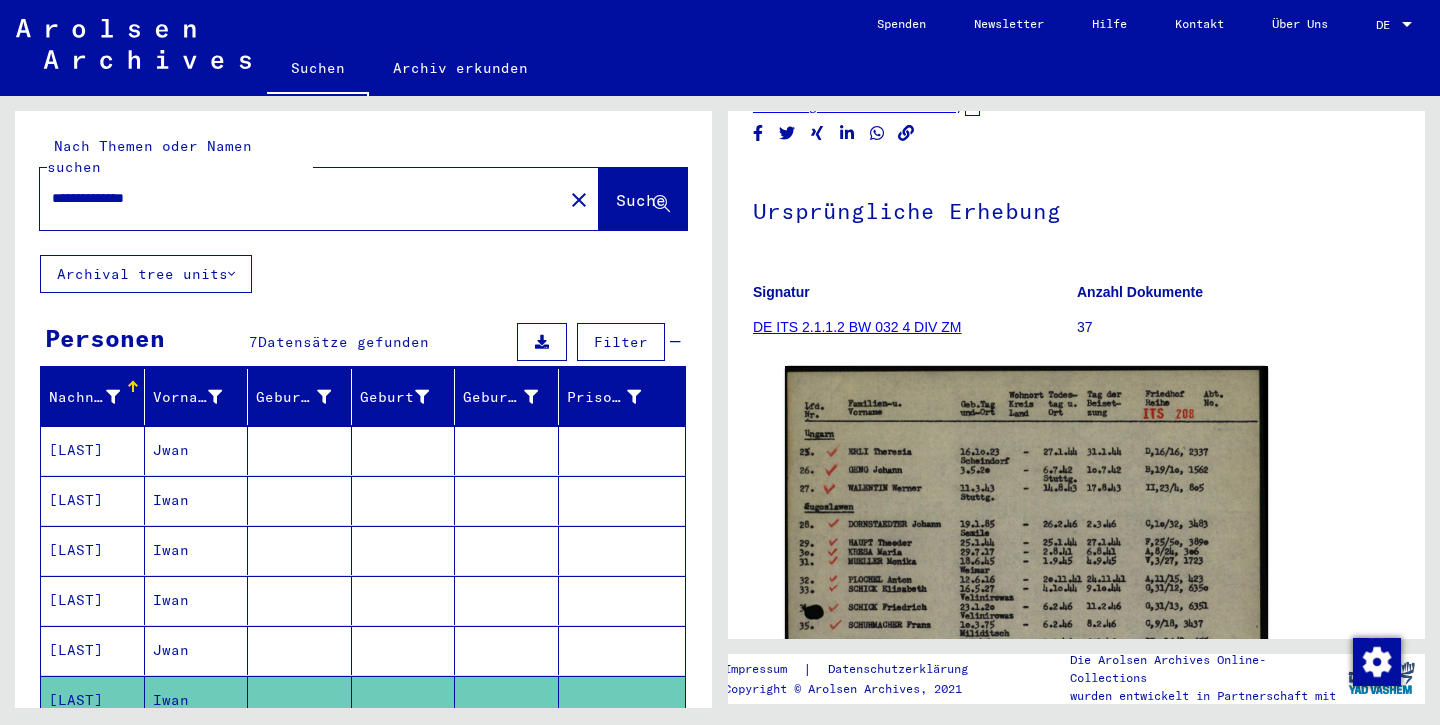 click on "Suche" 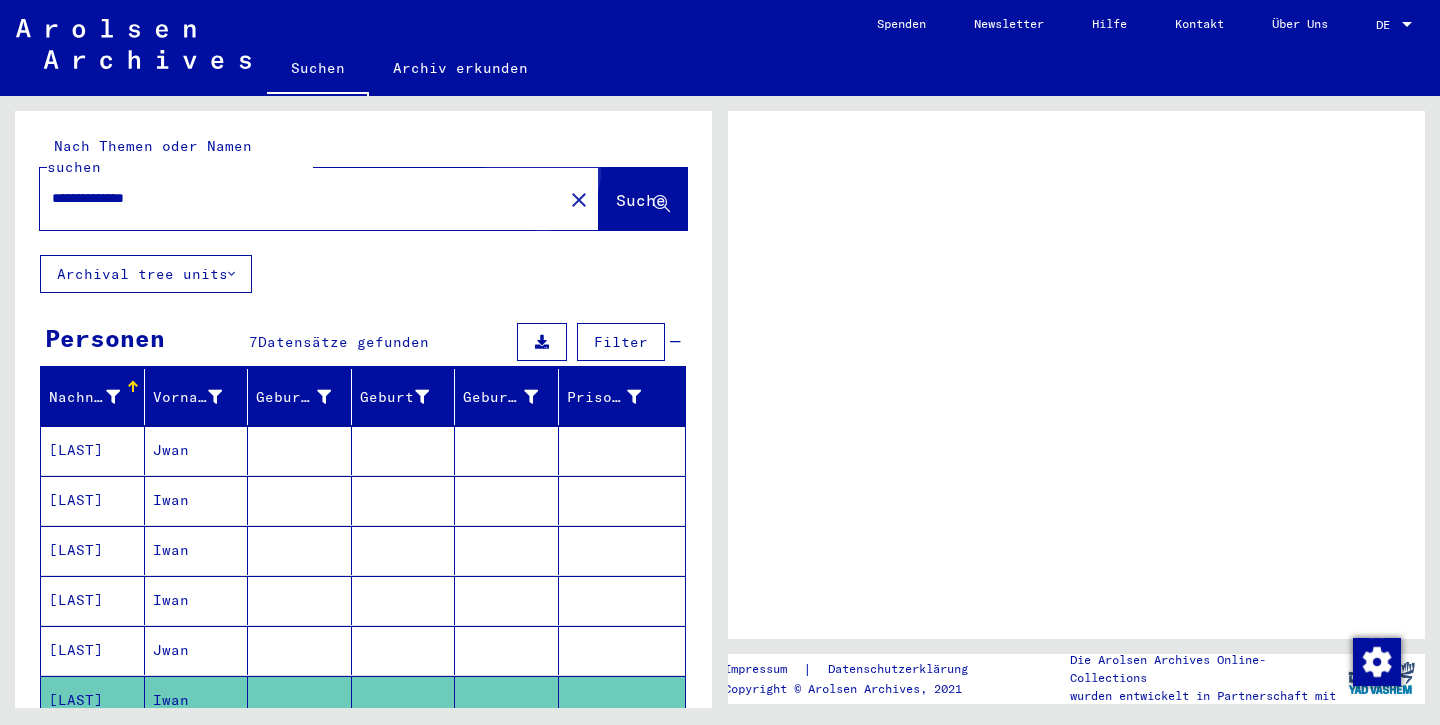 scroll, scrollTop: 0, scrollLeft: 0, axis: both 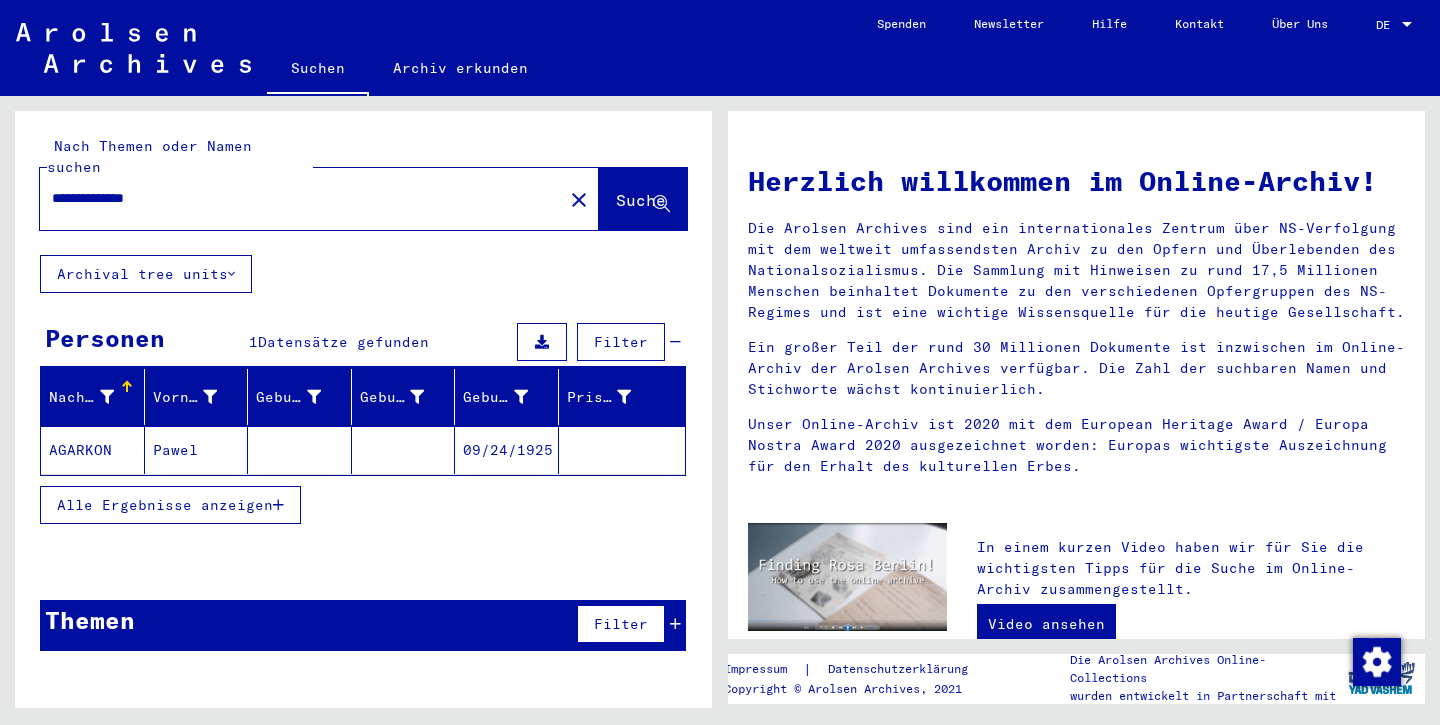 click on "AGARKON" 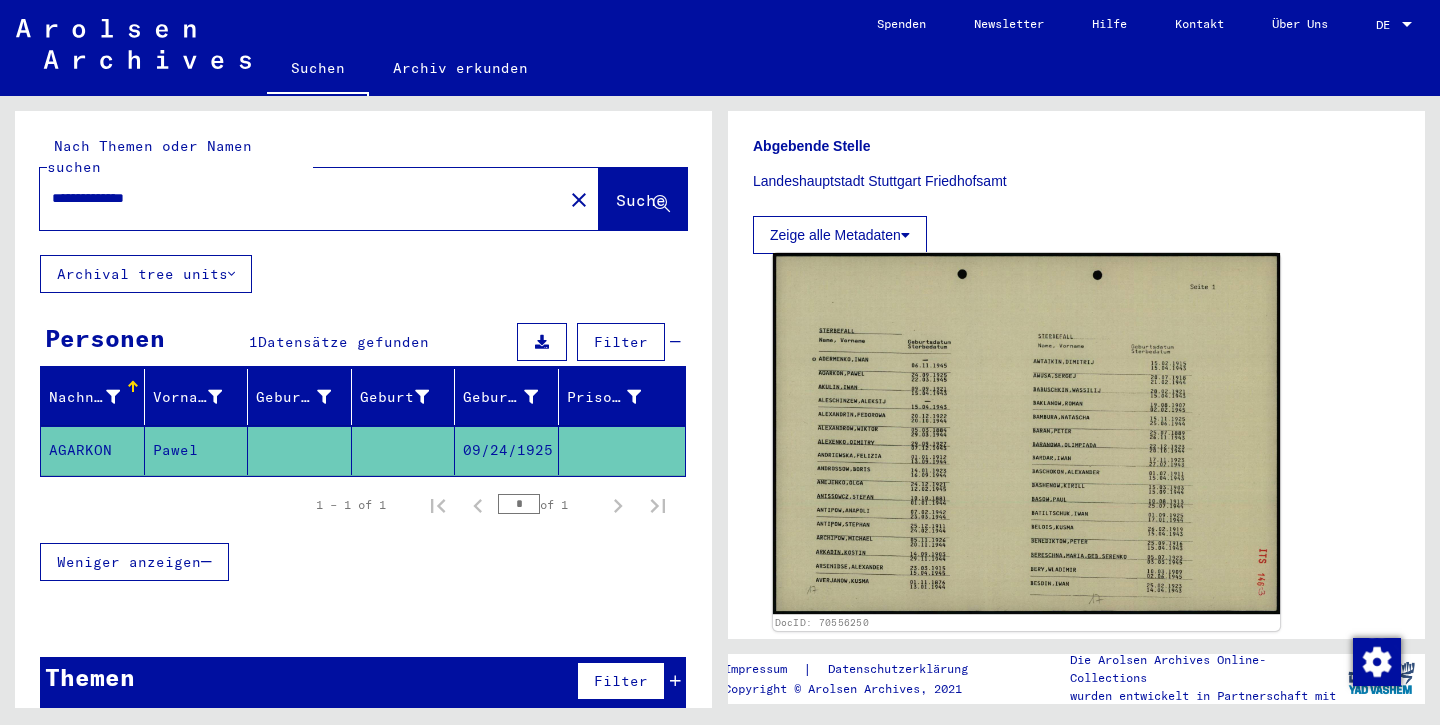 scroll, scrollTop: 508, scrollLeft: 0, axis: vertical 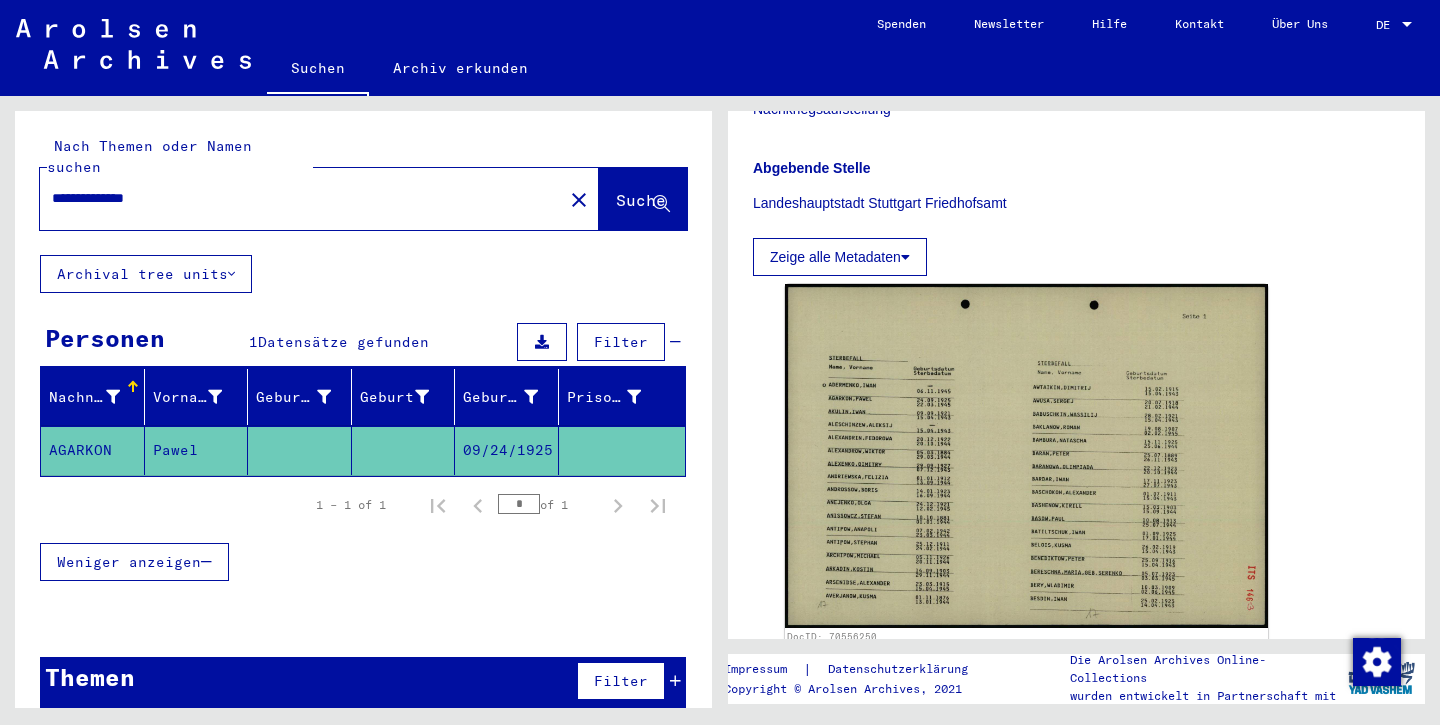 click on "**********" at bounding box center (301, 198) 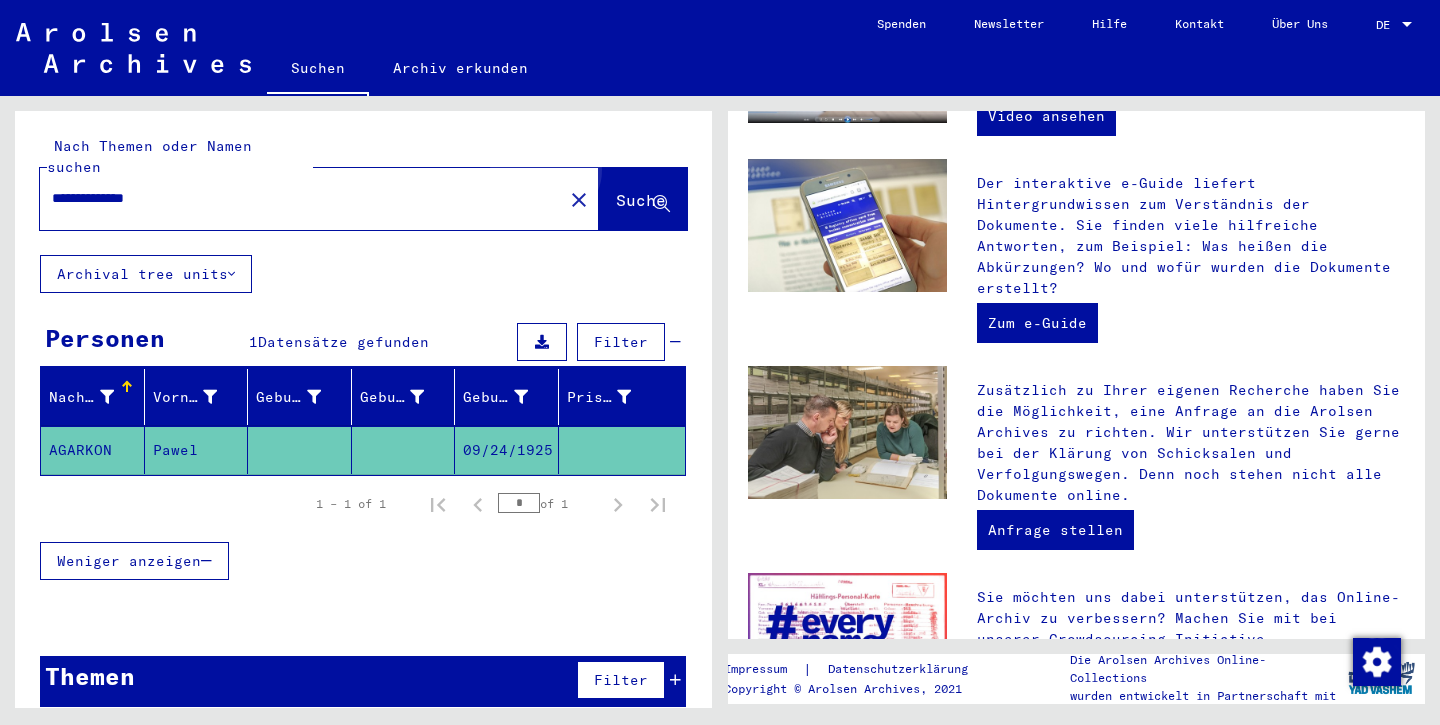 scroll, scrollTop: 0, scrollLeft: 0, axis: both 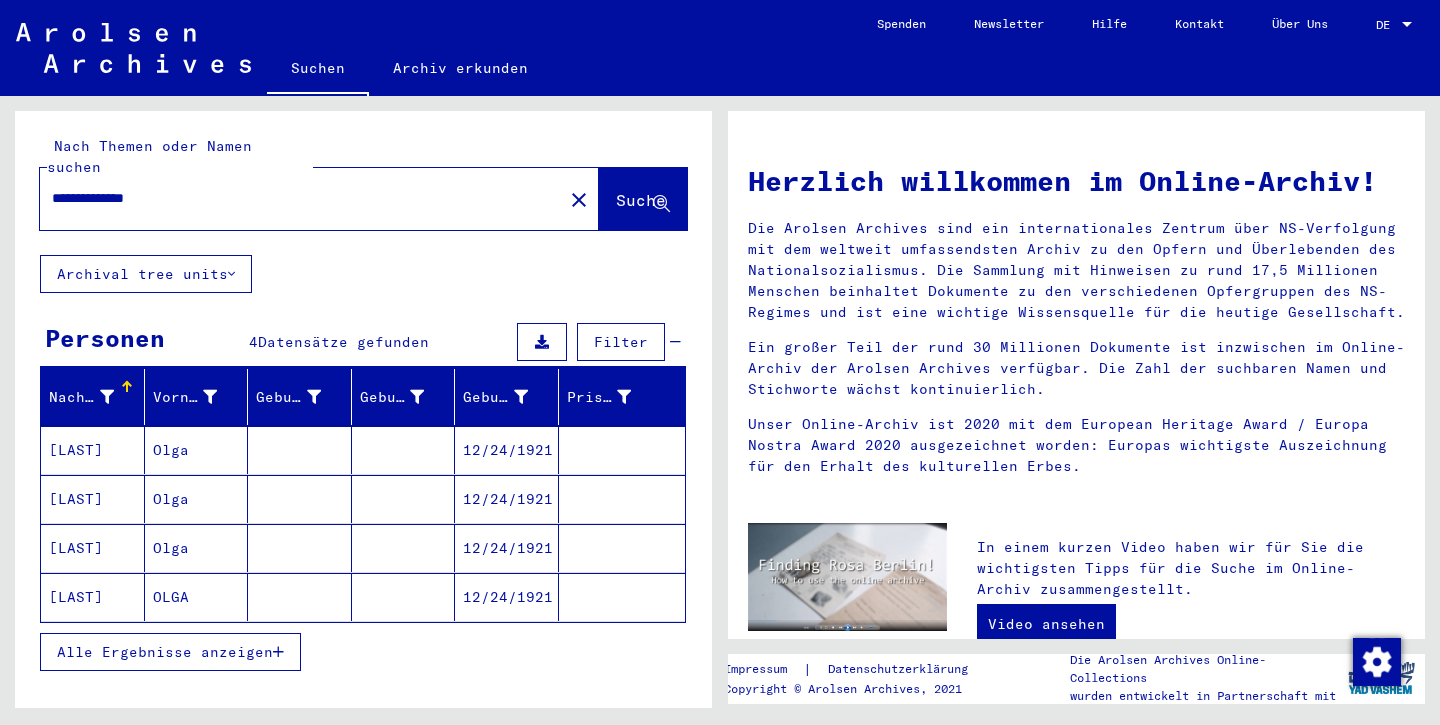 click on "[LAST]" at bounding box center [93, 499] 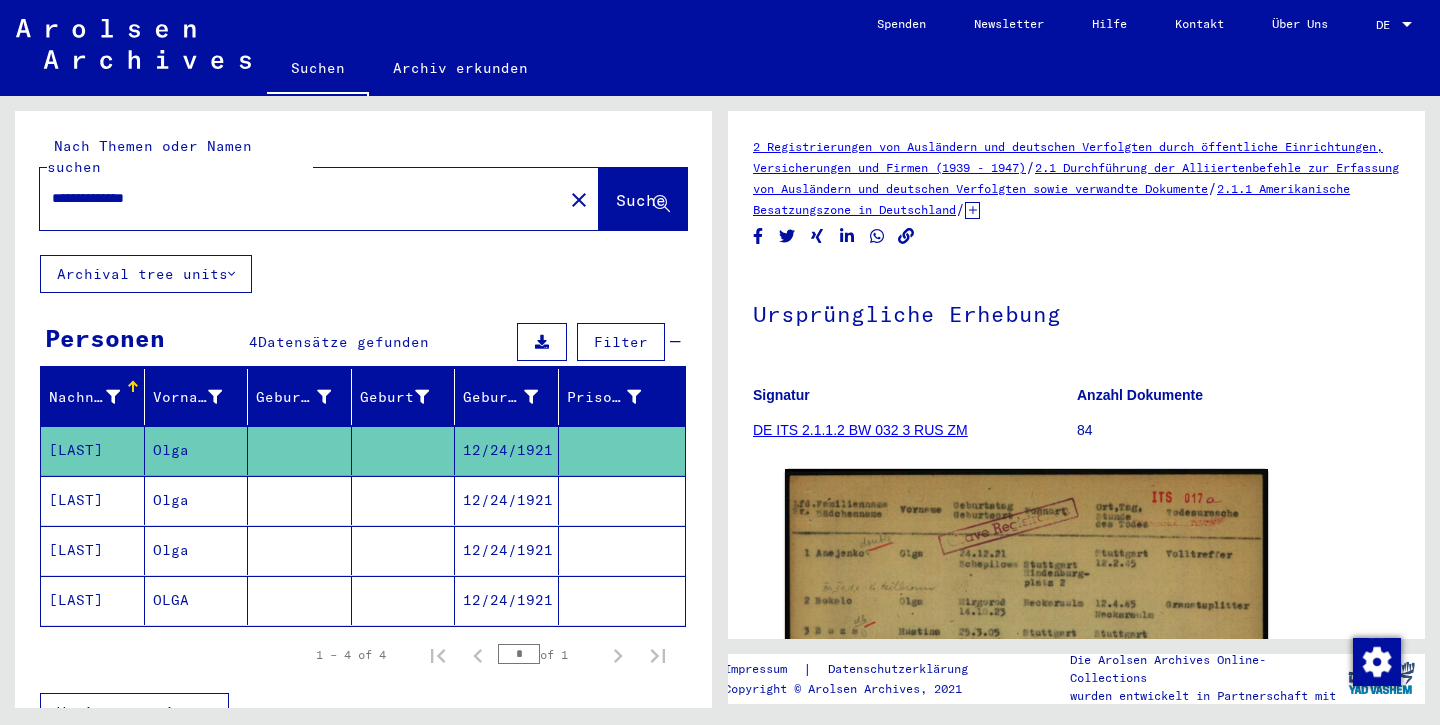 scroll, scrollTop: 0, scrollLeft: 0, axis: both 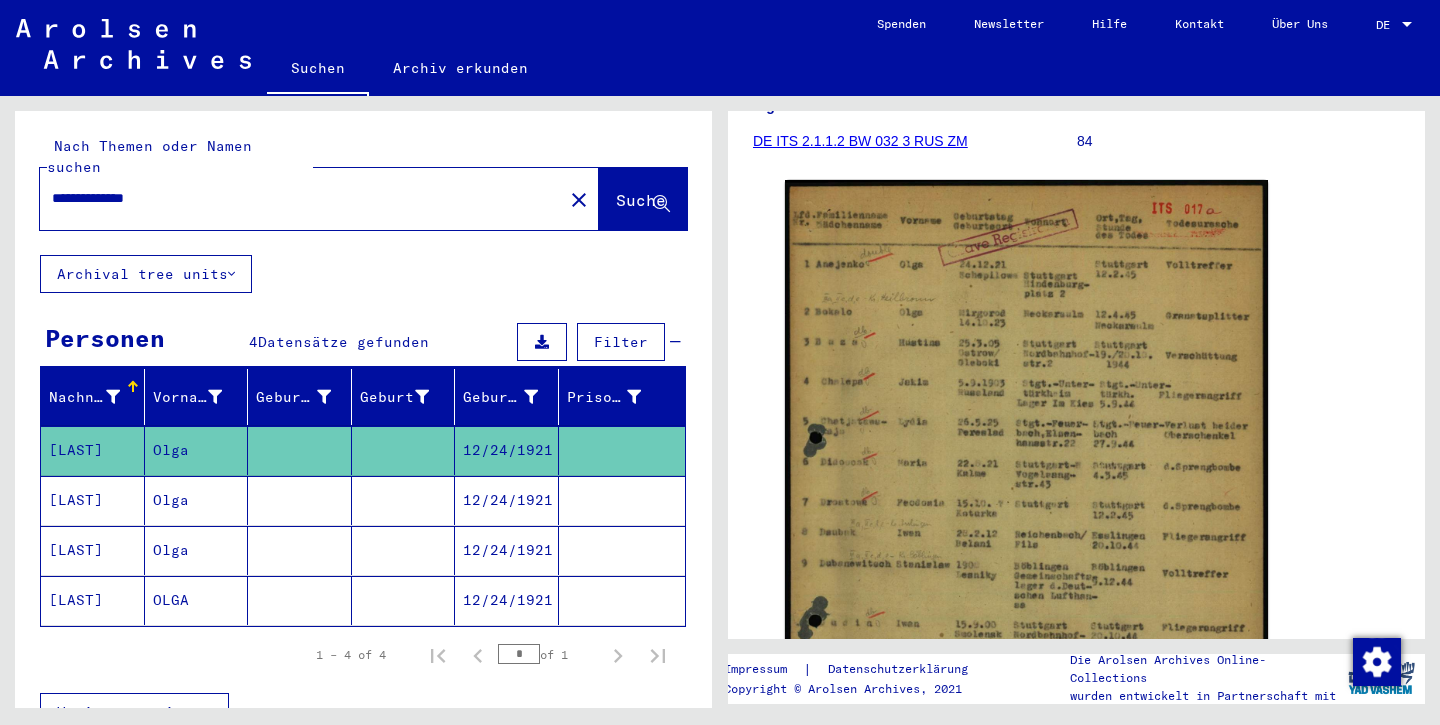 click on "[LAST]" at bounding box center [93, 550] 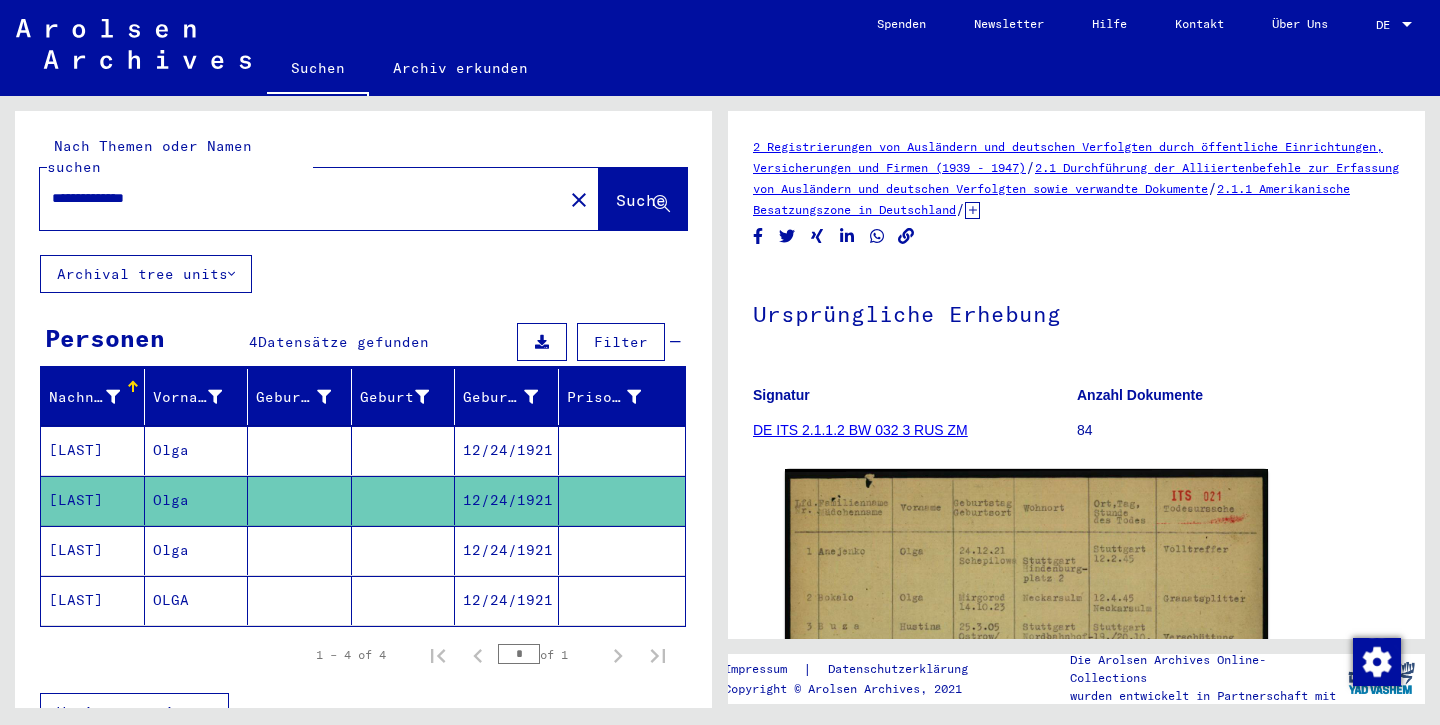 scroll, scrollTop: 0, scrollLeft: 0, axis: both 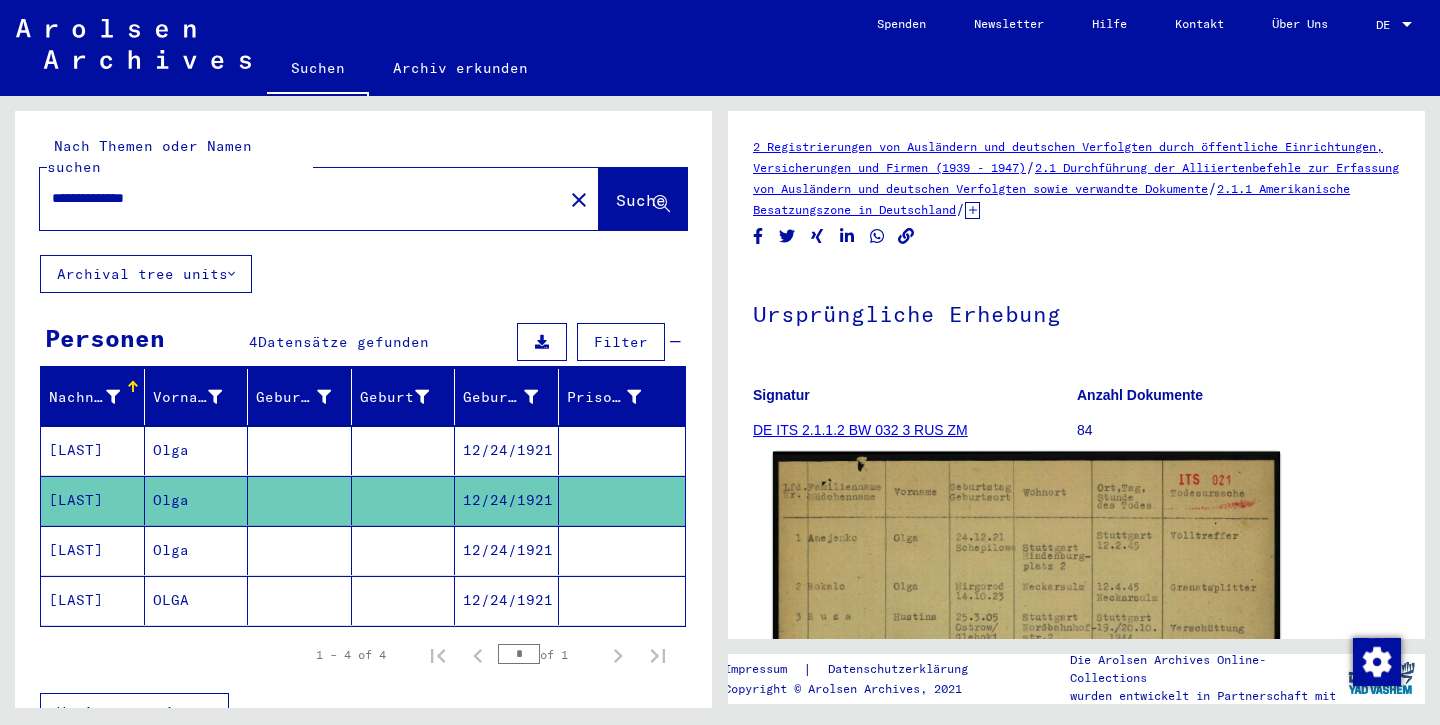 click 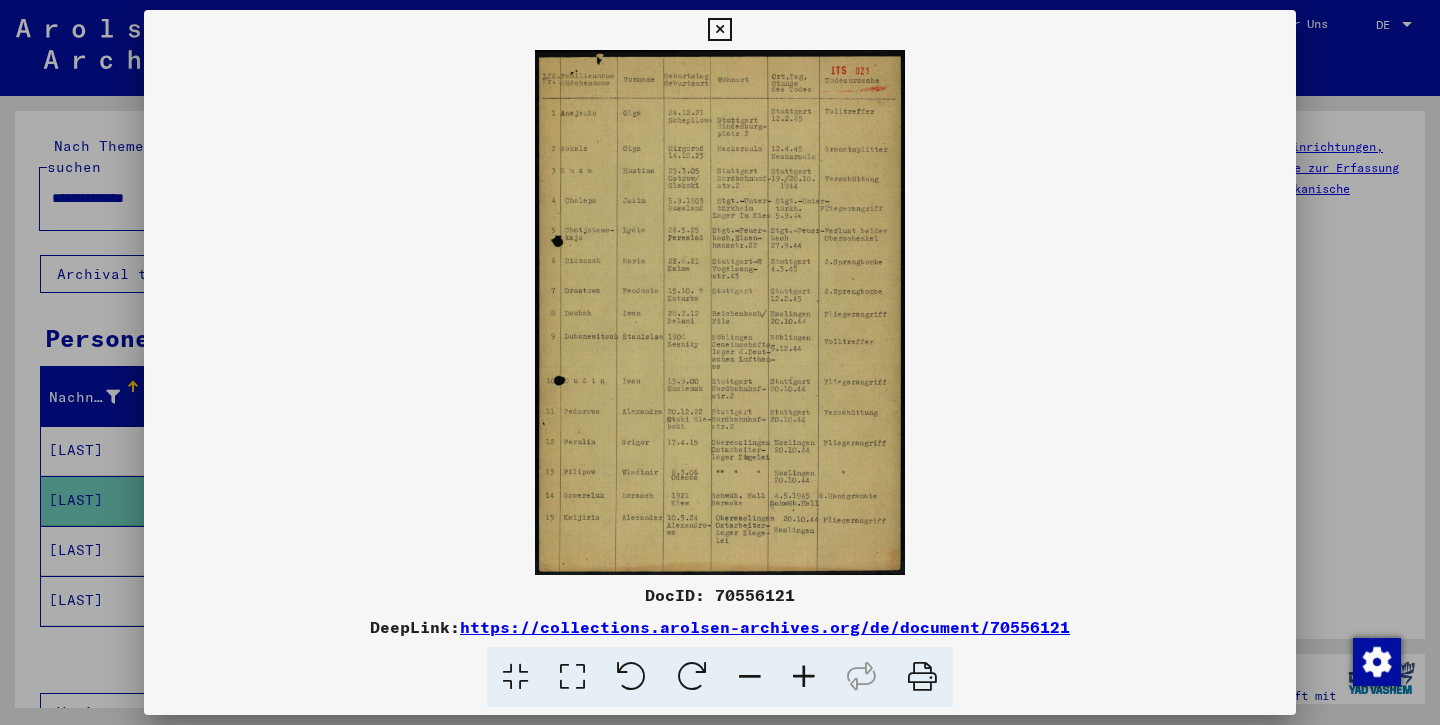 scroll, scrollTop: 0, scrollLeft: 0, axis: both 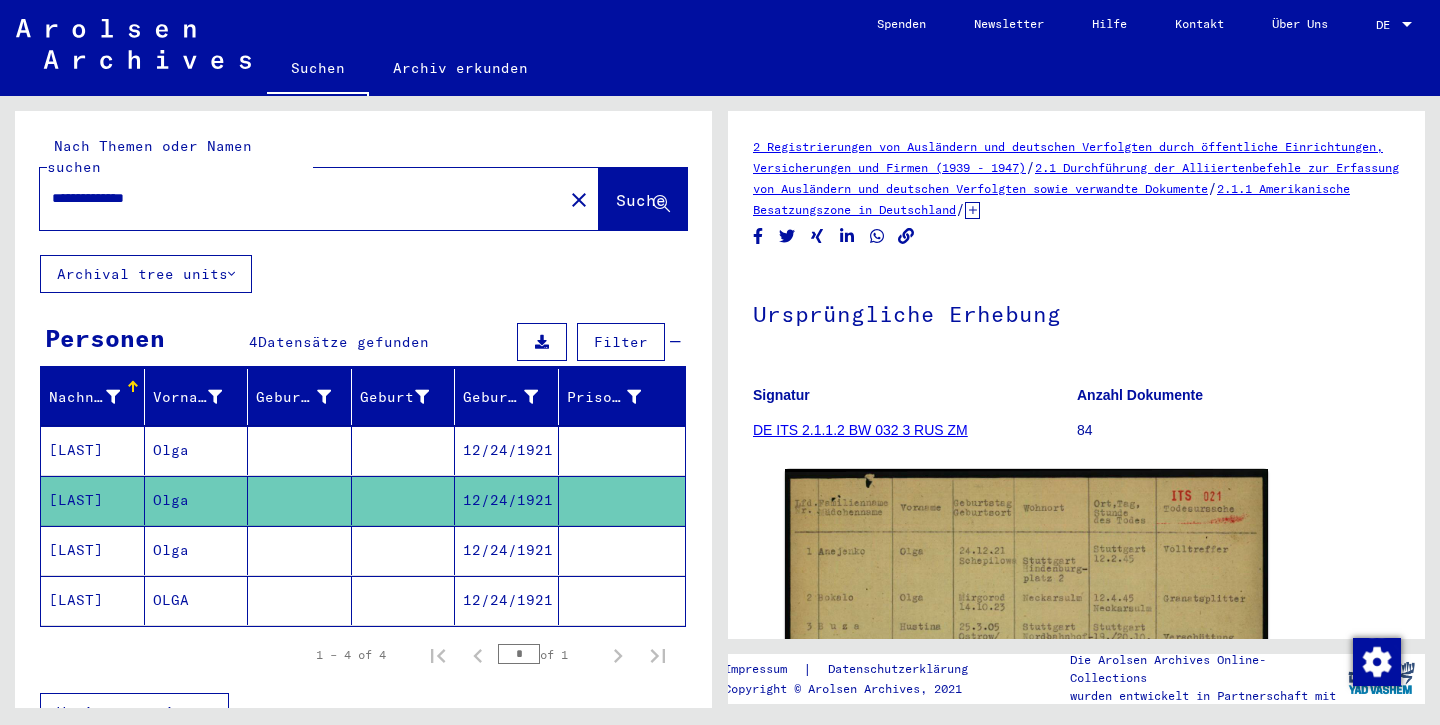 click on "[LAST]" at bounding box center [93, 600] 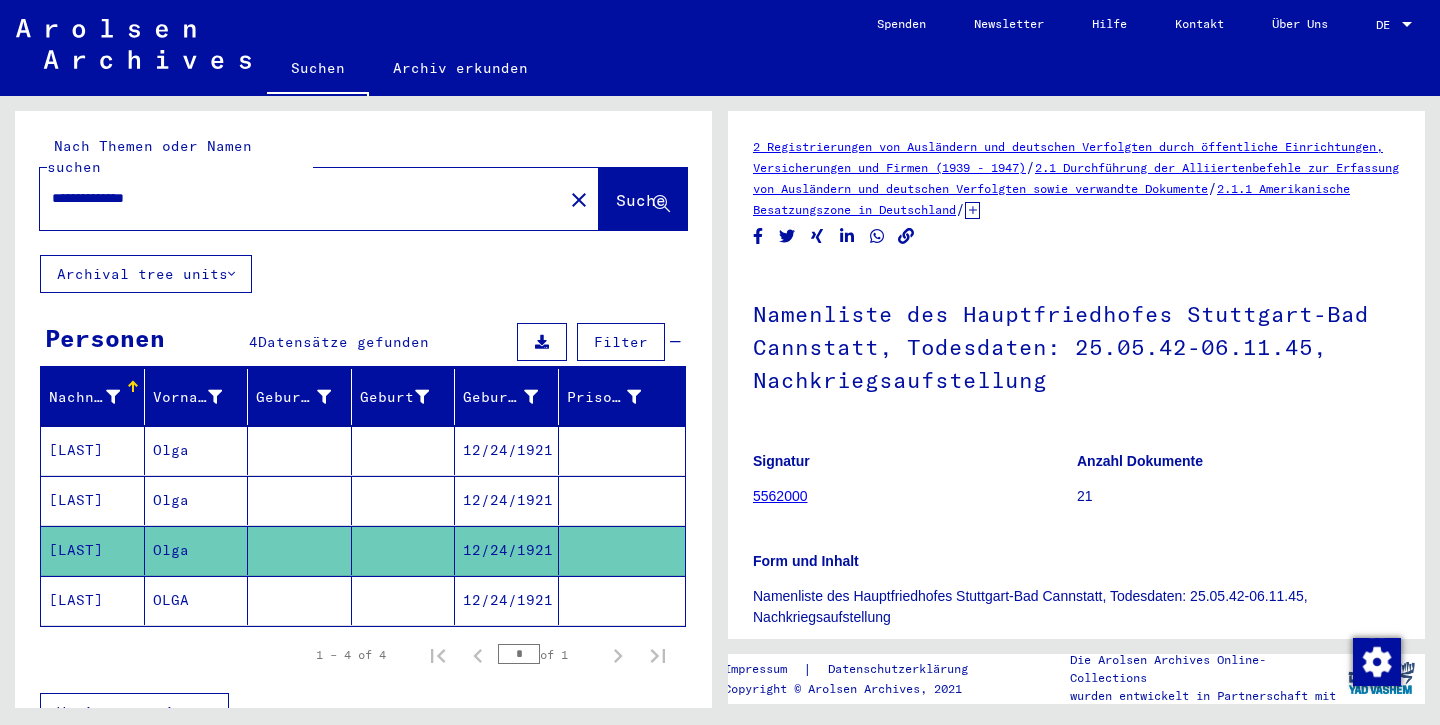 click on "[LAST]" 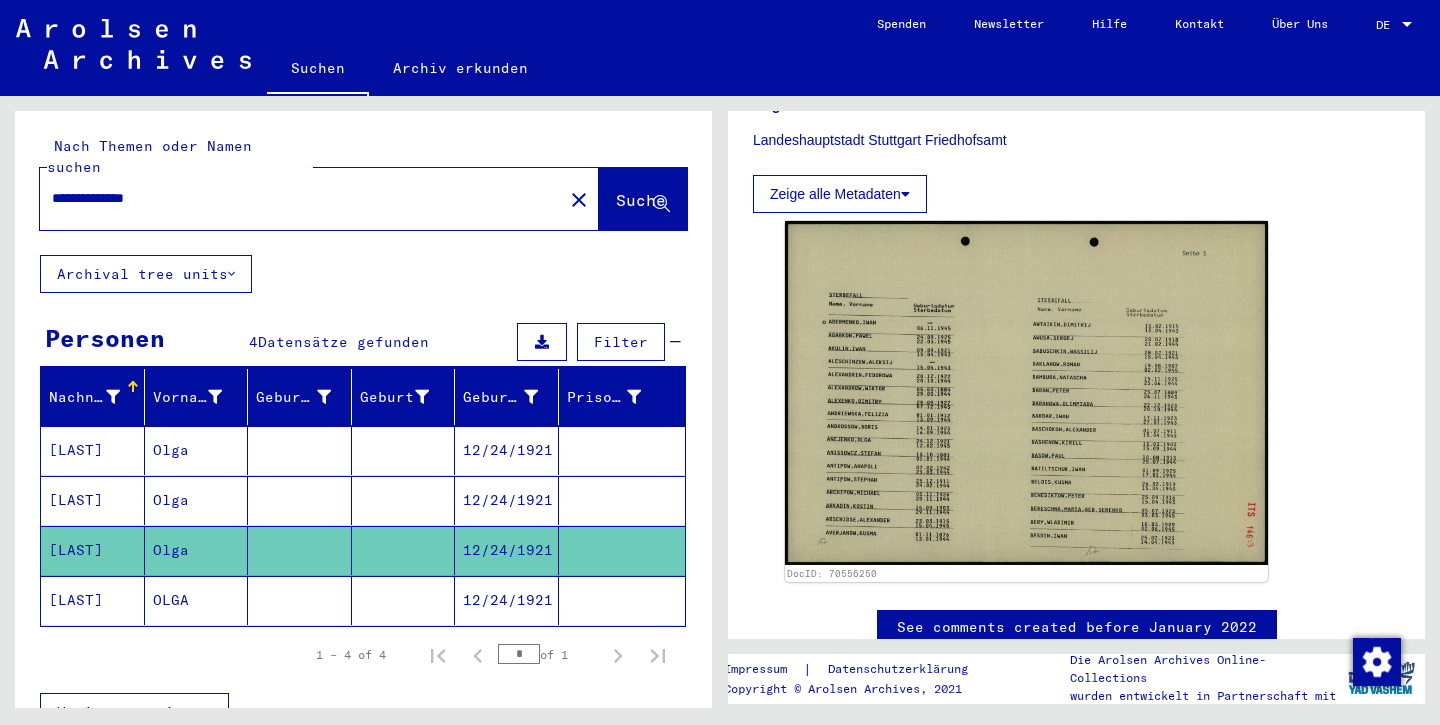 scroll, scrollTop: 586, scrollLeft: 0, axis: vertical 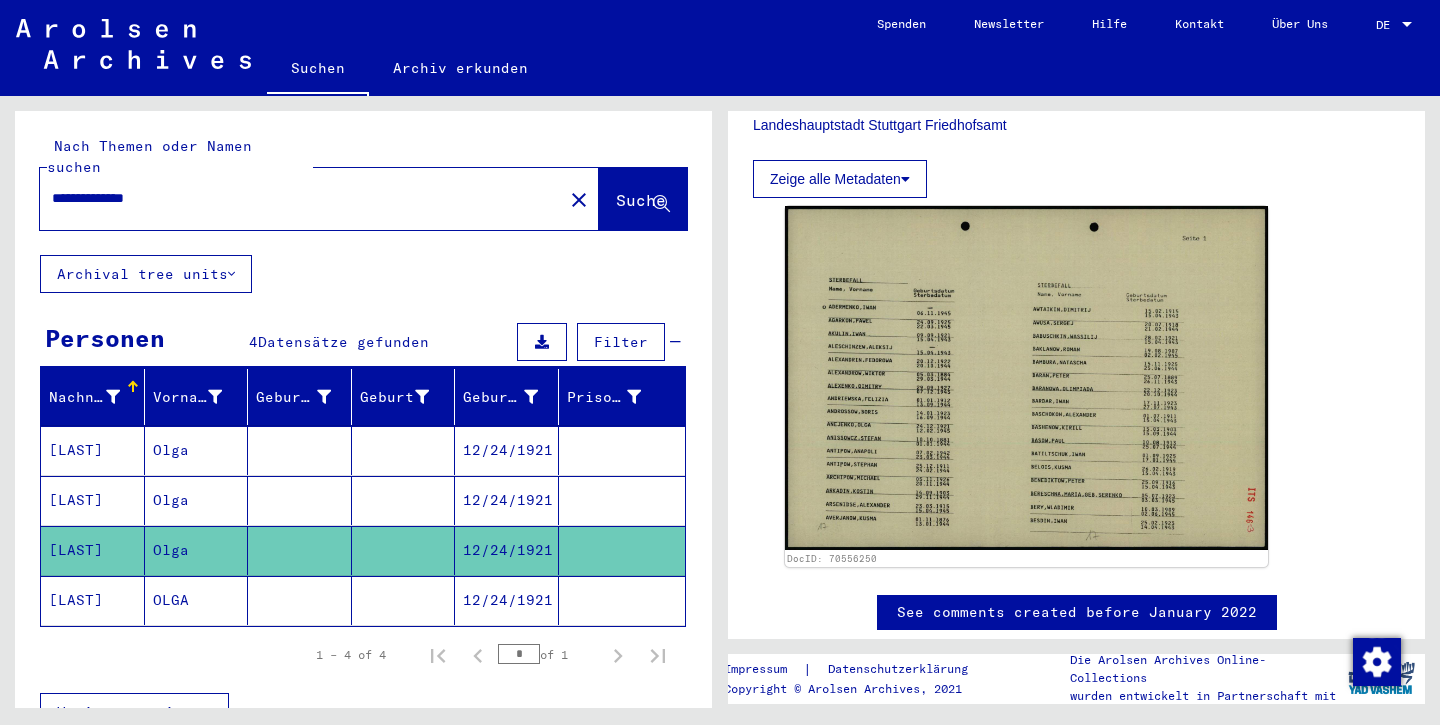 click 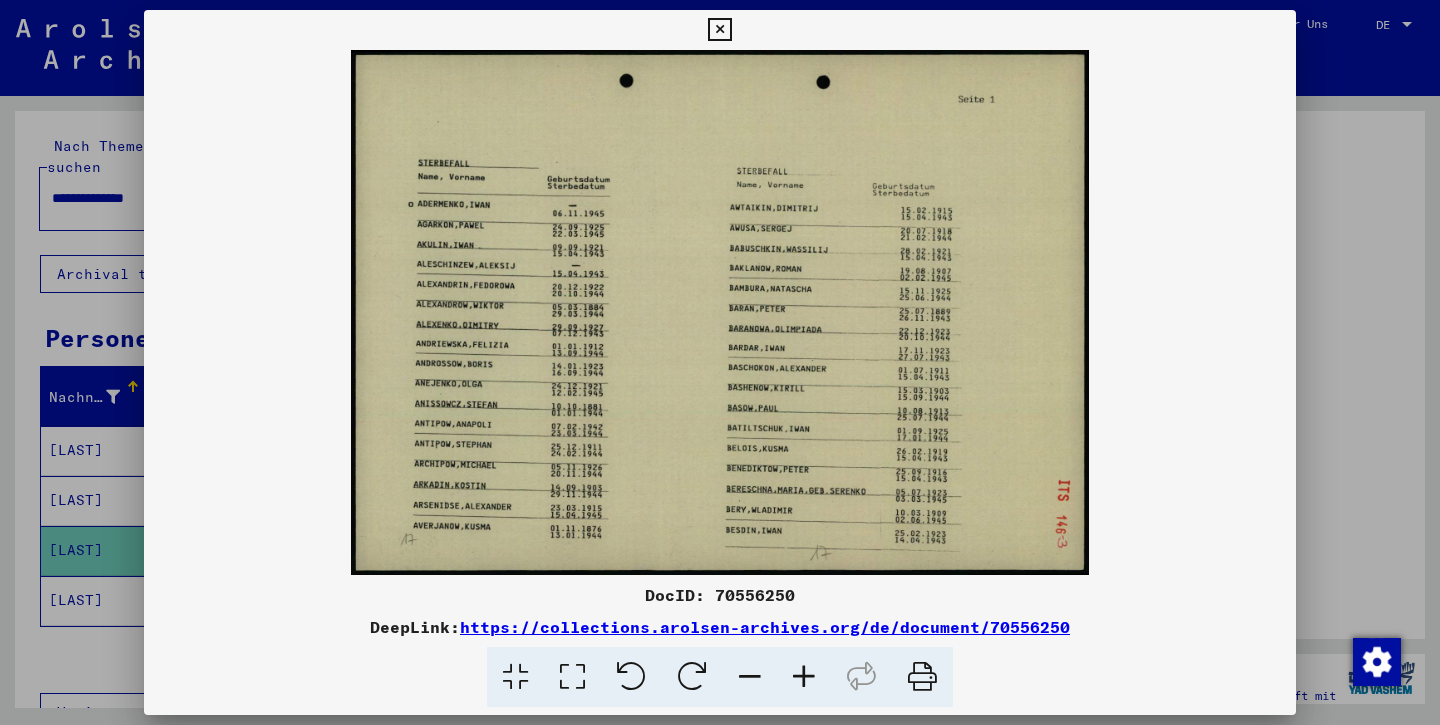 click at bounding box center (719, 30) 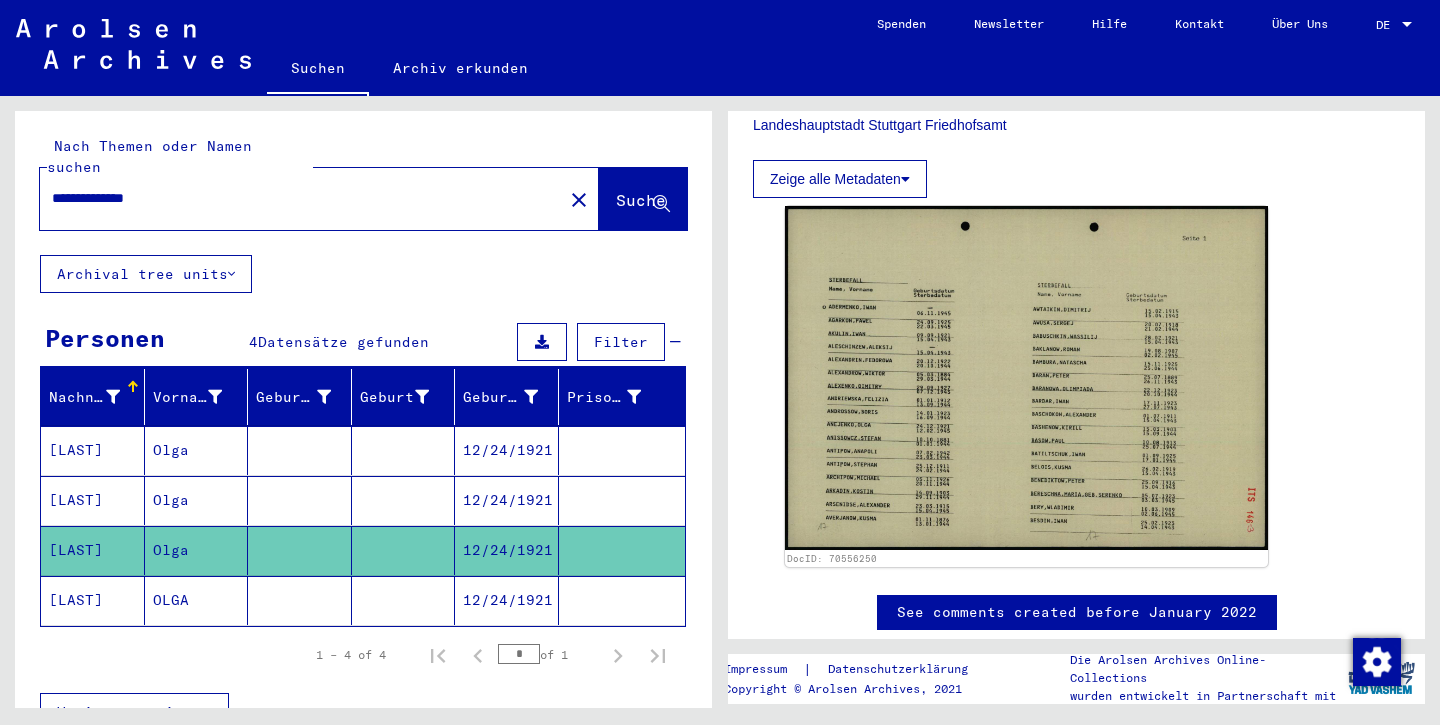 click on "[LAST]" 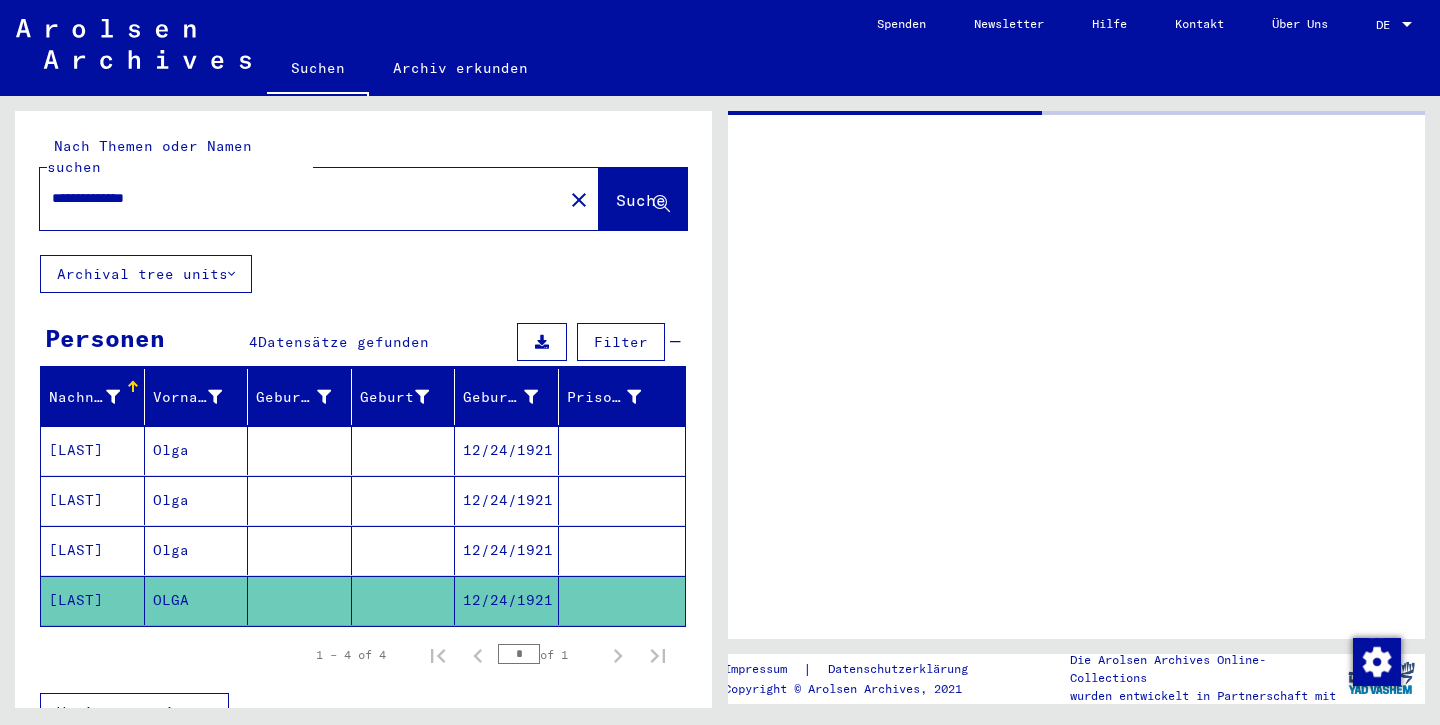 scroll, scrollTop: 0, scrollLeft: 0, axis: both 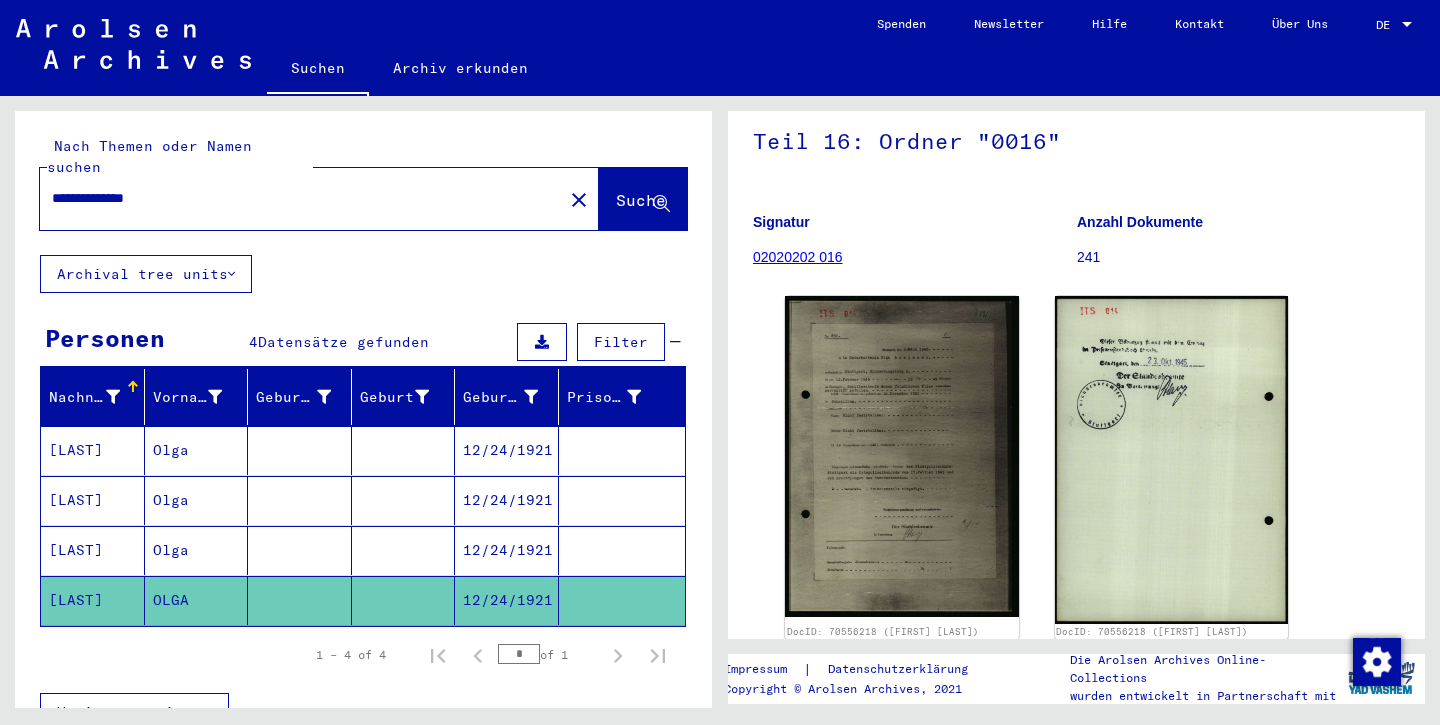 drag, startPoint x: 191, startPoint y: 179, endPoint x: 56, endPoint y: 172, distance: 135.18137 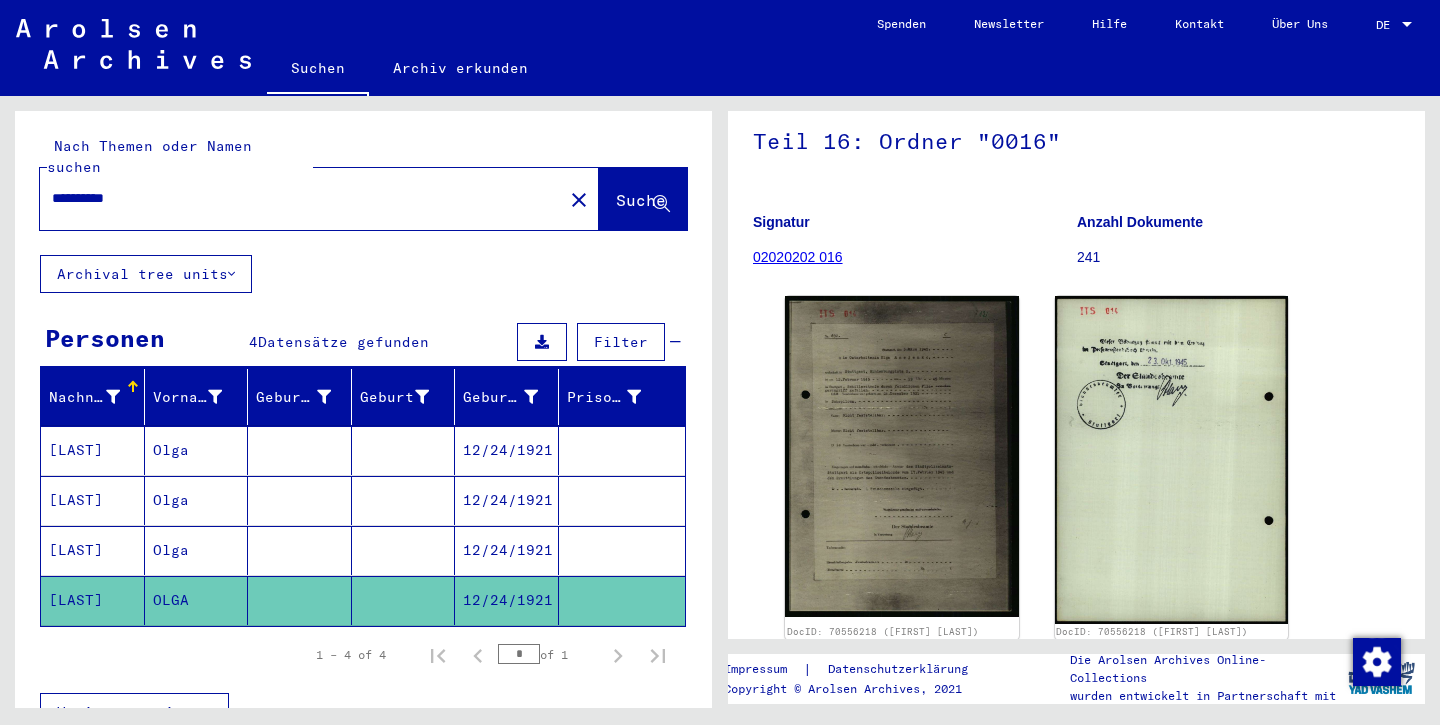 click on "**********" at bounding box center (301, 198) 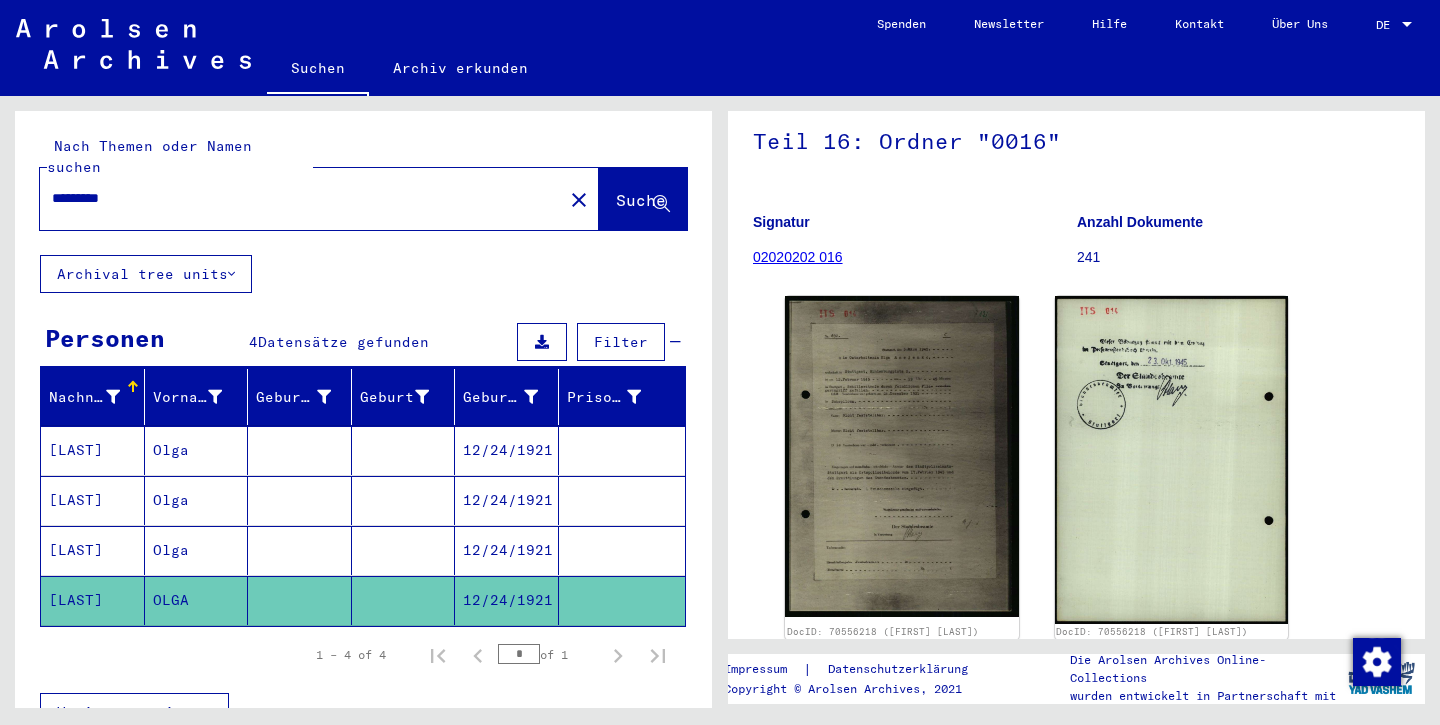 click on "*********" at bounding box center [301, 198] 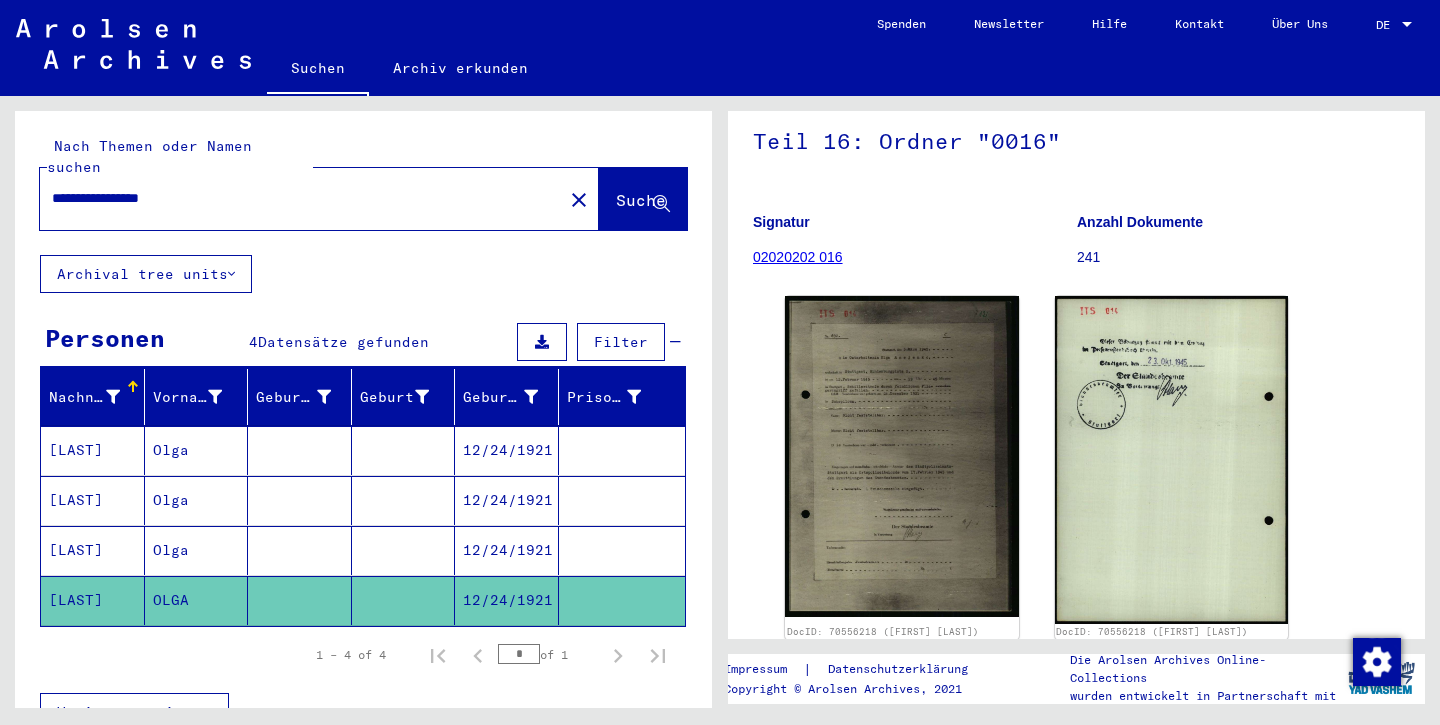 click on "Suche" 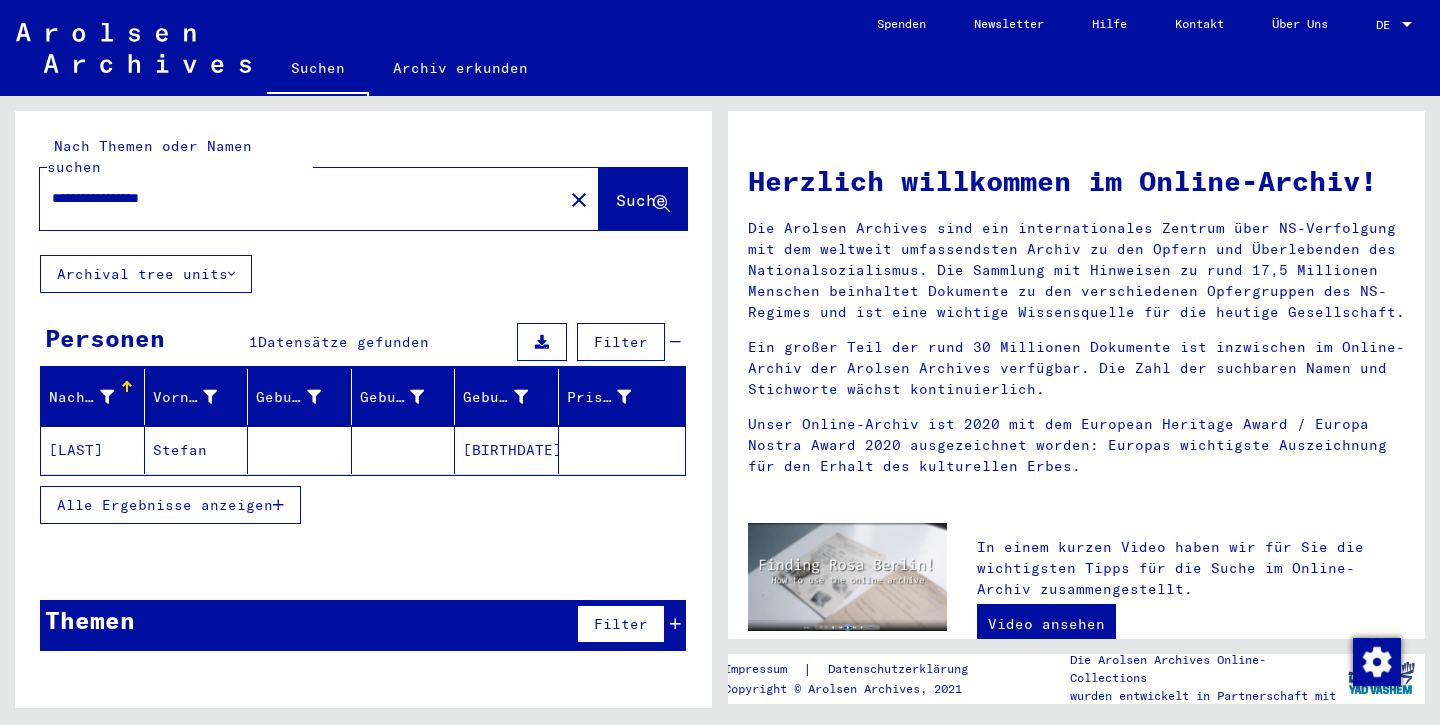 click on "[LAST]" 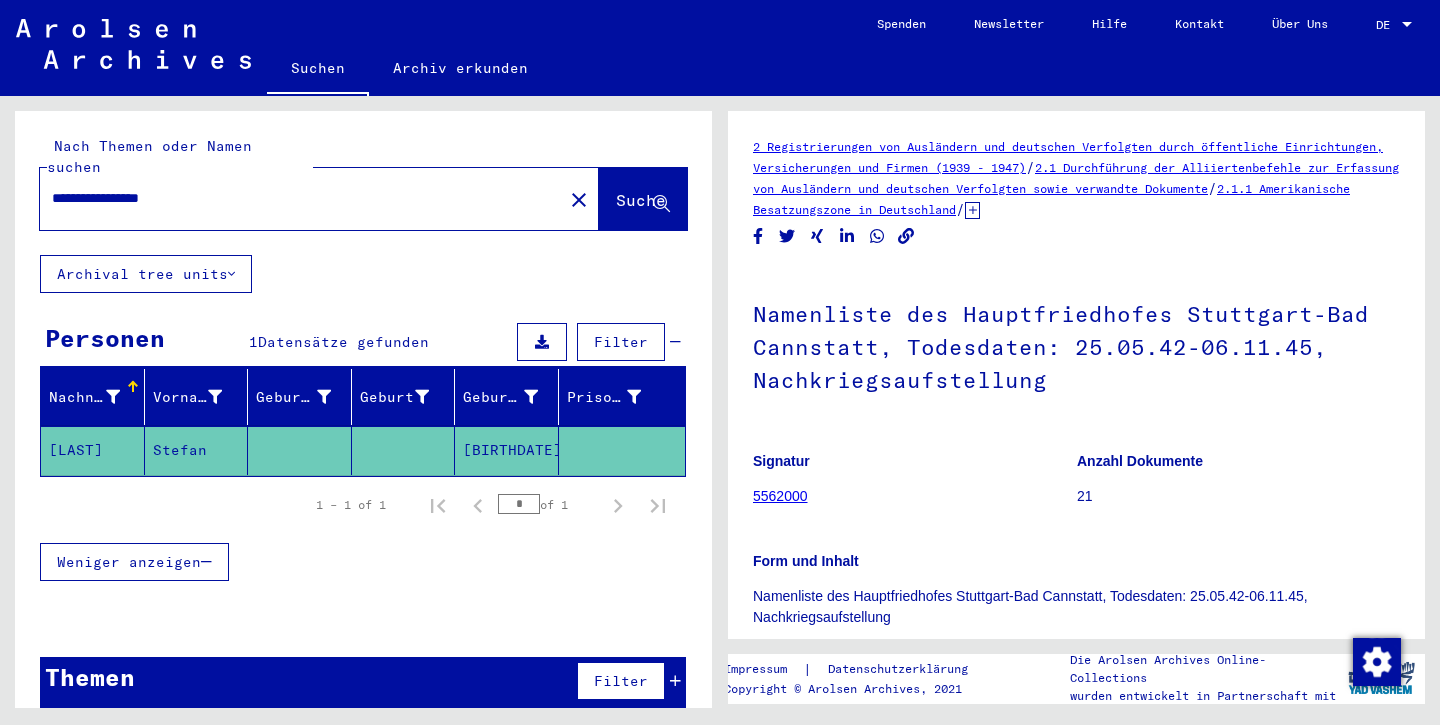 scroll, scrollTop: 0, scrollLeft: 0, axis: both 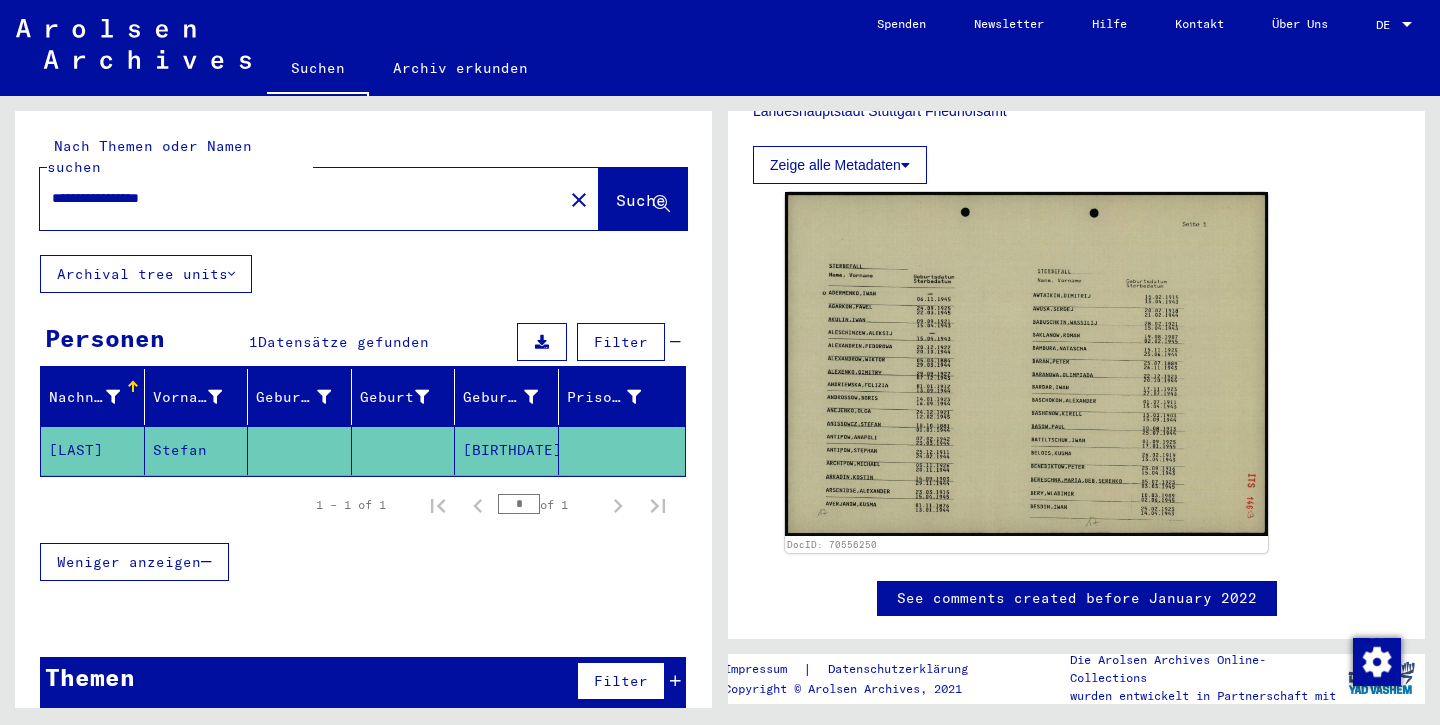 drag, startPoint x: 230, startPoint y: 173, endPoint x: 44, endPoint y: 174, distance: 186.00269 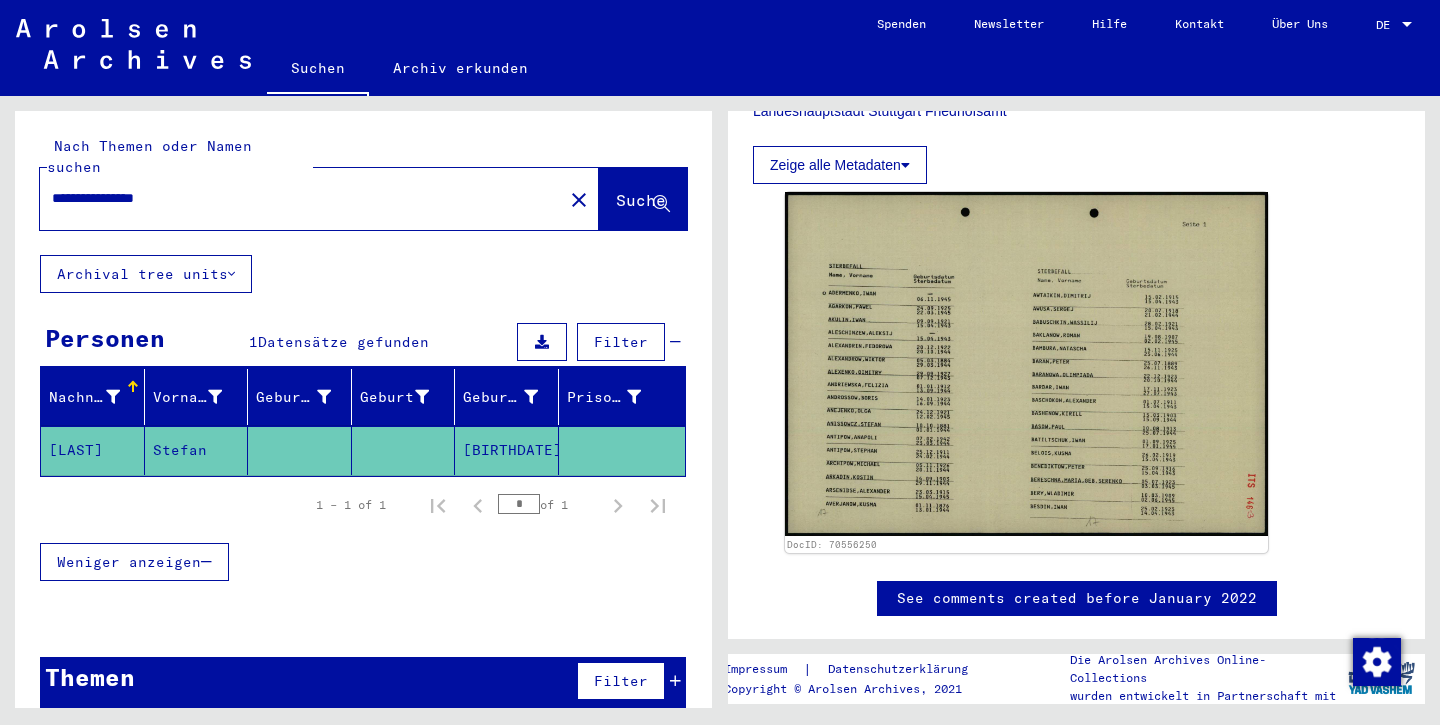 click on "Suche" 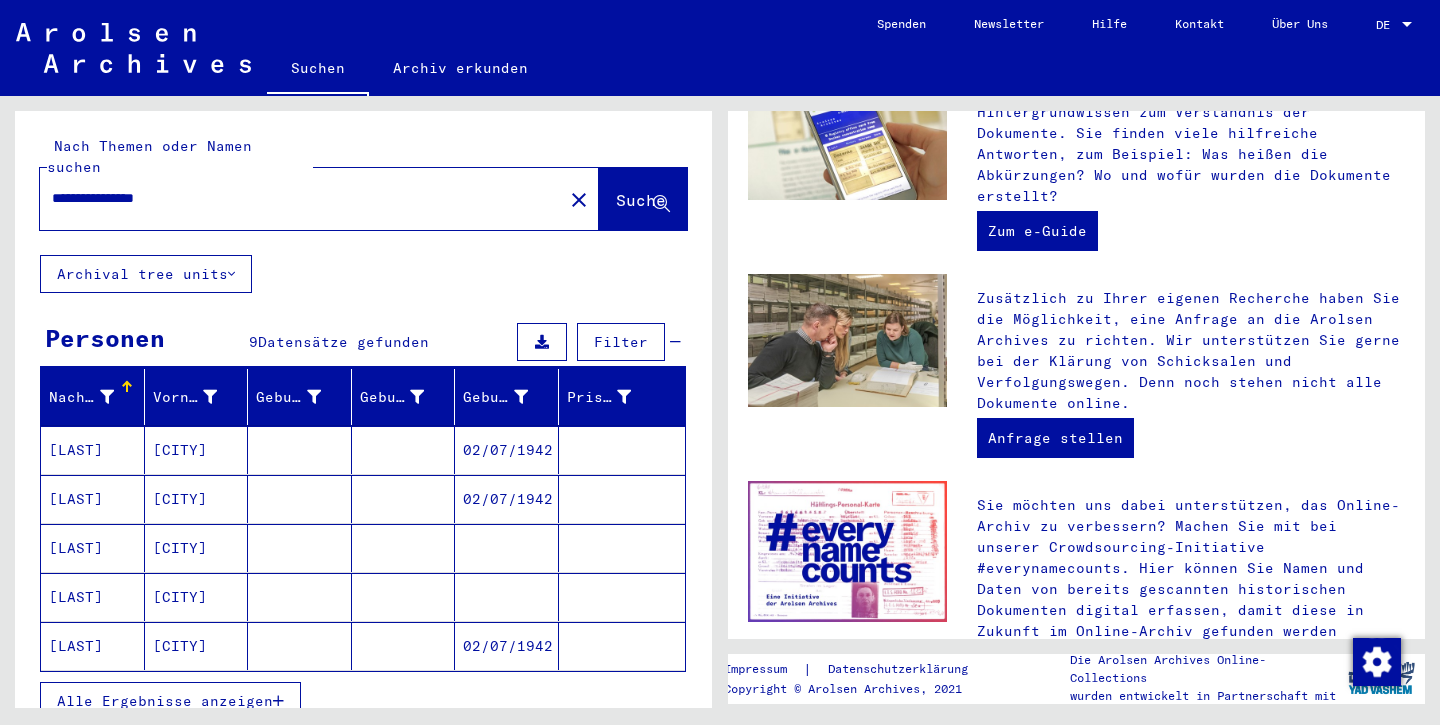 click on "[LAST]" at bounding box center [93, 499] 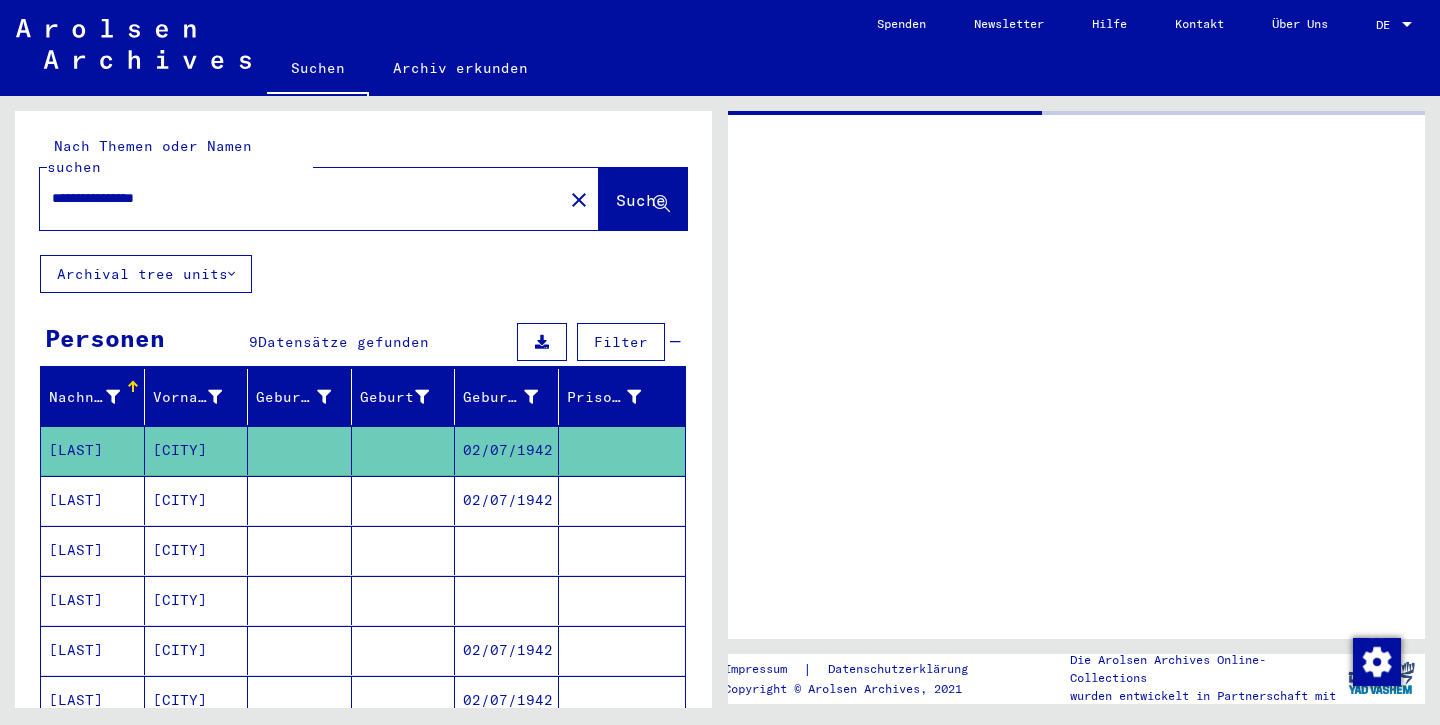 scroll, scrollTop: 0, scrollLeft: 0, axis: both 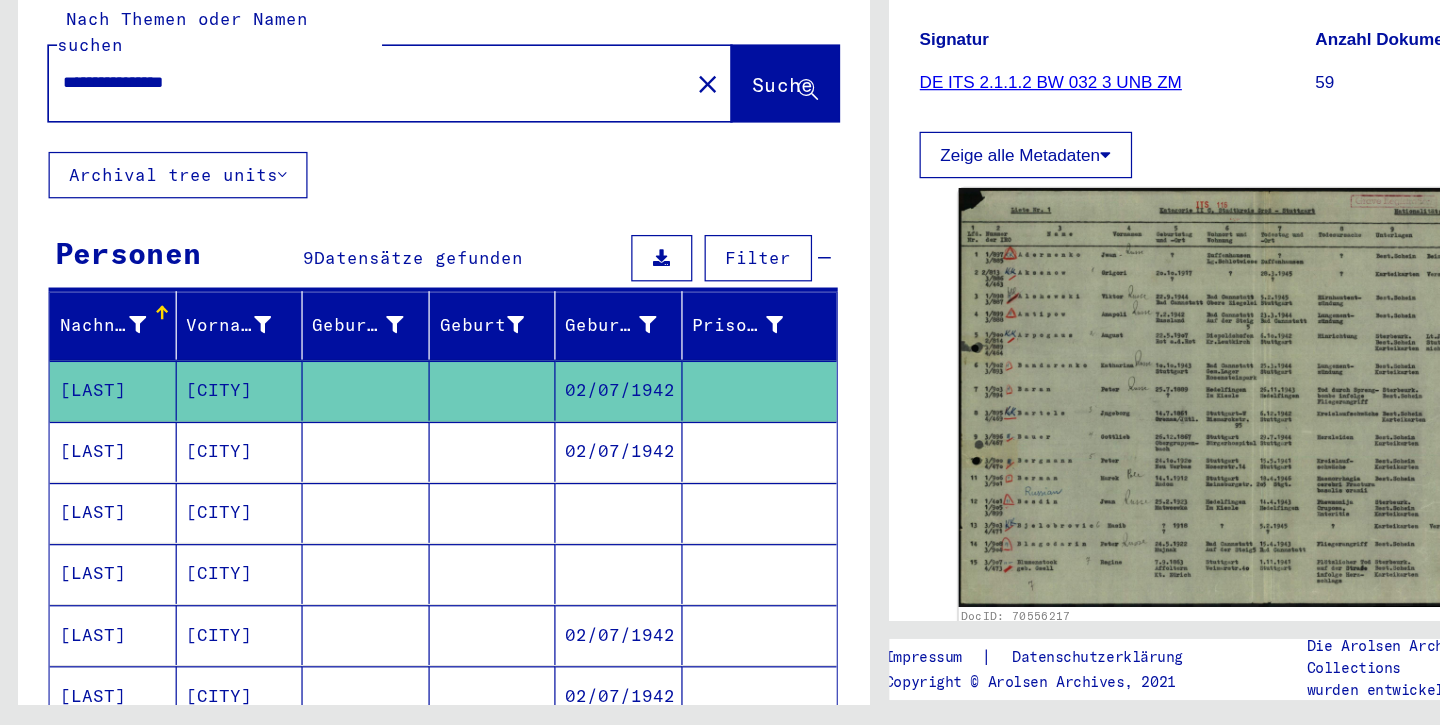 click on "[LAST]" at bounding box center [93, 550] 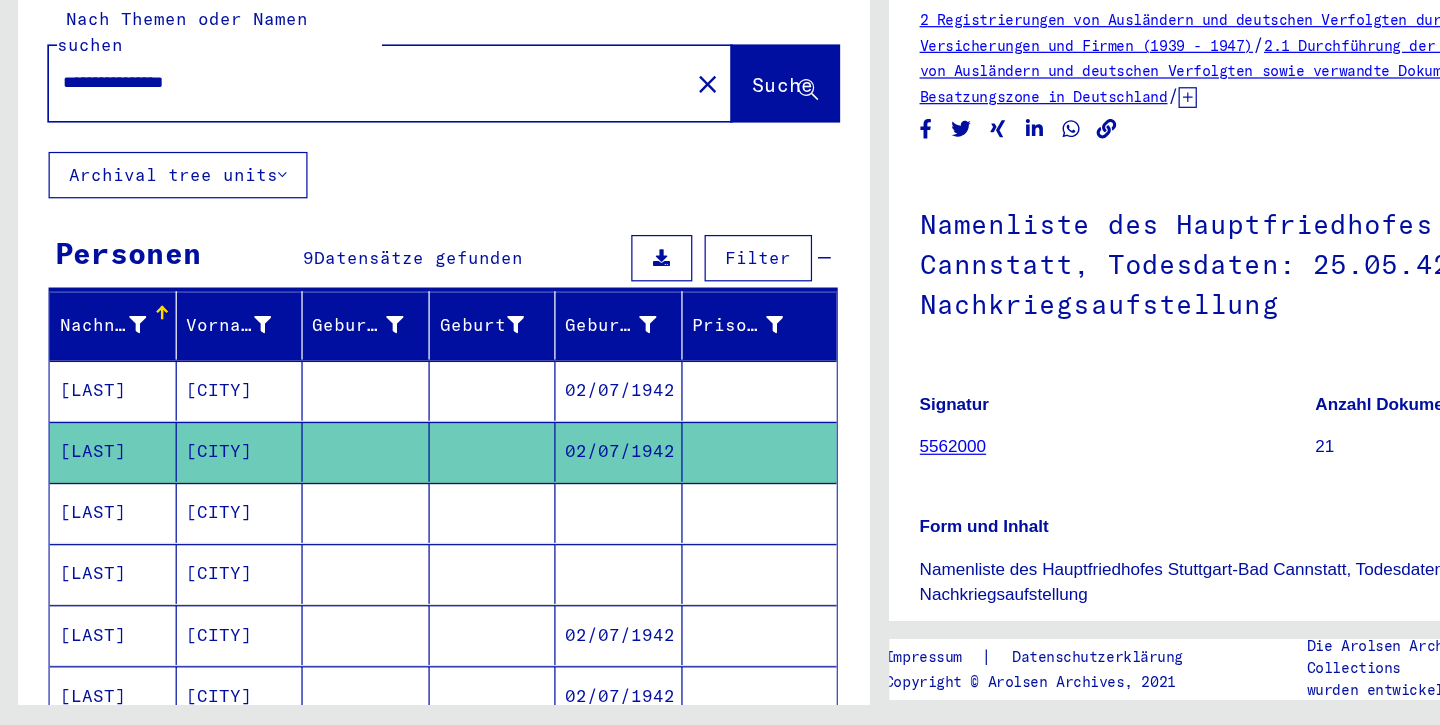 scroll, scrollTop: 0, scrollLeft: 0, axis: both 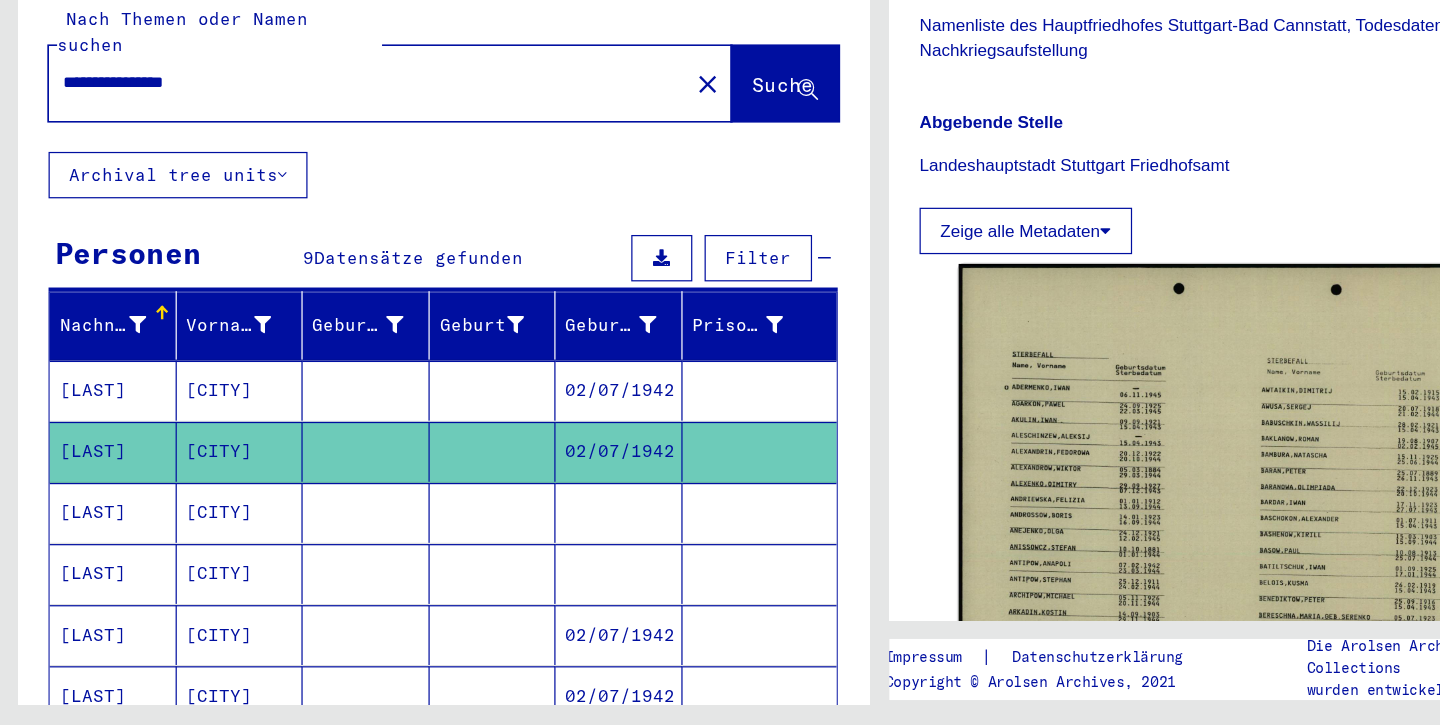 click on "[LAST]" at bounding box center (93, 600) 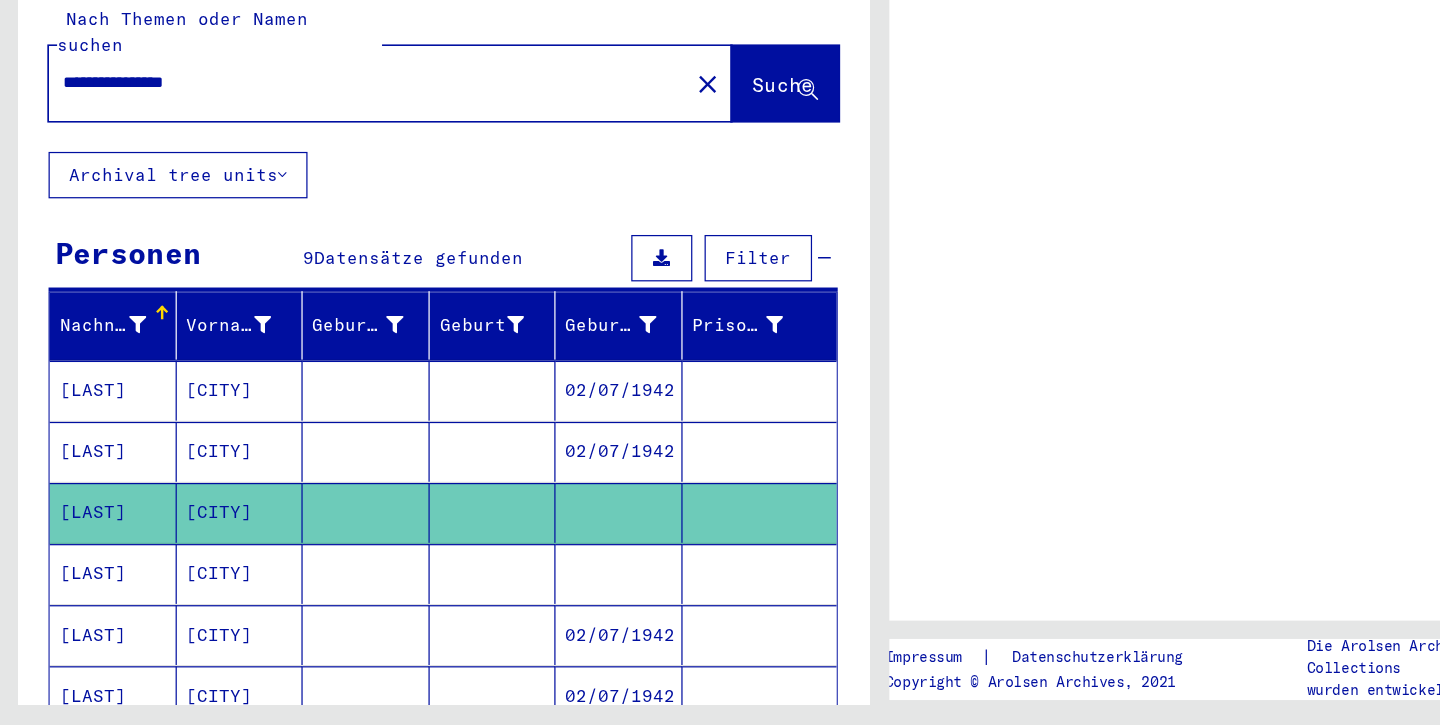 scroll, scrollTop: 0, scrollLeft: 0, axis: both 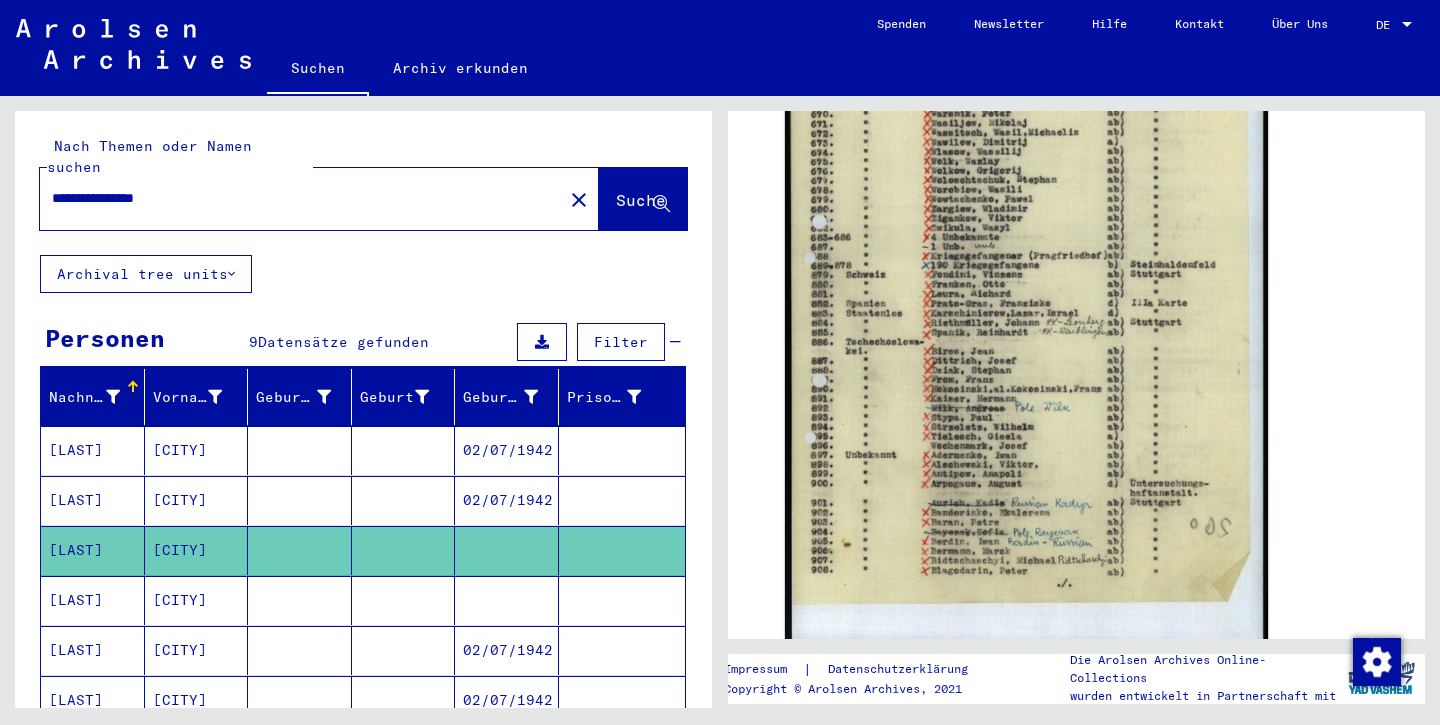 click on "[LAST]" at bounding box center (93, 650) 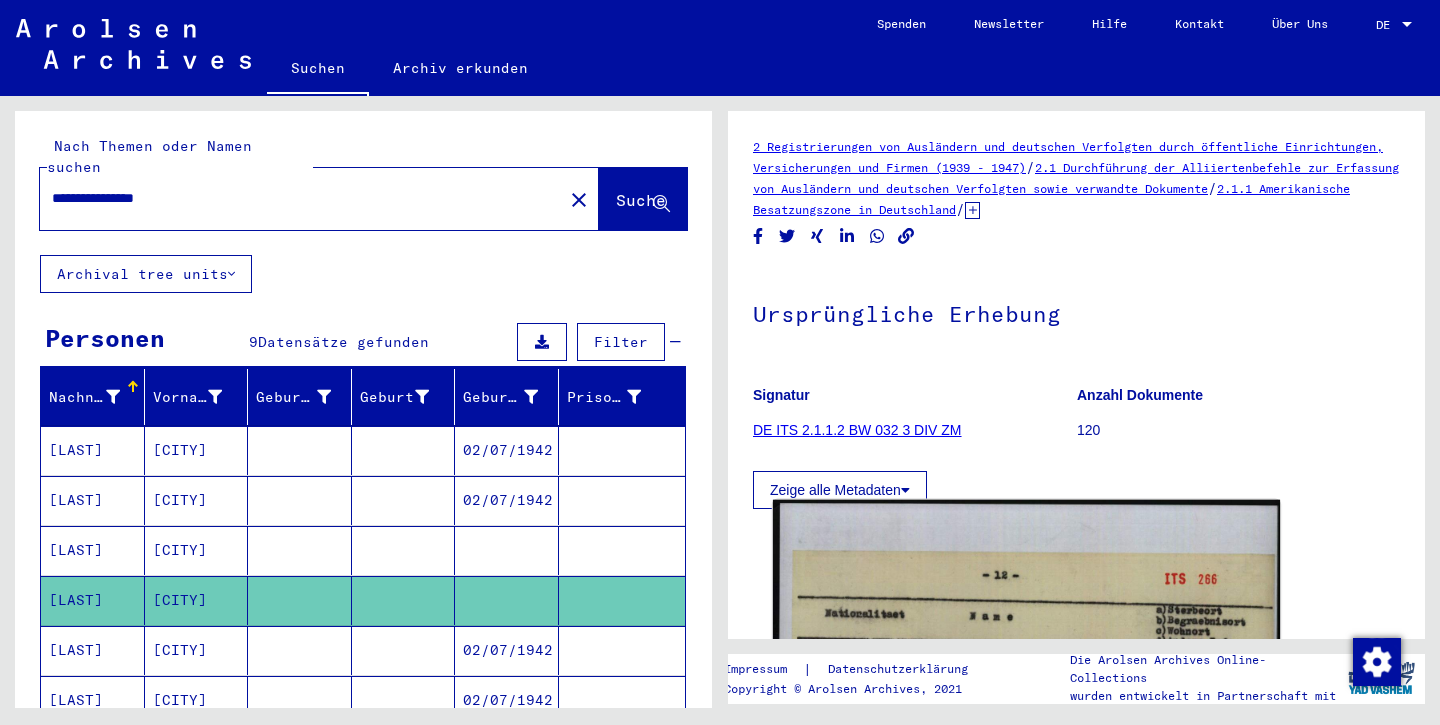 scroll, scrollTop: 0, scrollLeft: 0, axis: both 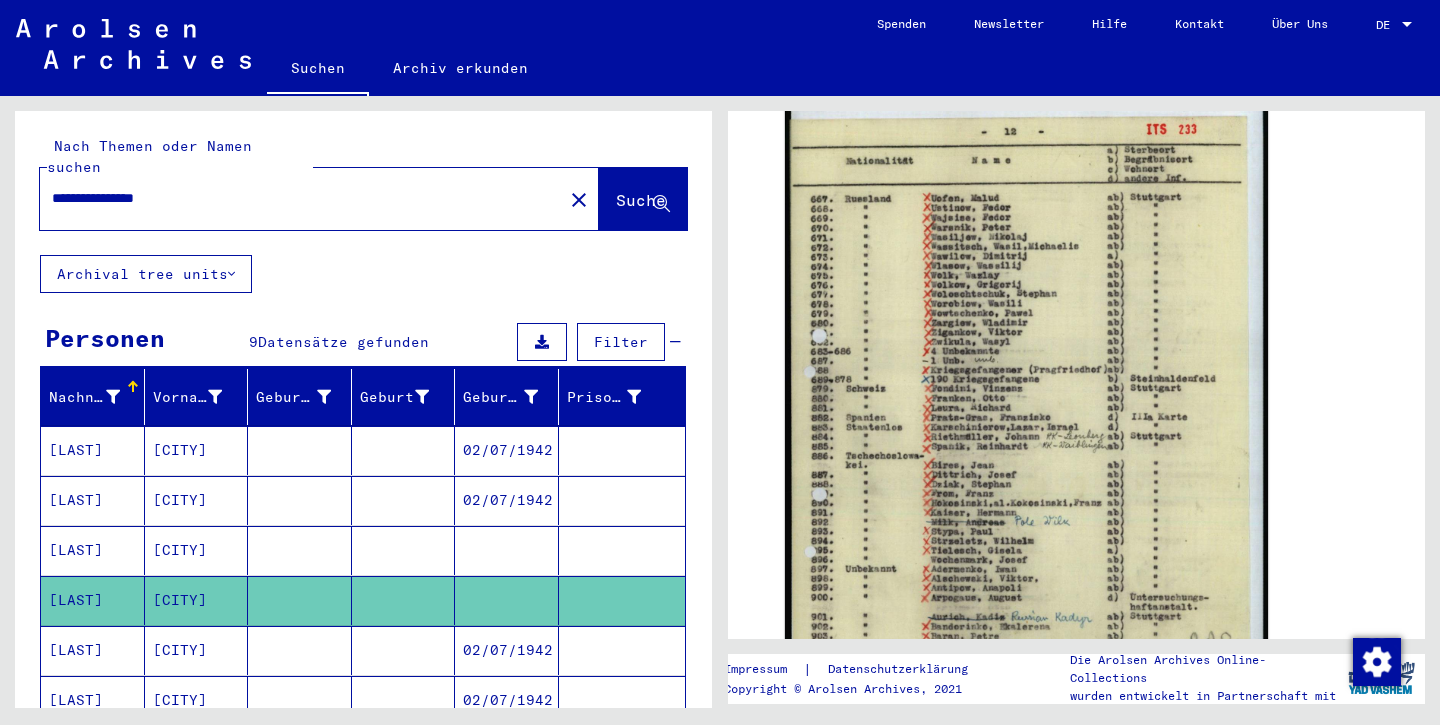 click 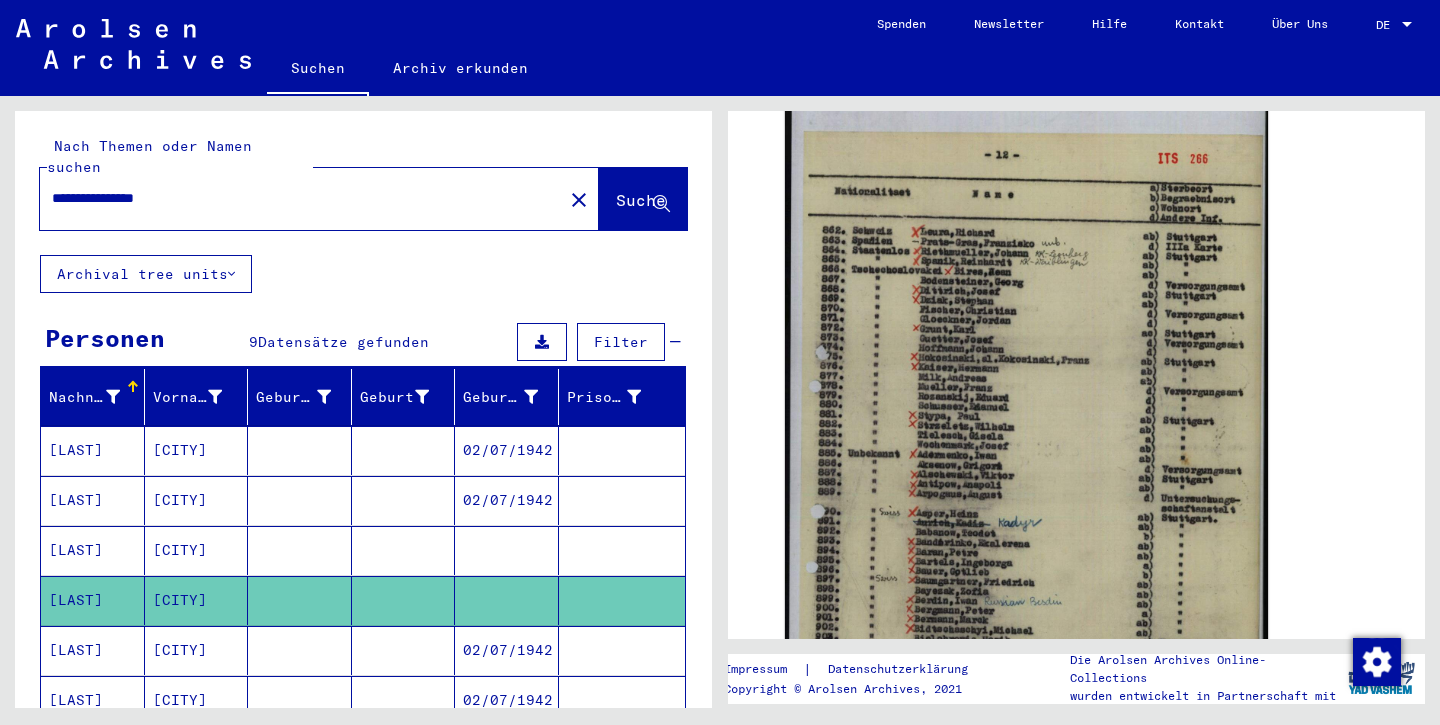 scroll, scrollTop: 0, scrollLeft: 0, axis: both 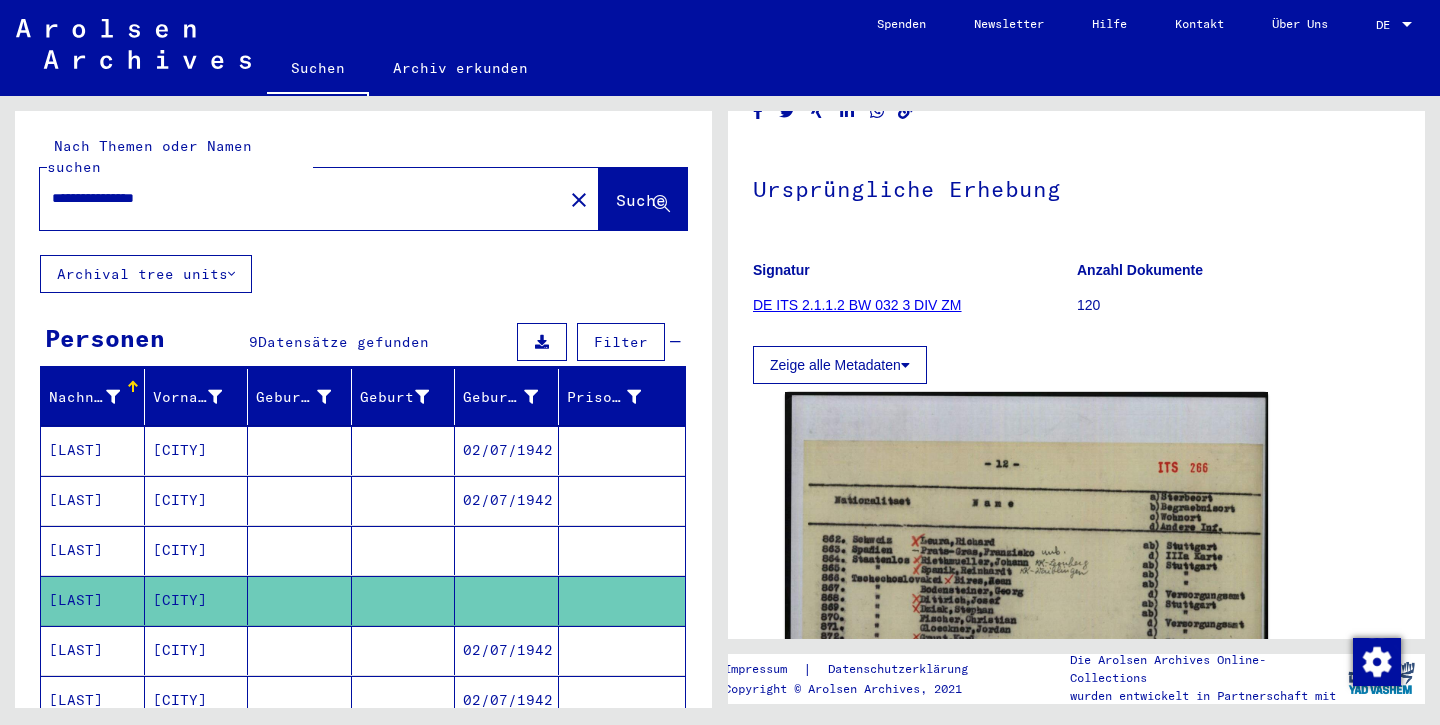 click 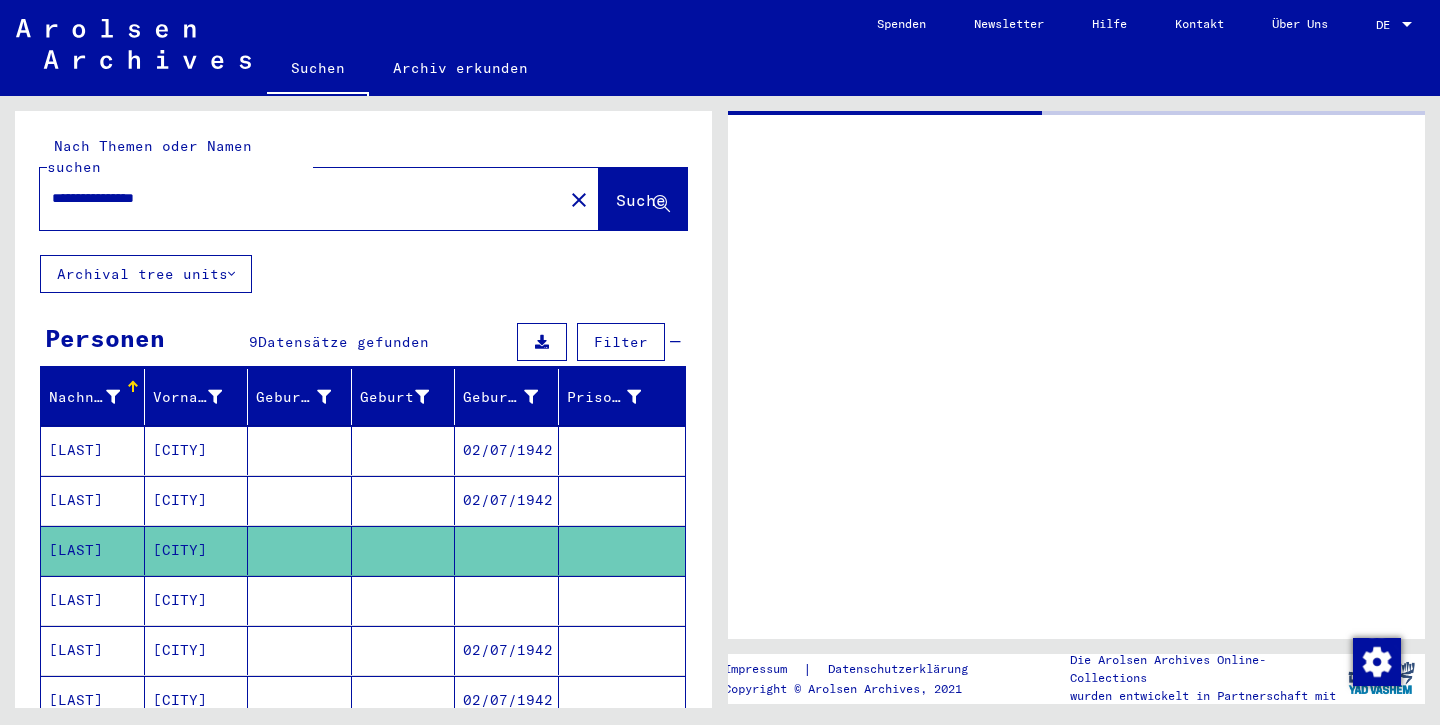 scroll, scrollTop: 0, scrollLeft: 0, axis: both 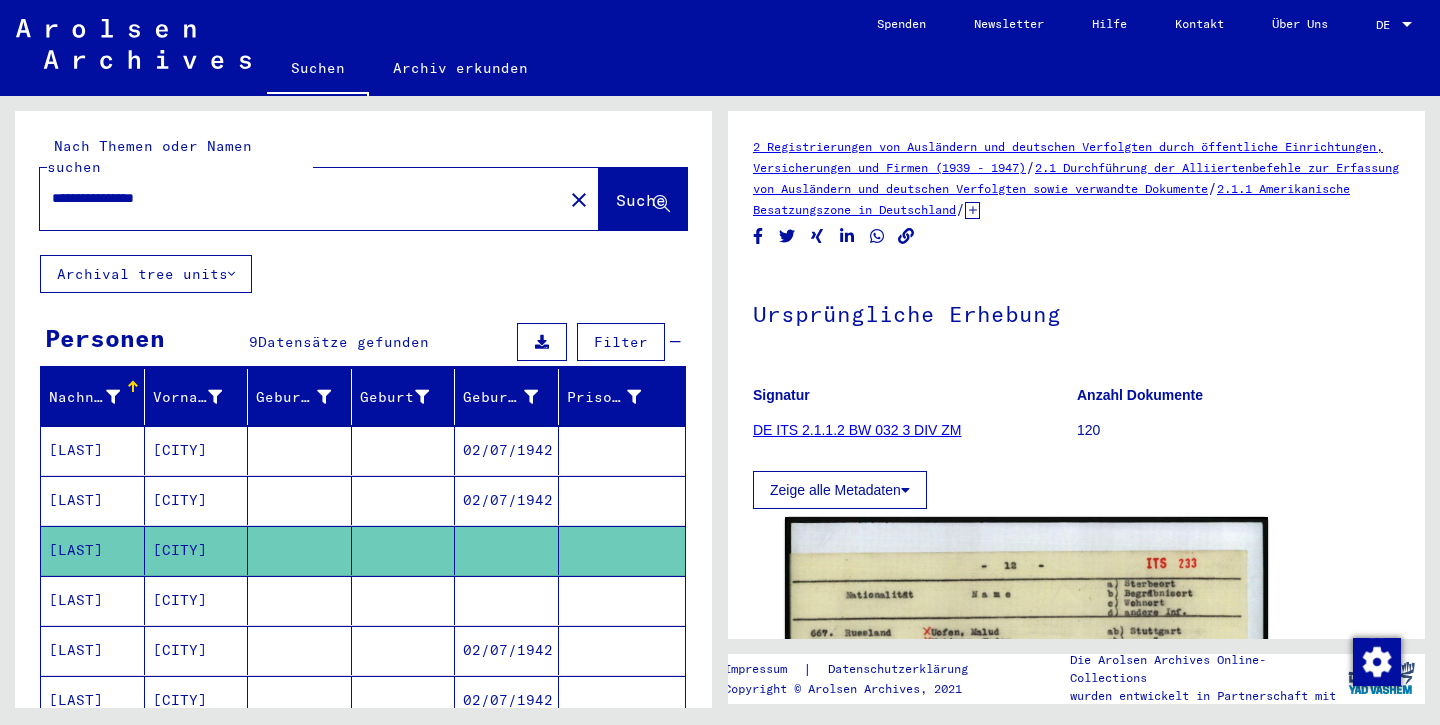 click on "[LAST]" 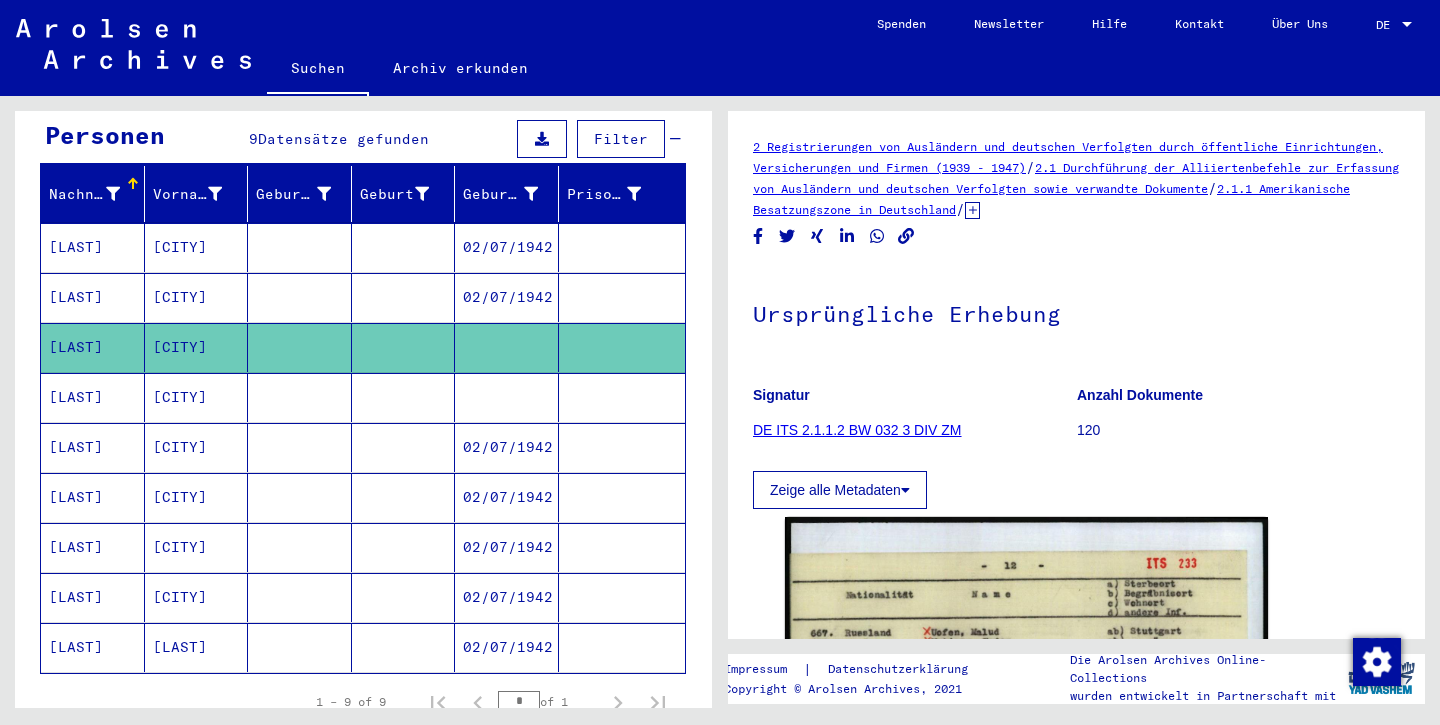 scroll, scrollTop: 204, scrollLeft: 0, axis: vertical 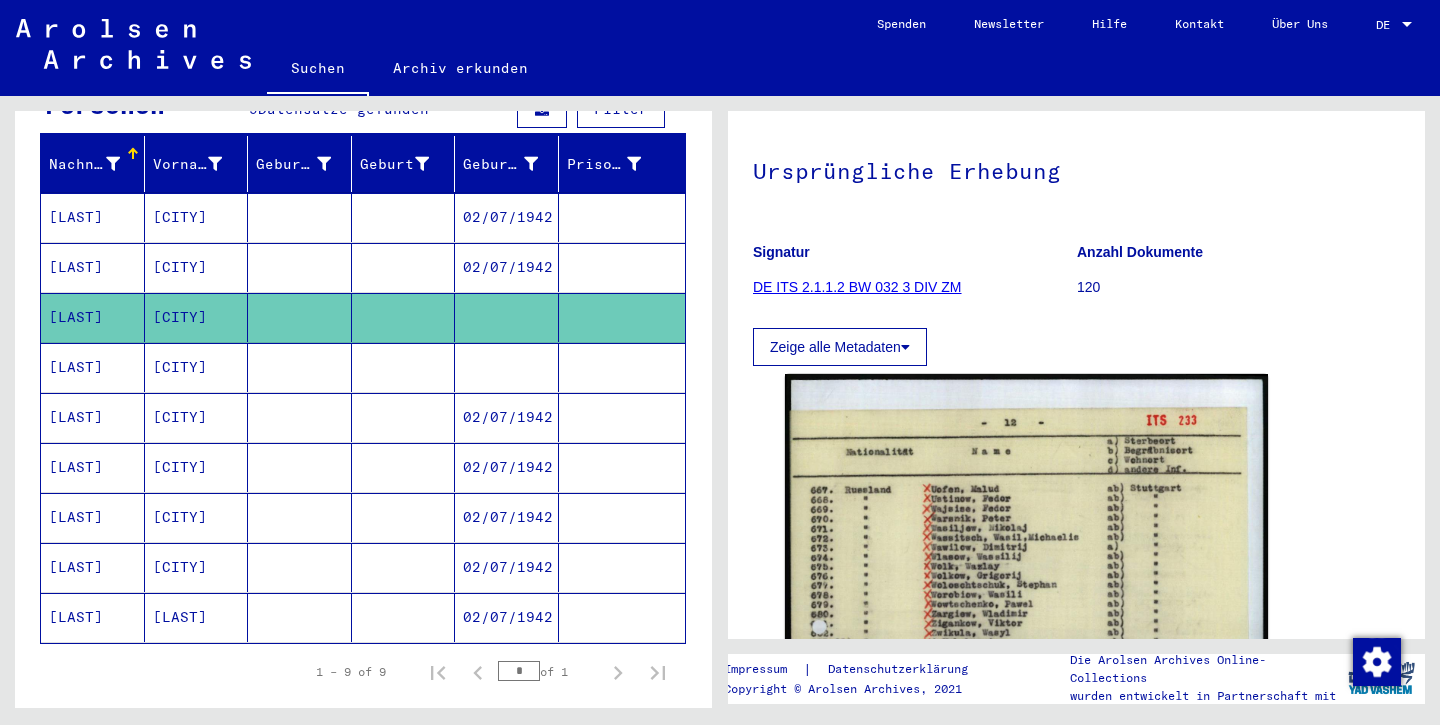click on "[LAST]" at bounding box center [93, 467] 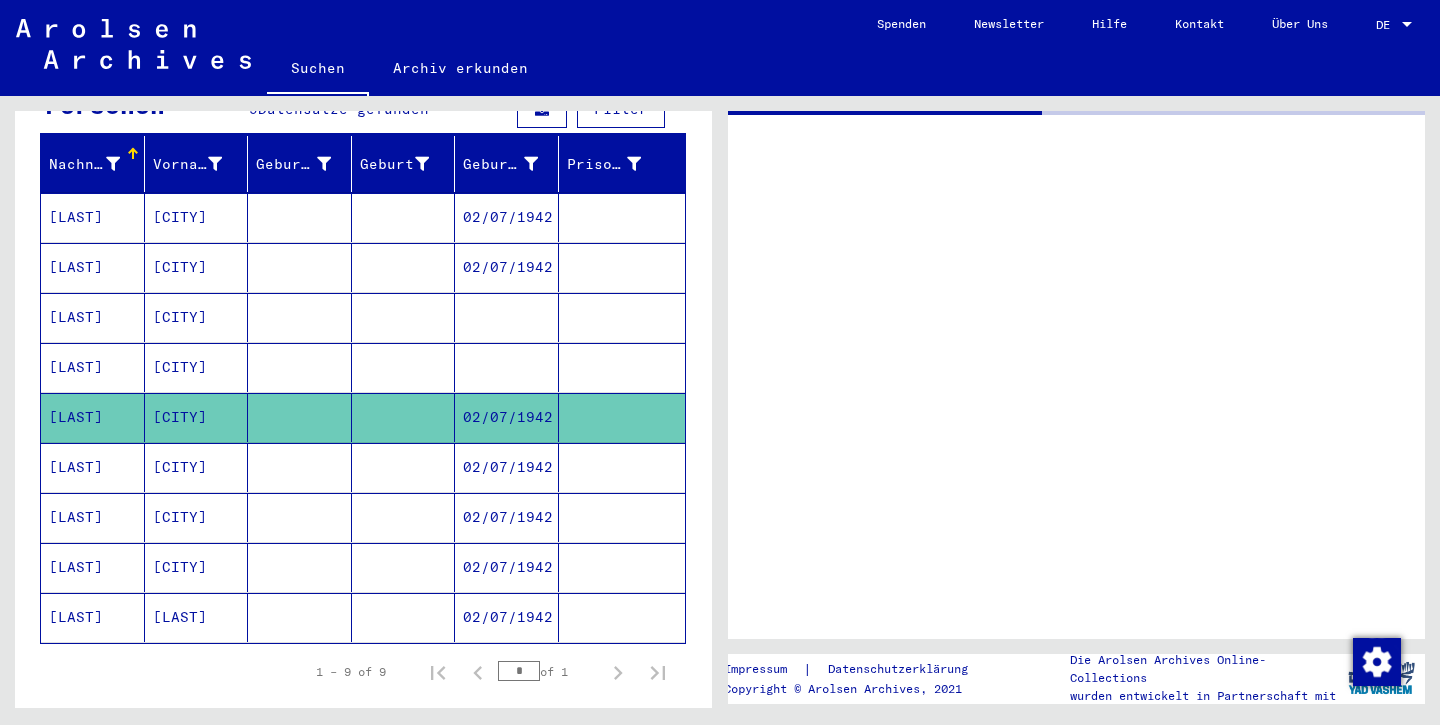 scroll, scrollTop: 0, scrollLeft: 0, axis: both 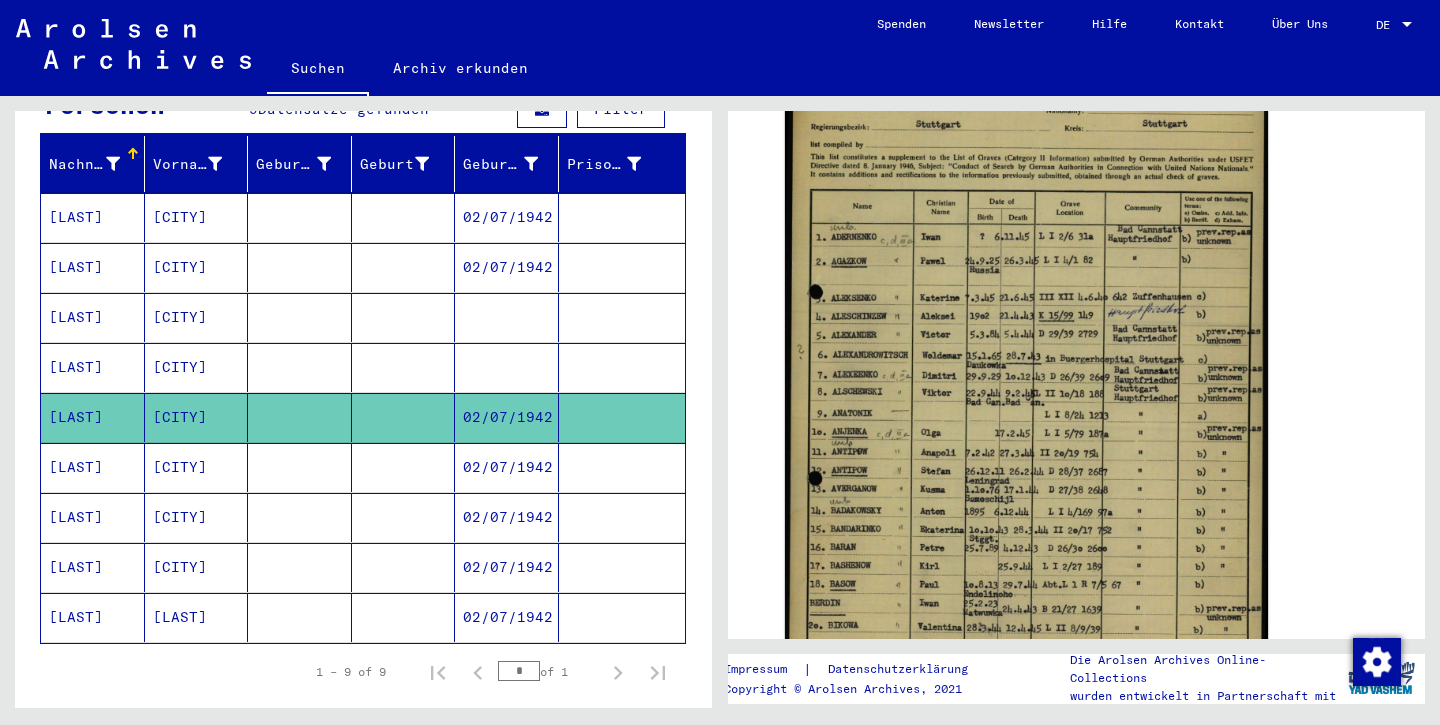 click on "[LAST]" at bounding box center [93, 517] 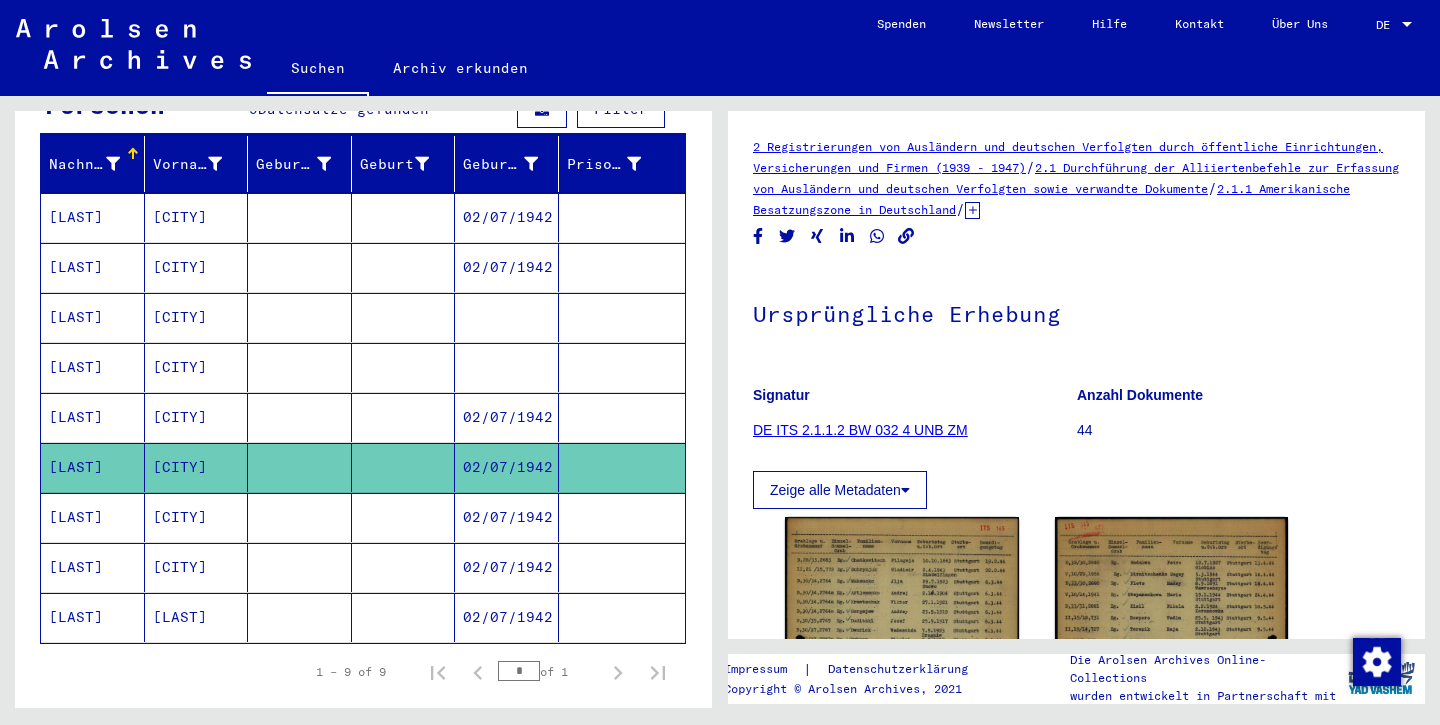 scroll, scrollTop: 0, scrollLeft: 0, axis: both 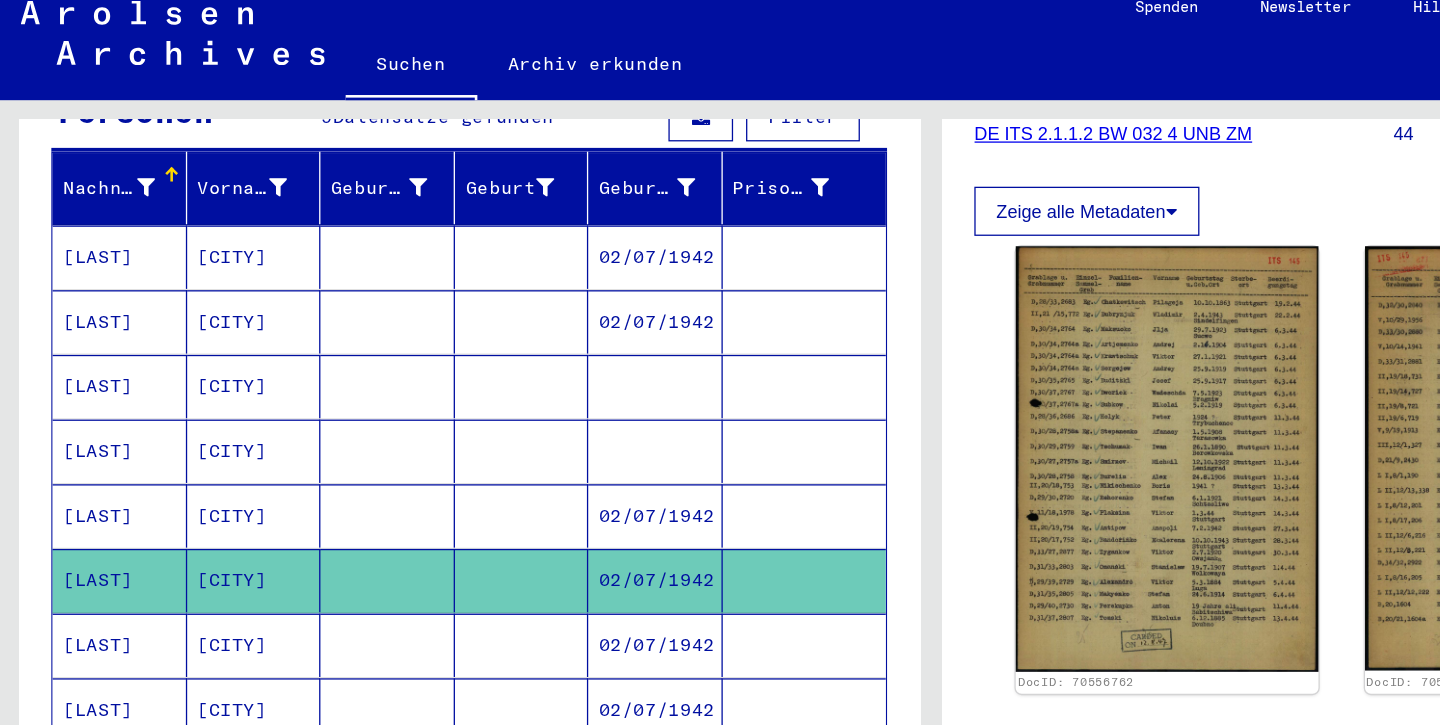 click on "[LAST]" at bounding box center [93, 567] 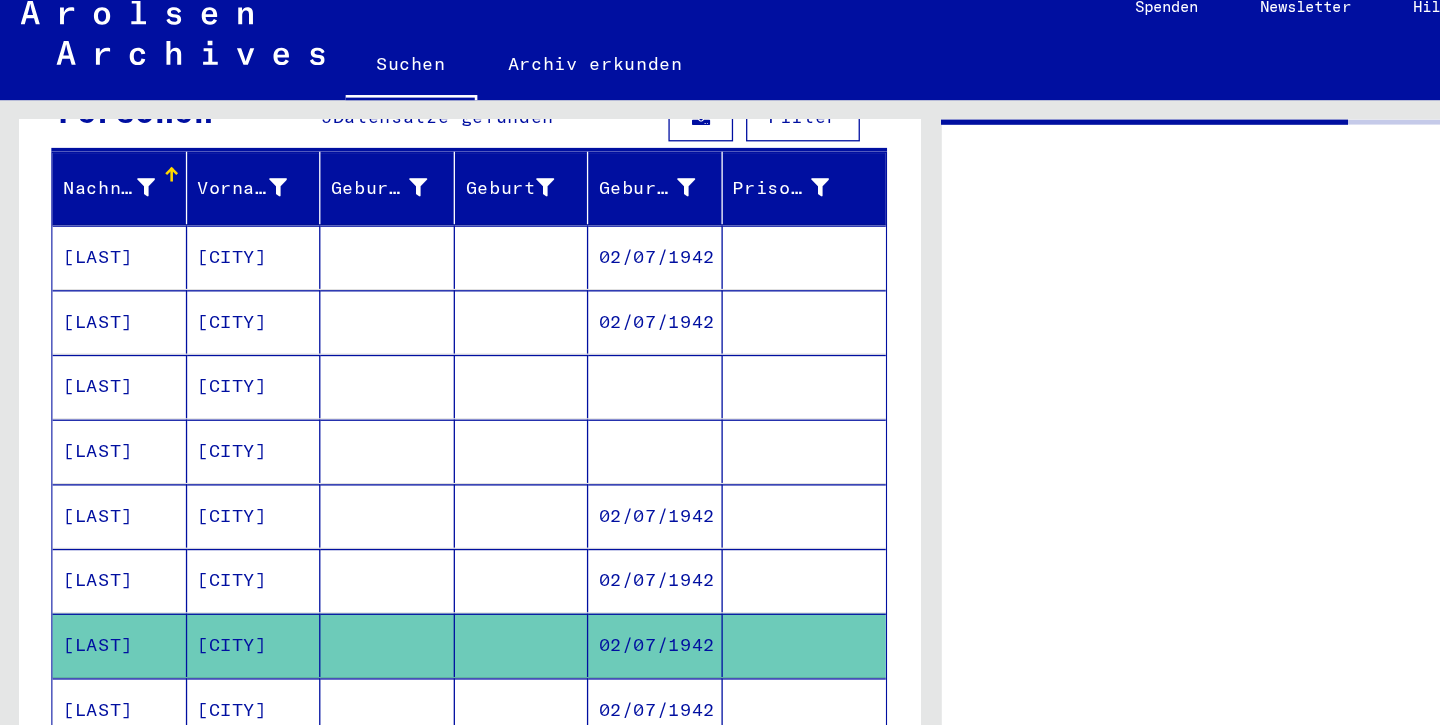 scroll, scrollTop: 0, scrollLeft: 0, axis: both 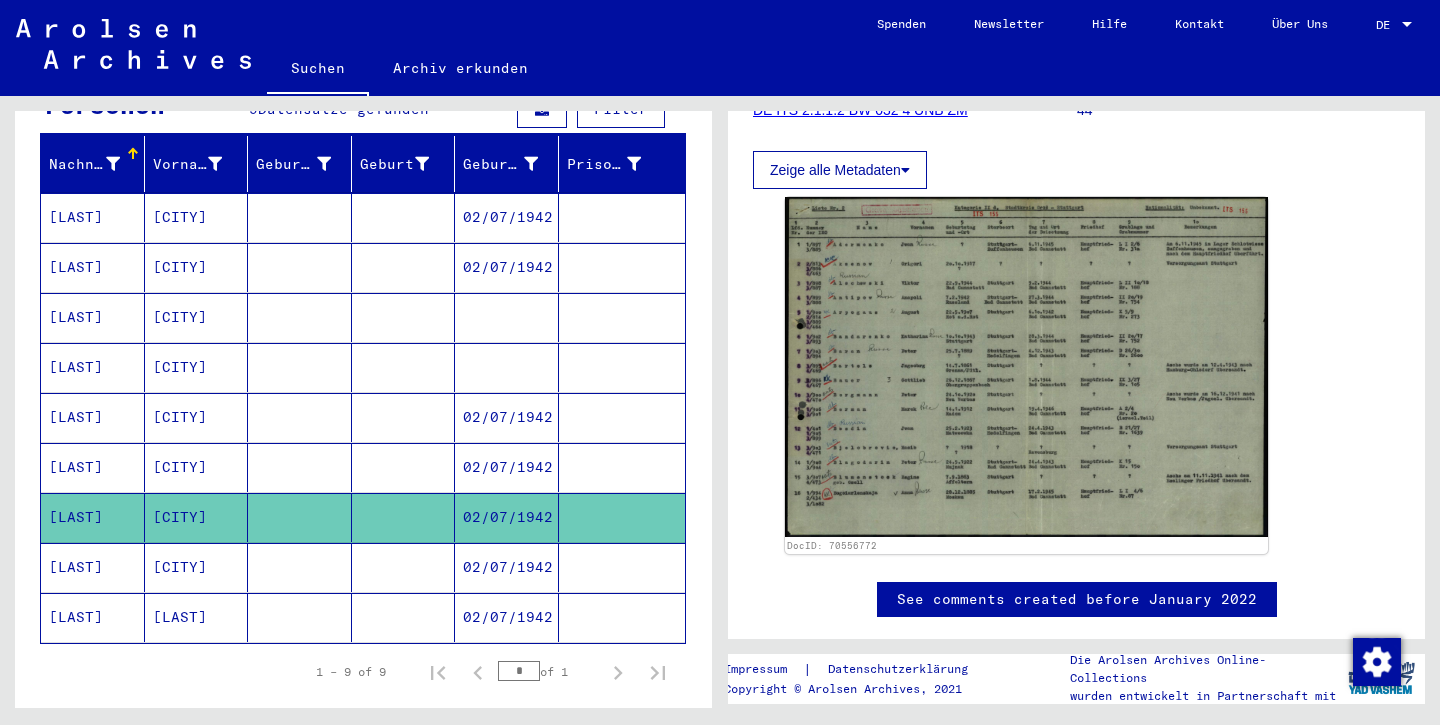 click on "[LAST]" at bounding box center [93, 617] 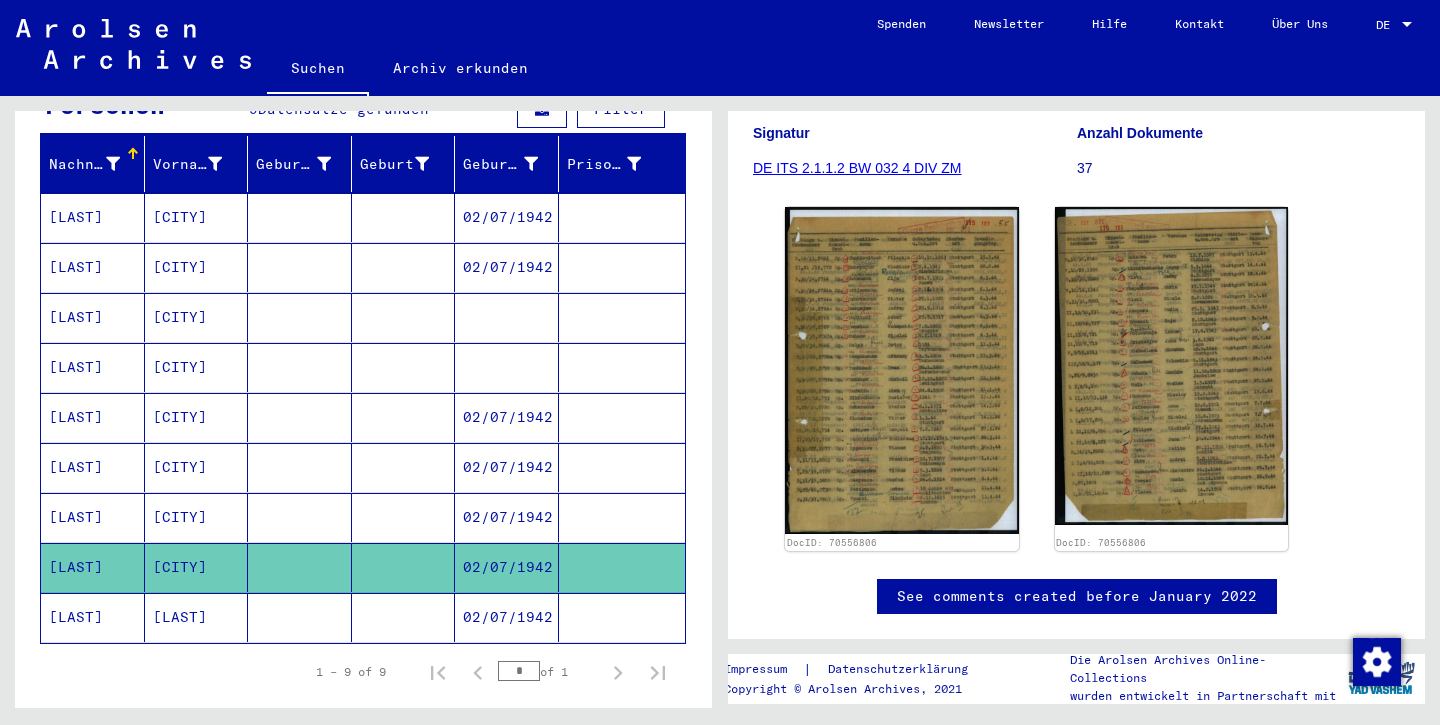 scroll, scrollTop: 261, scrollLeft: 0, axis: vertical 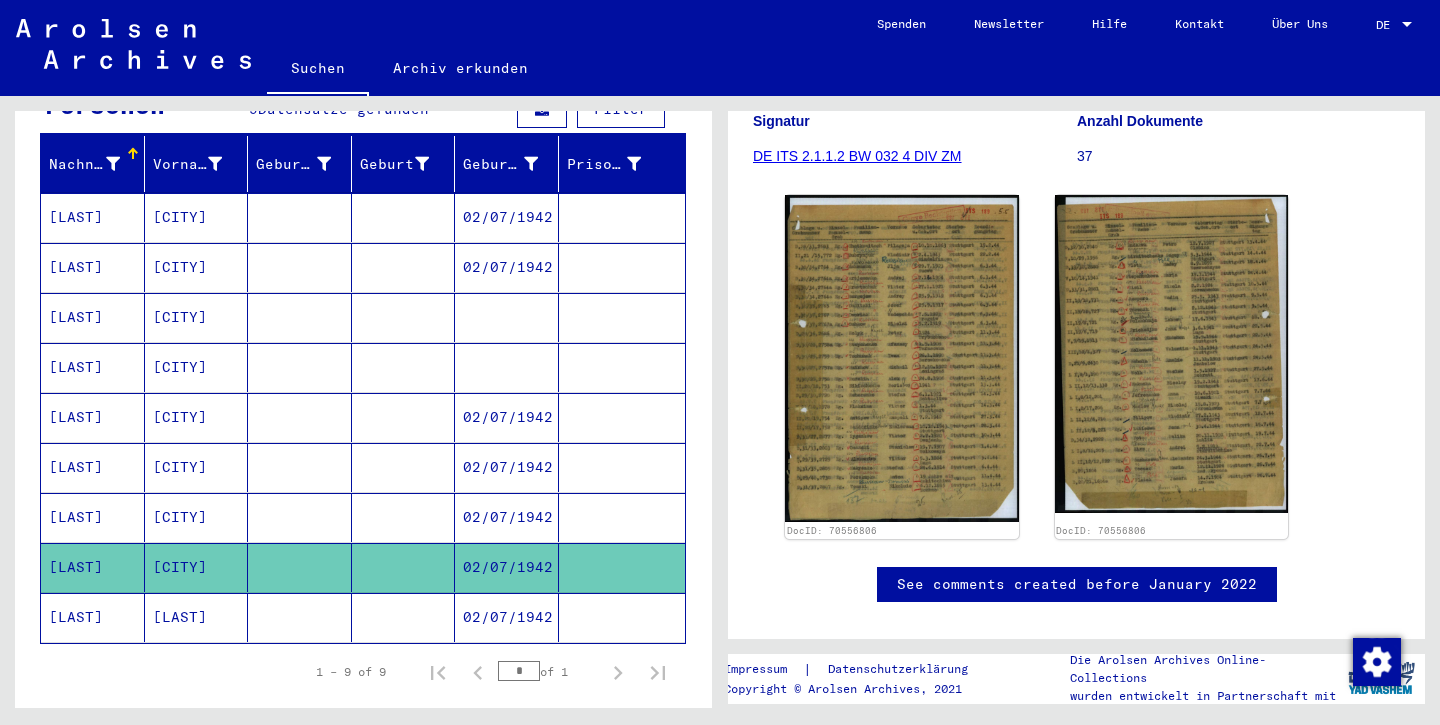 click on "[LAST]" 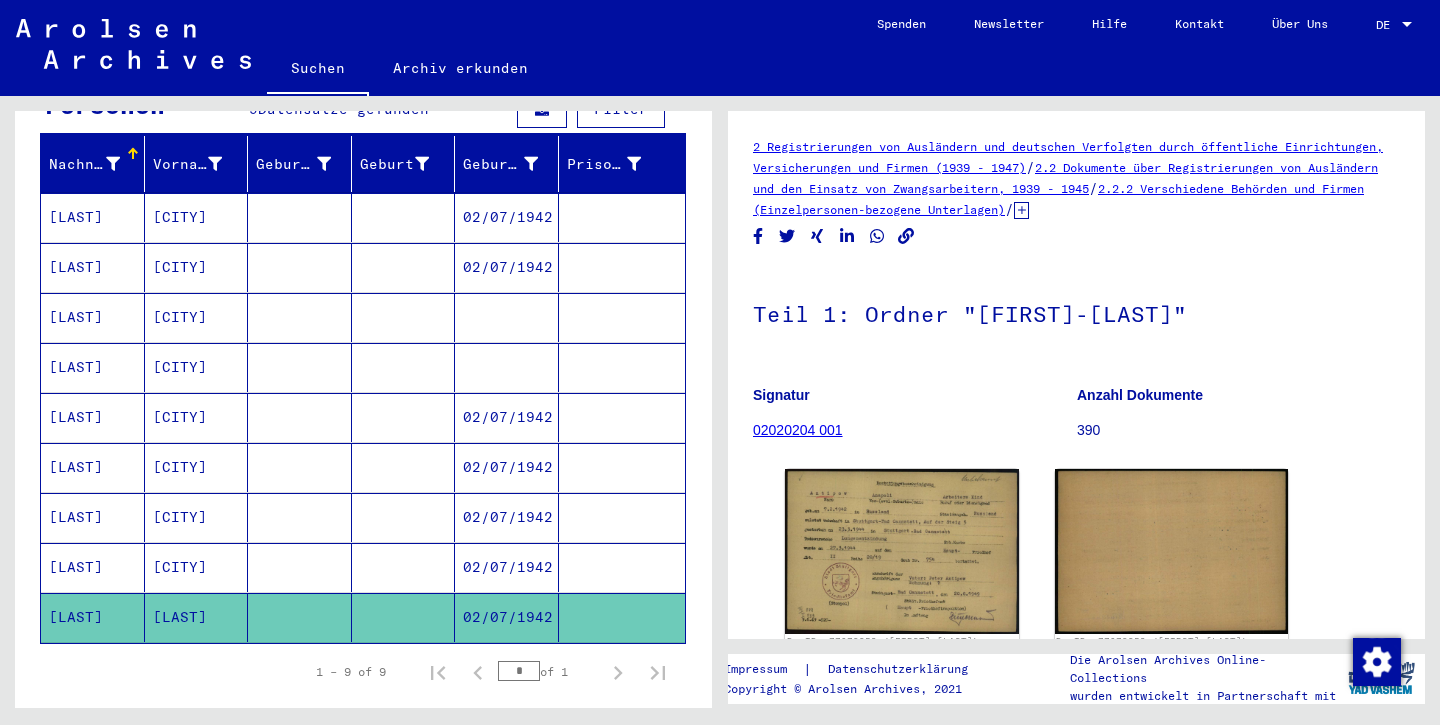 scroll, scrollTop: 0, scrollLeft: 0, axis: both 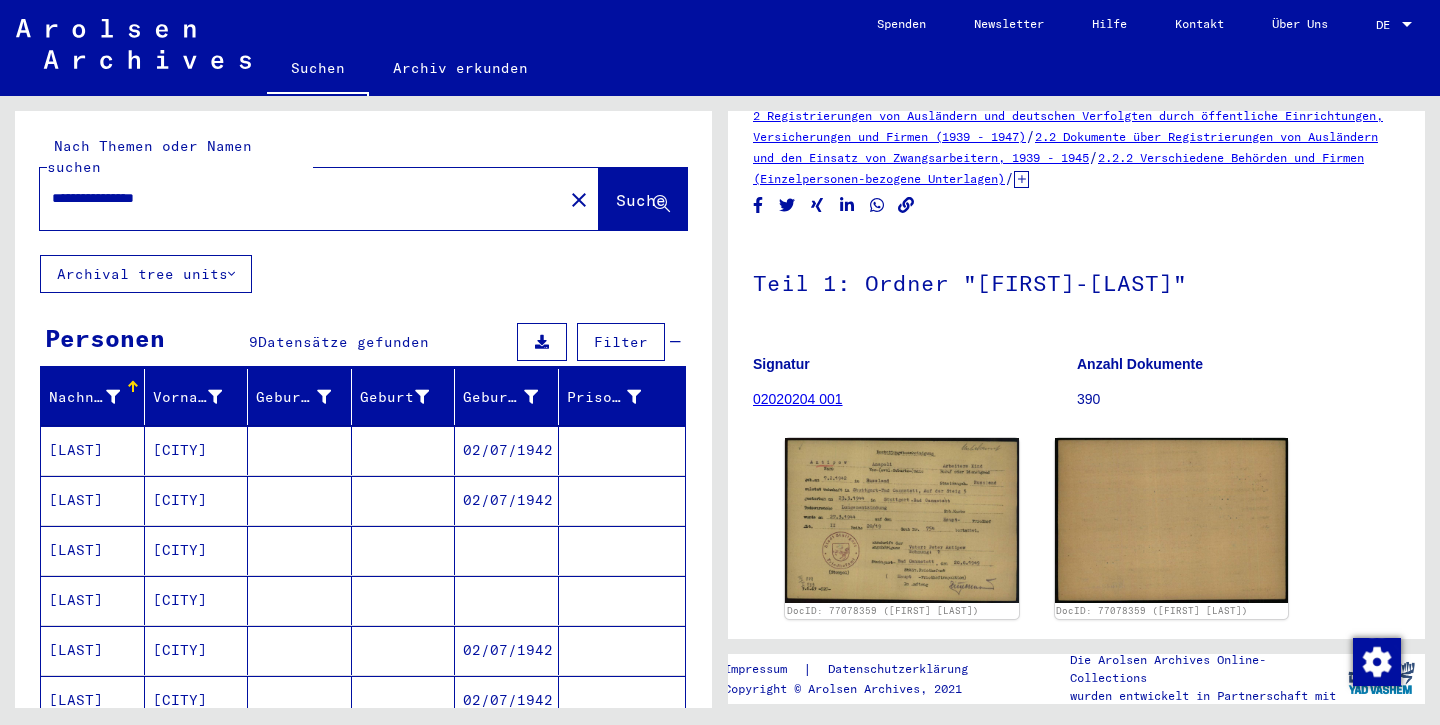 drag, startPoint x: 197, startPoint y: 180, endPoint x: 123, endPoint y: 178, distance: 74.02702 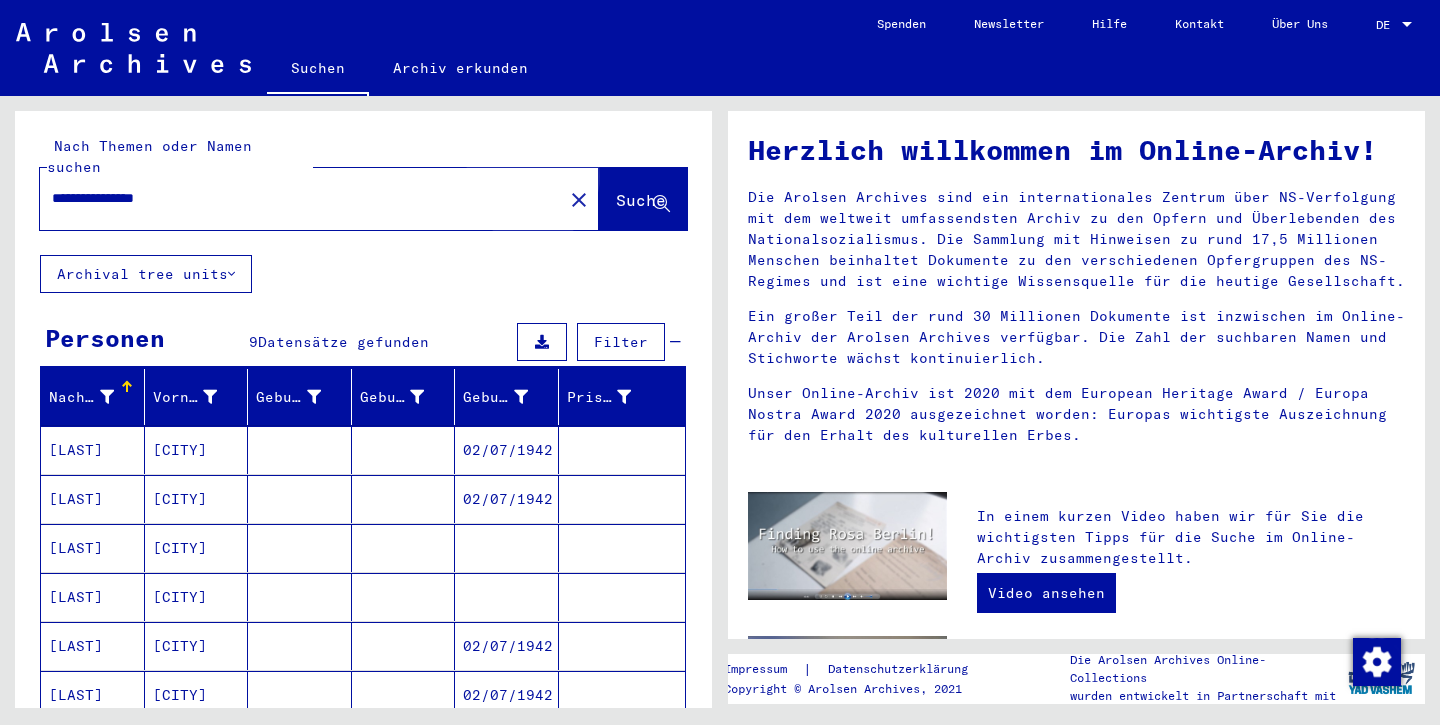 scroll, scrollTop: 0, scrollLeft: 0, axis: both 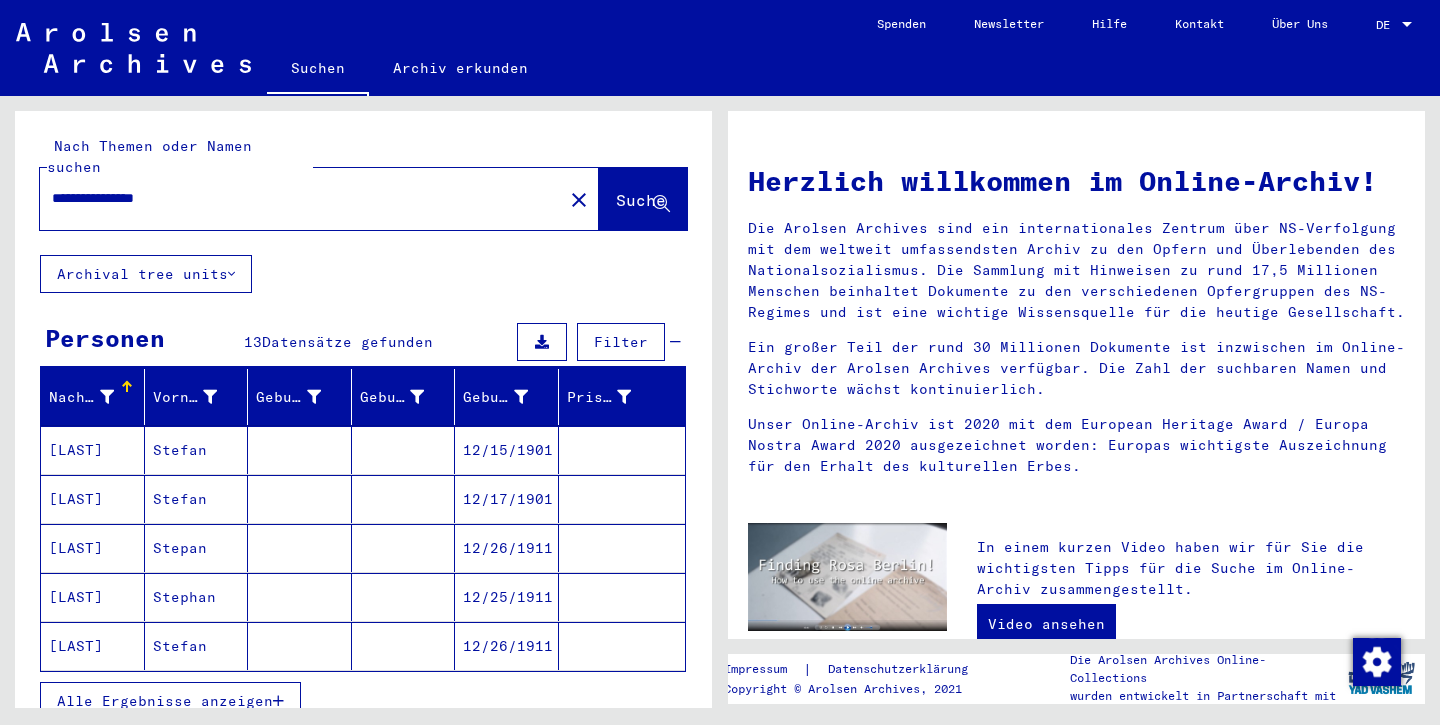 click on "[LAST]" at bounding box center [93, 499] 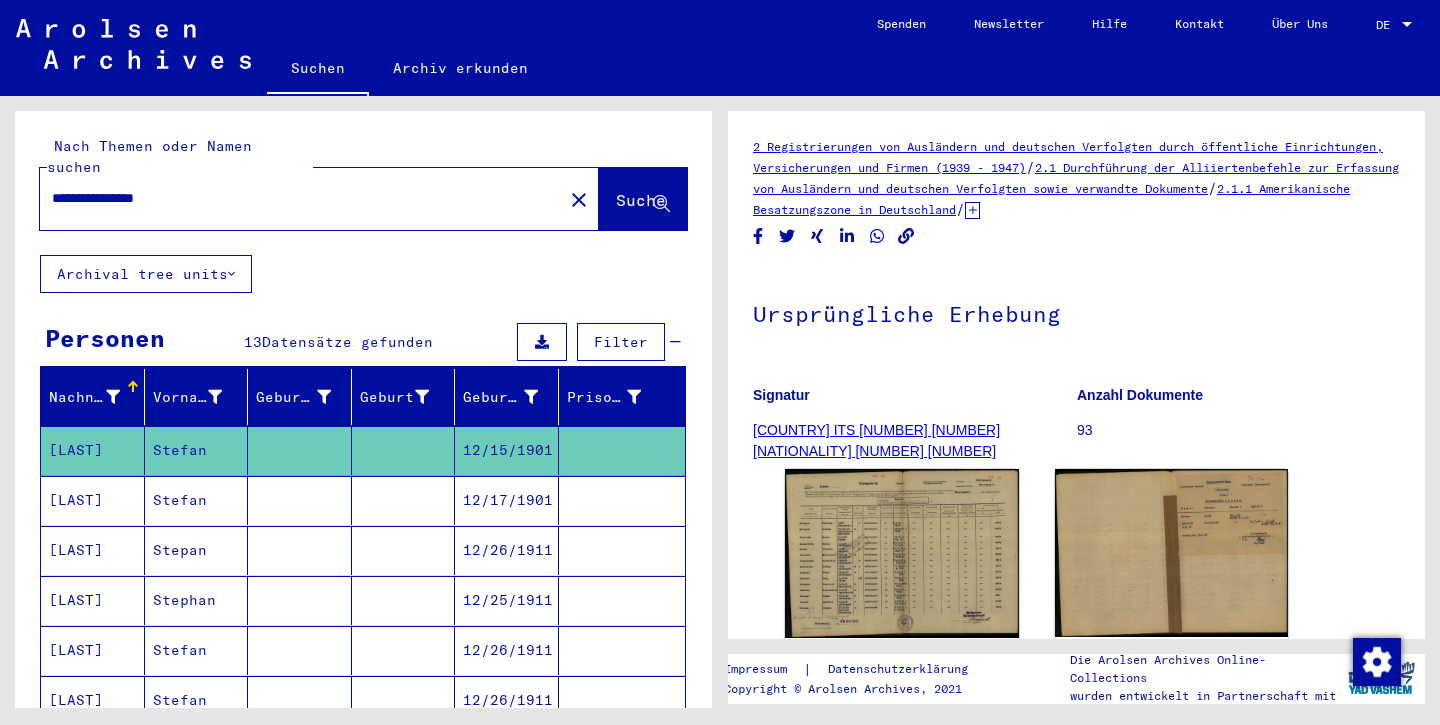 scroll, scrollTop: 0, scrollLeft: 0, axis: both 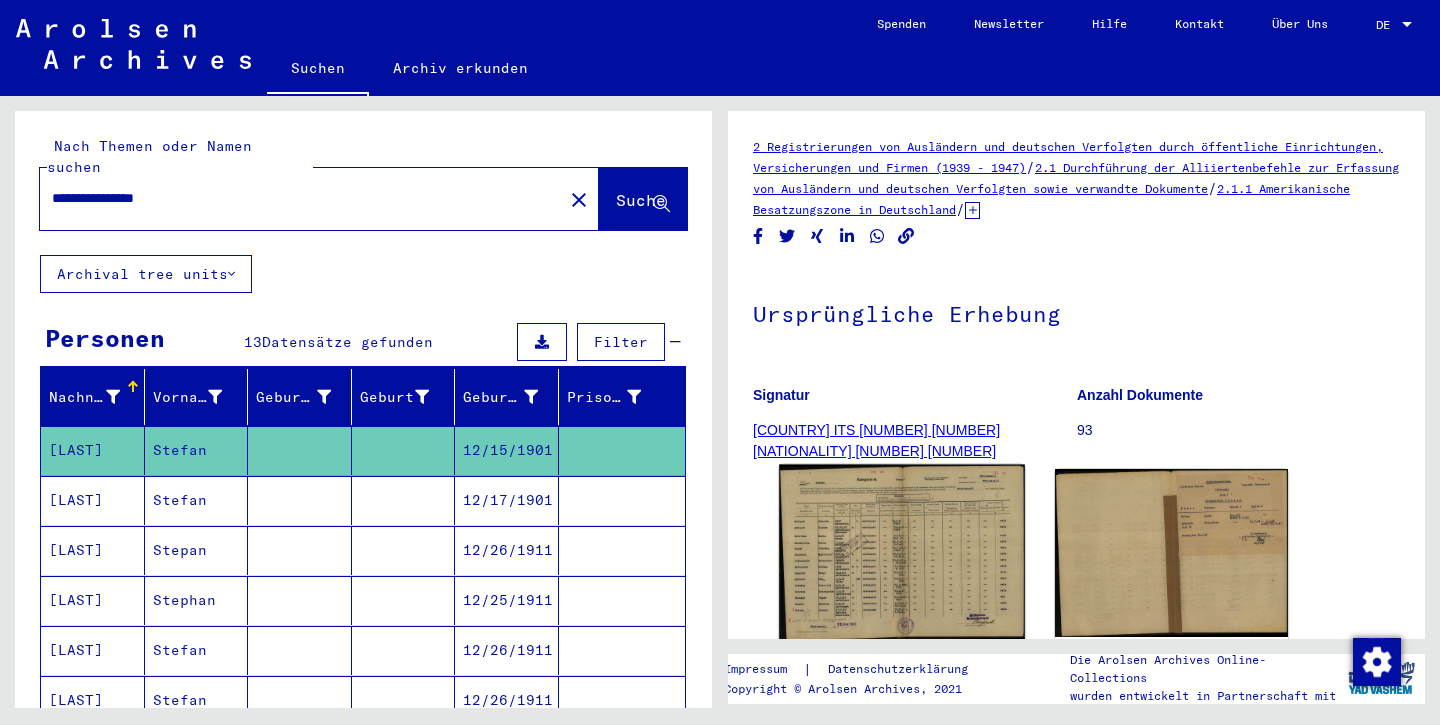 click 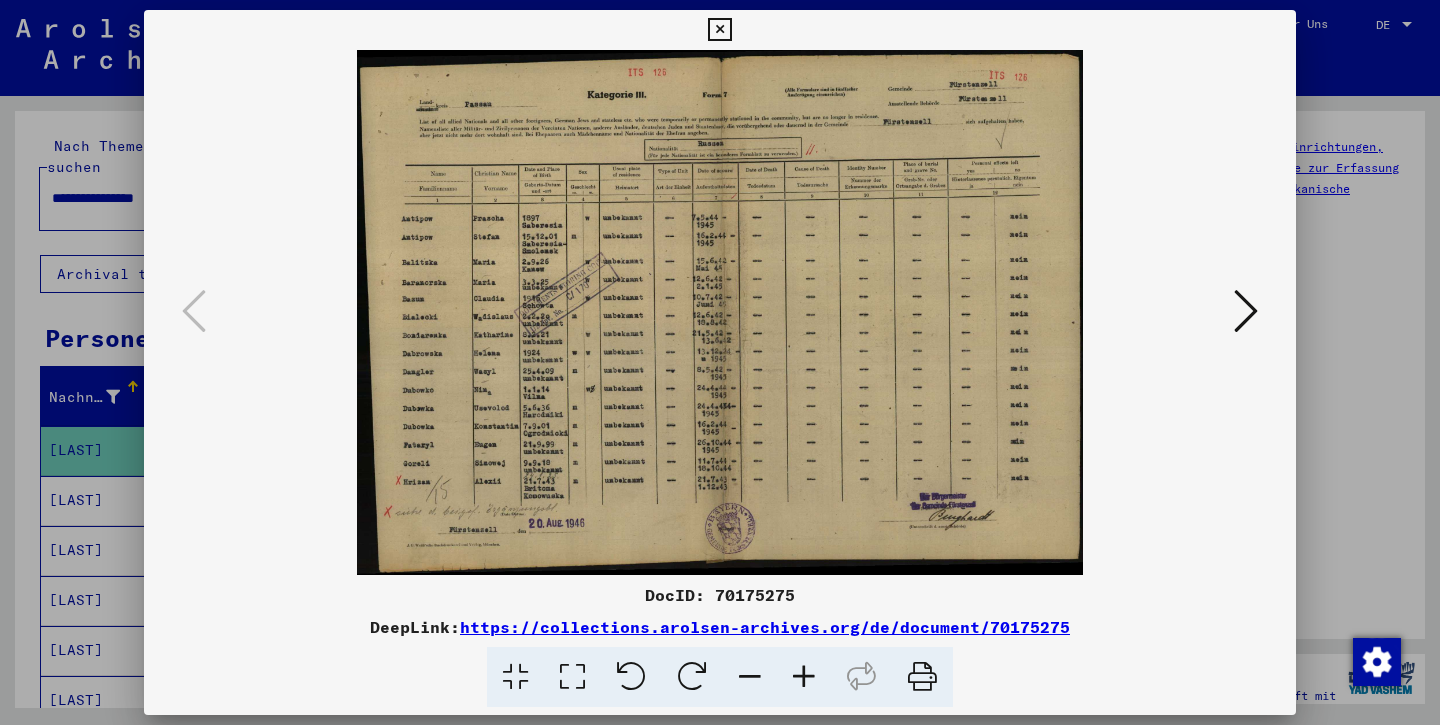 click at bounding box center [1246, 311] 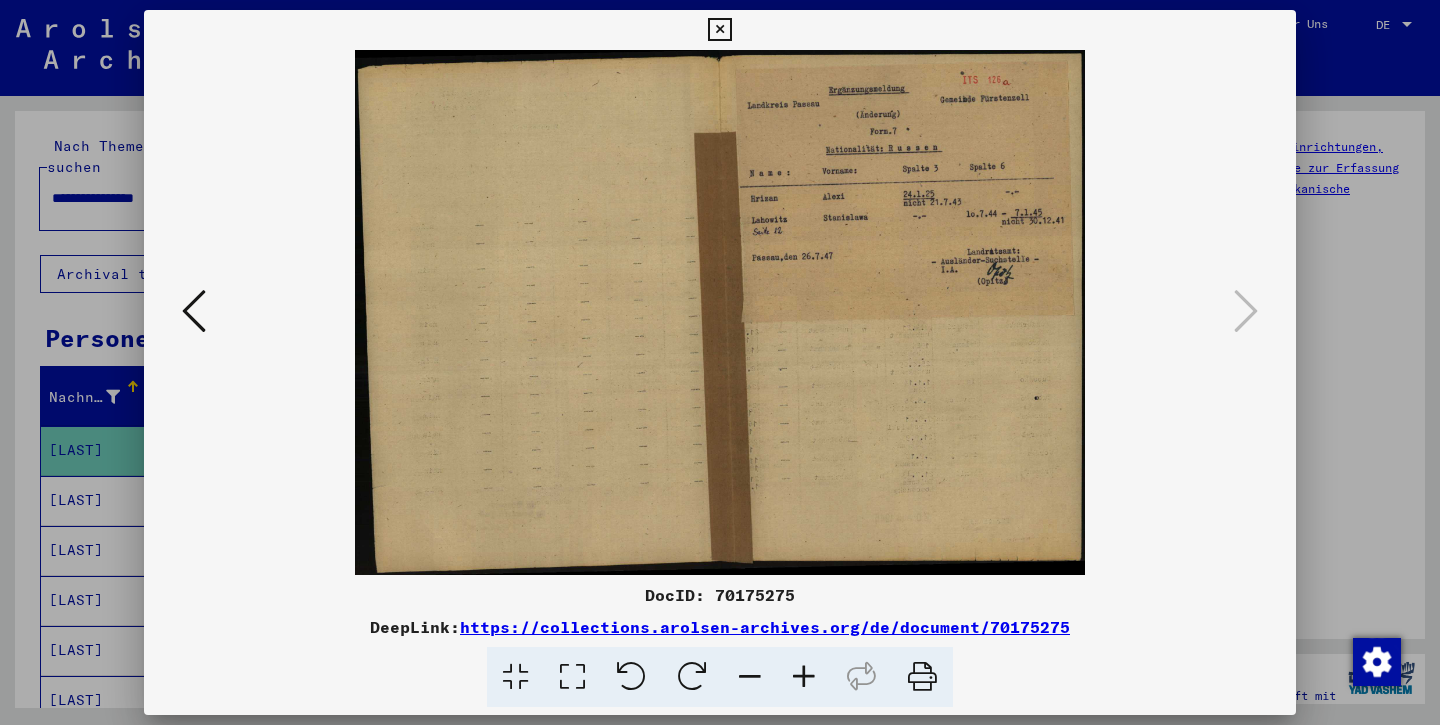 click at bounding box center (719, 30) 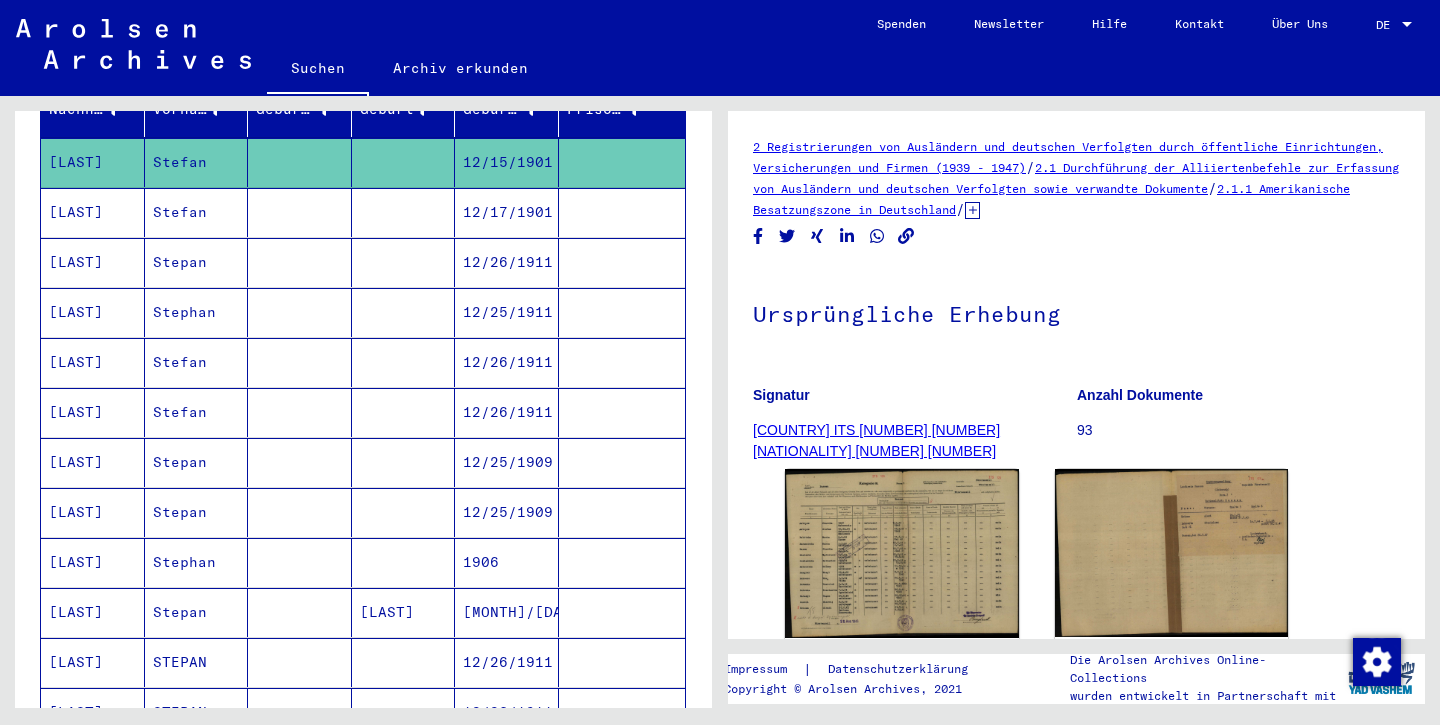 scroll, scrollTop: 286, scrollLeft: 0, axis: vertical 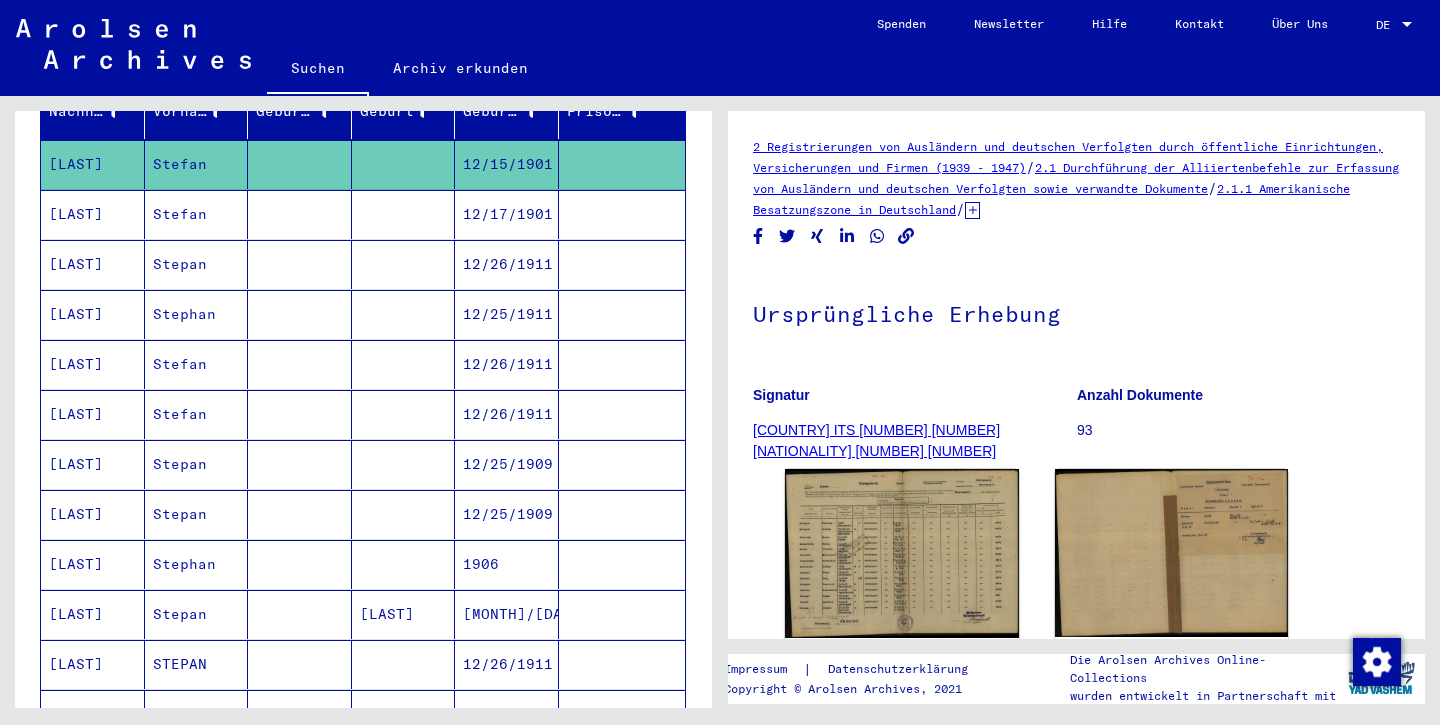 click on "[LAST]" at bounding box center (93, 314) 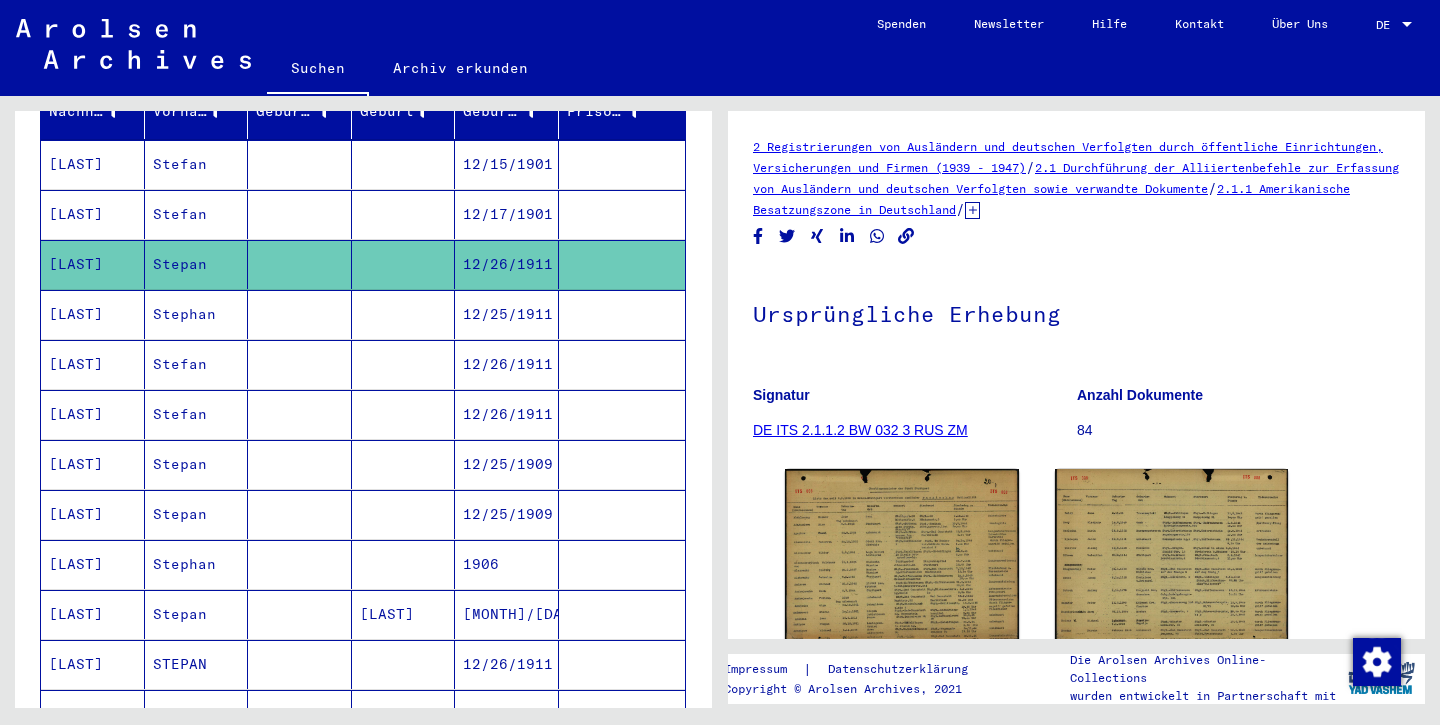 scroll, scrollTop: 0, scrollLeft: 0, axis: both 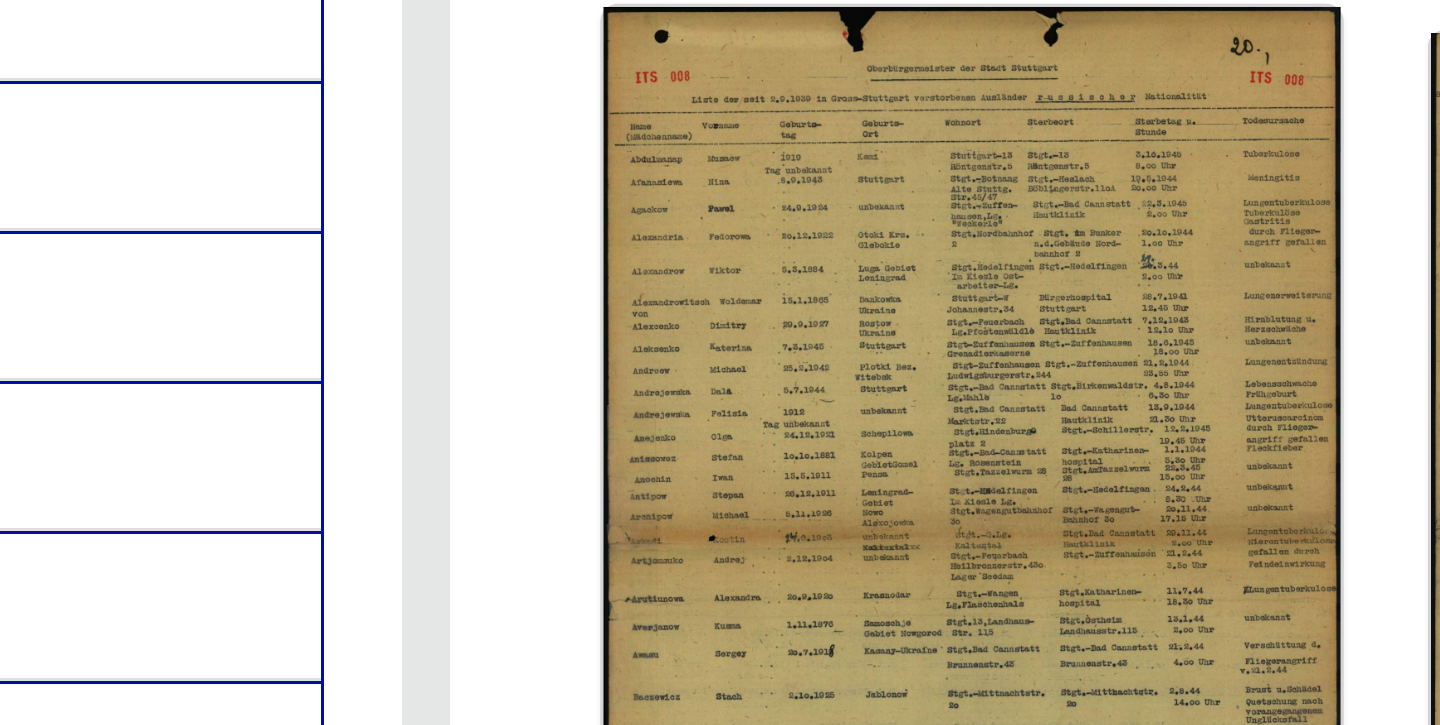 drag, startPoint x: 330, startPoint y: 151, endPoint x: 305, endPoint y: 114, distance: 44.65423 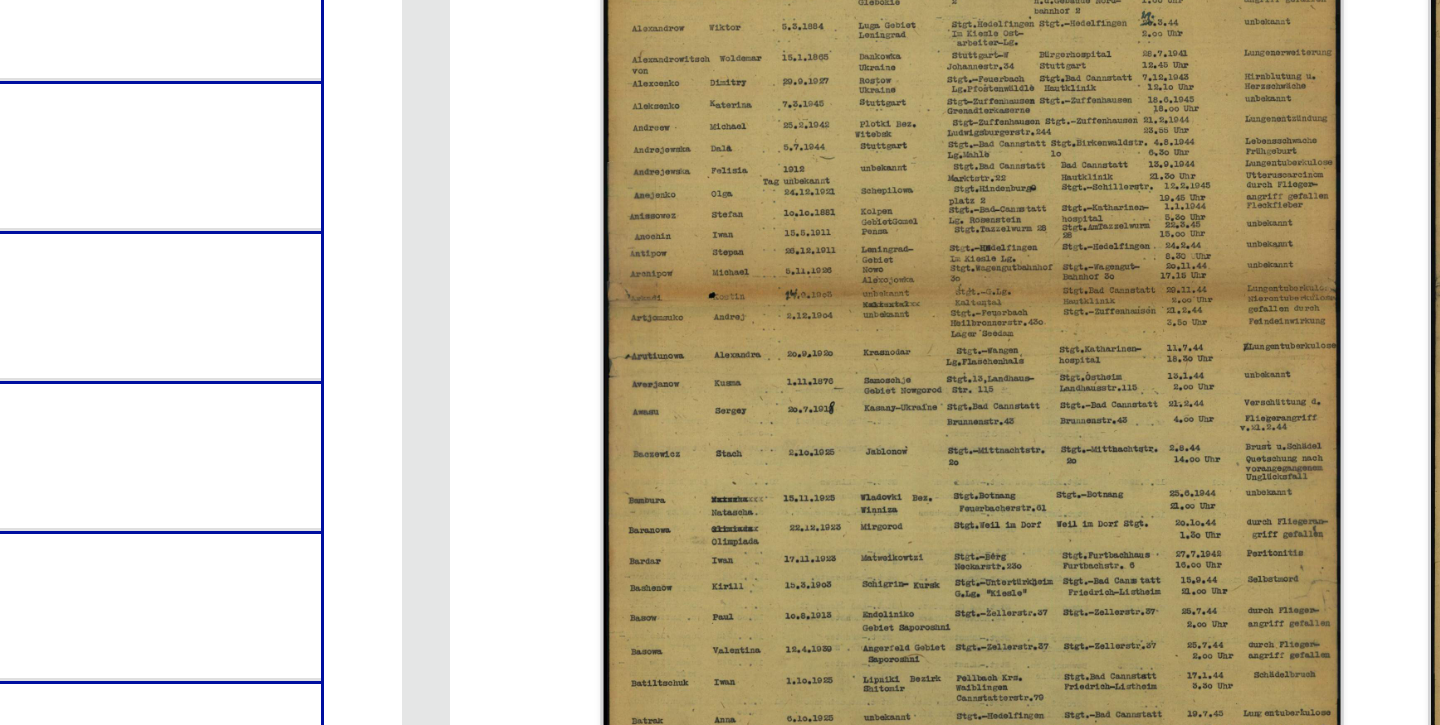 scroll, scrollTop: 172, scrollLeft: 0, axis: vertical 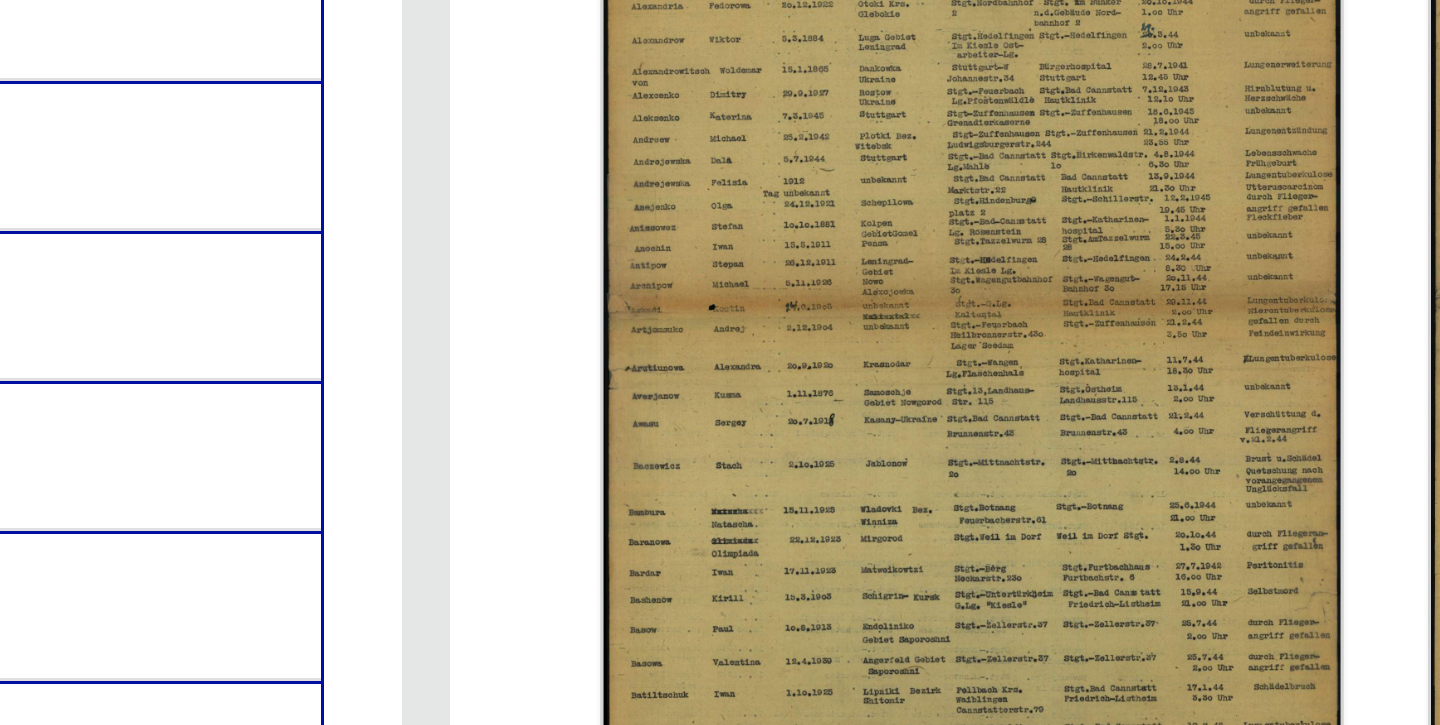 click 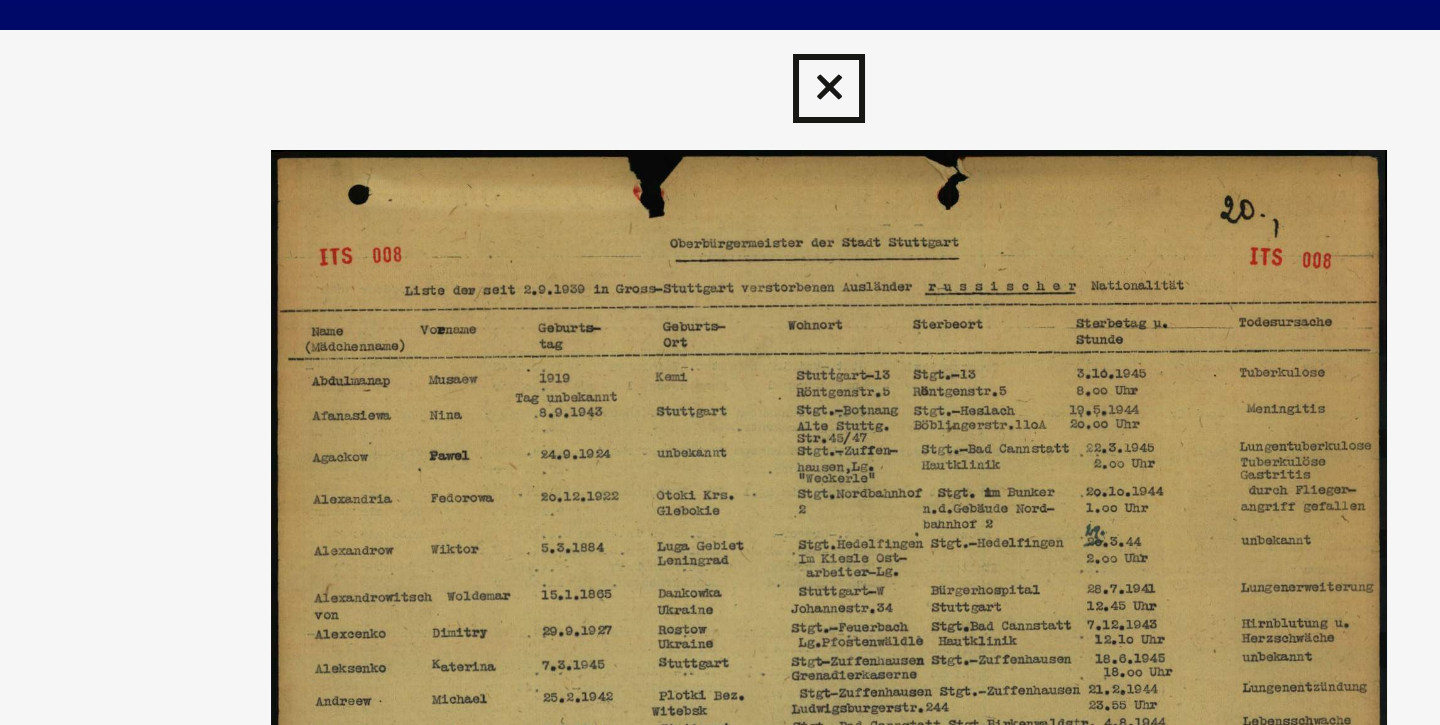 scroll, scrollTop: 0, scrollLeft: 0, axis: both 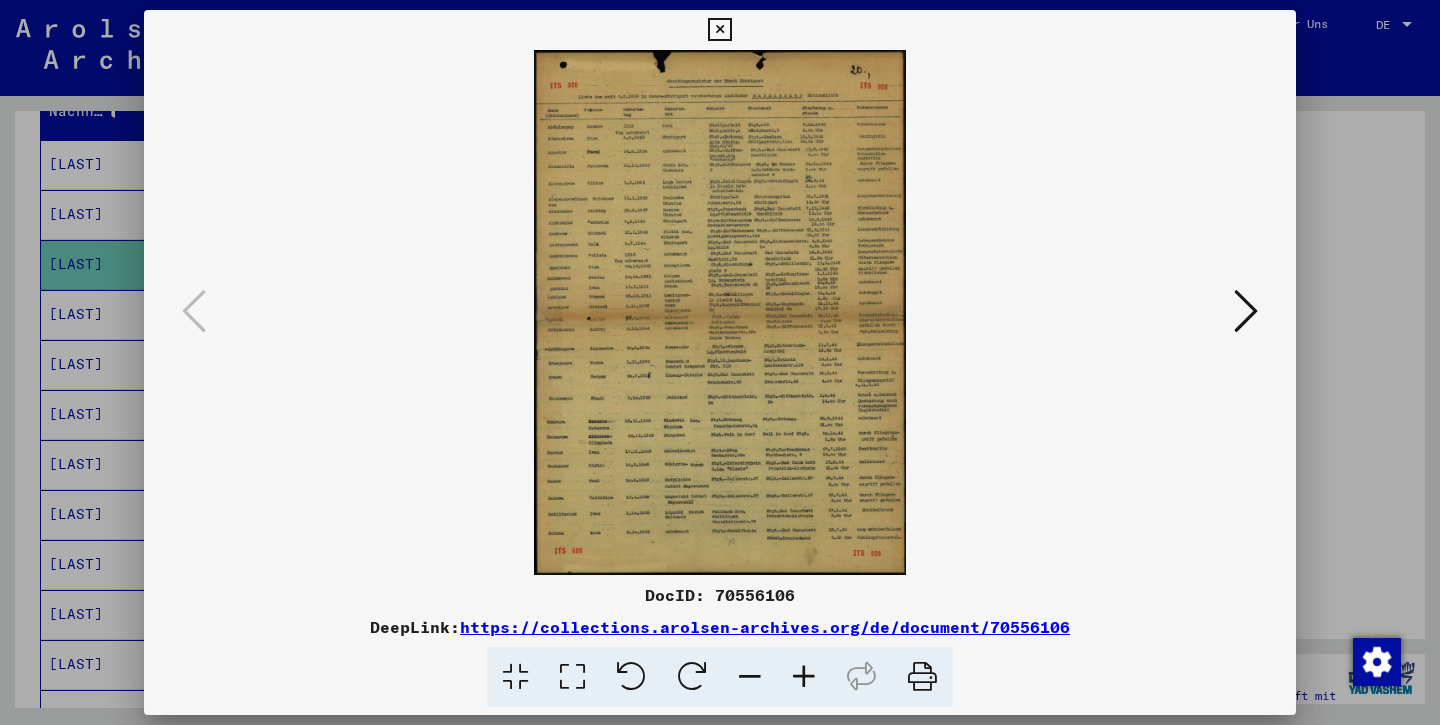 click at bounding box center [719, 30] 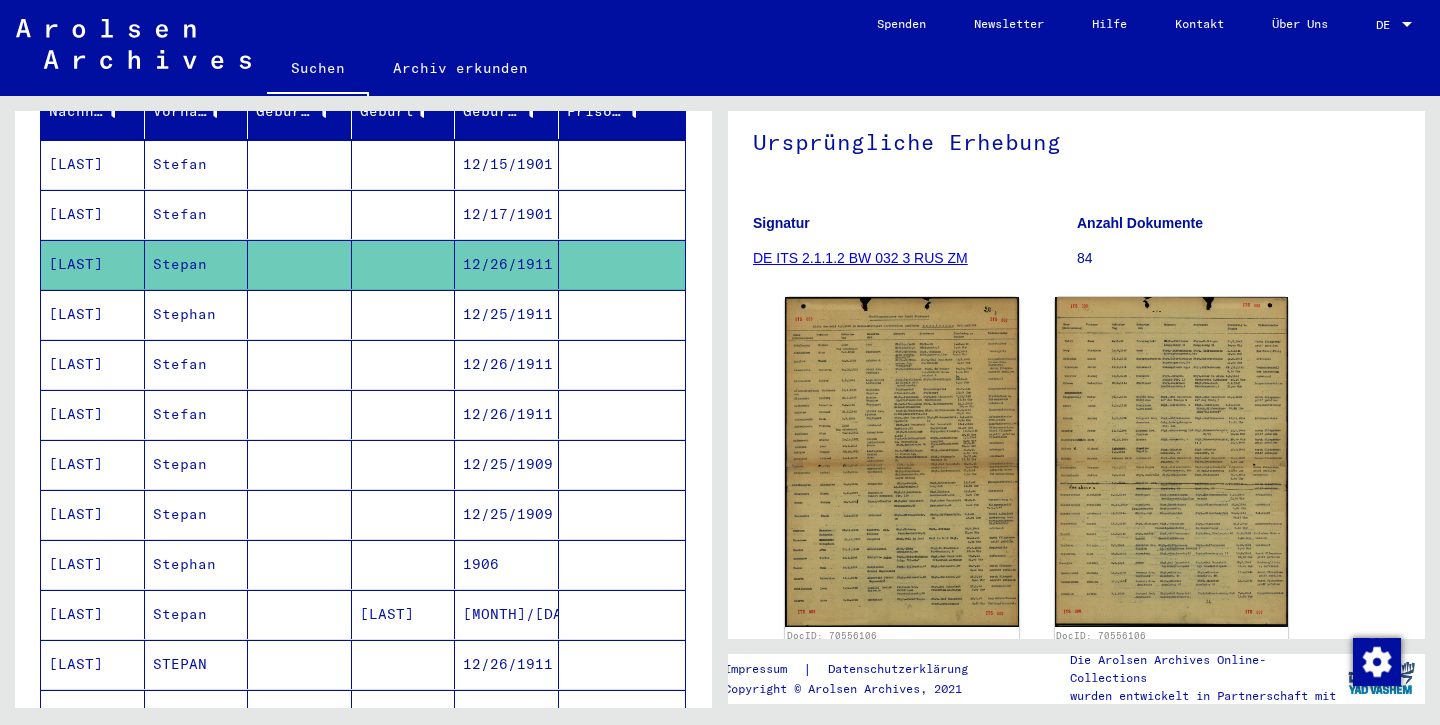 click on "[LAST]" at bounding box center (93, 364) 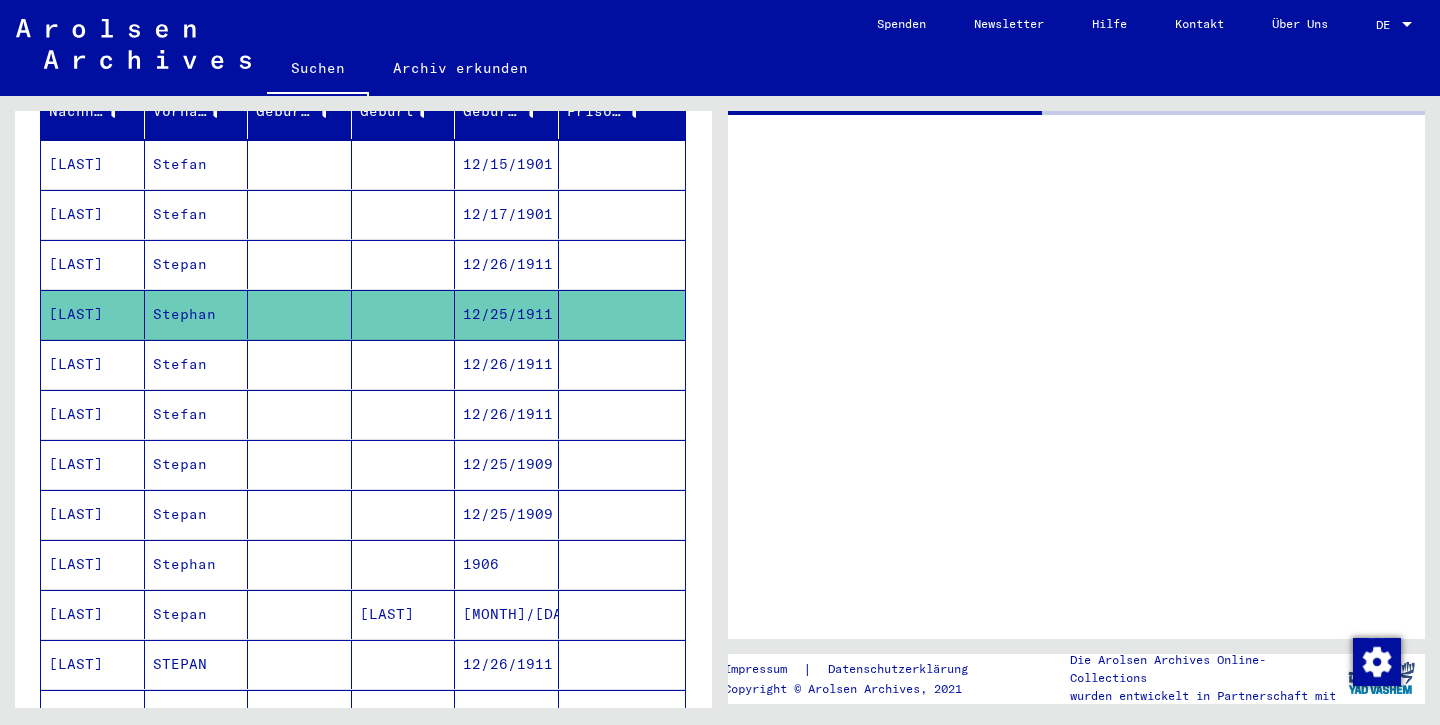 scroll, scrollTop: 0, scrollLeft: 0, axis: both 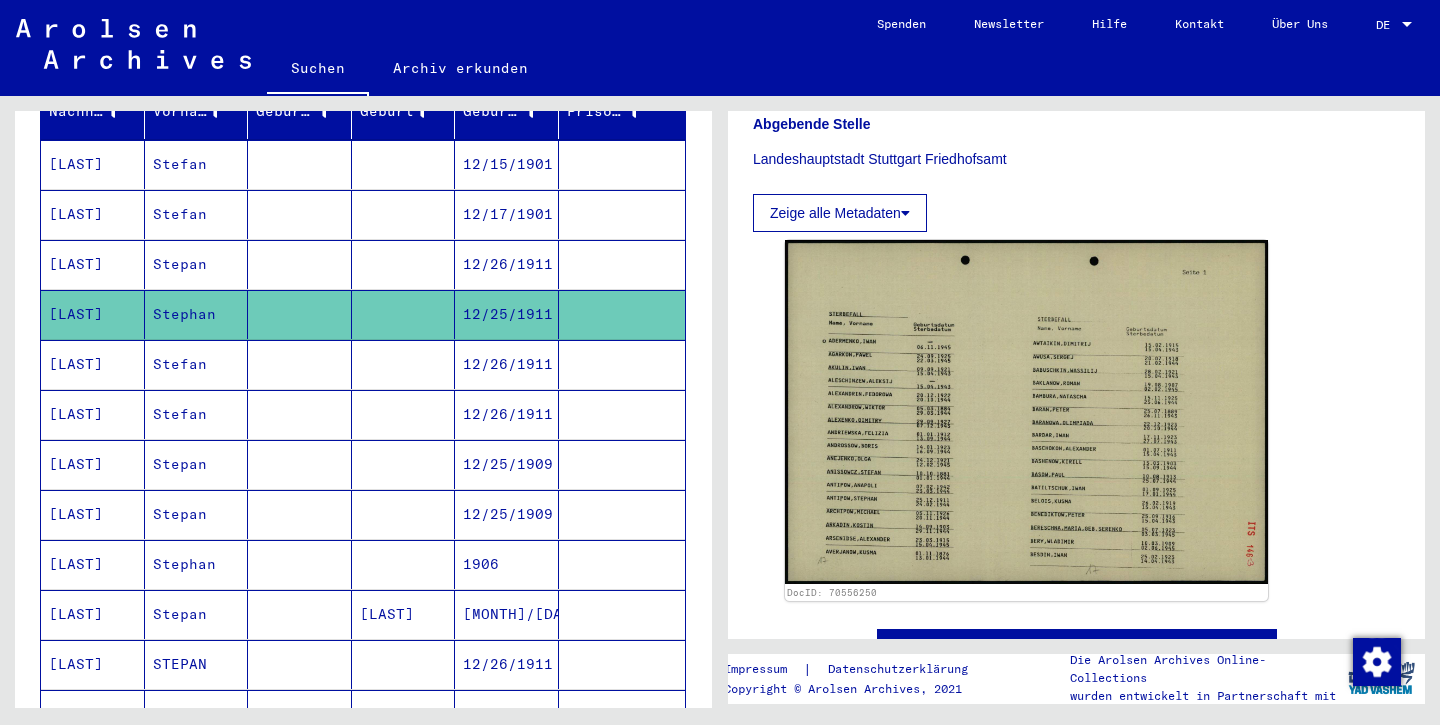 click on "[LAST]" at bounding box center [93, 414] 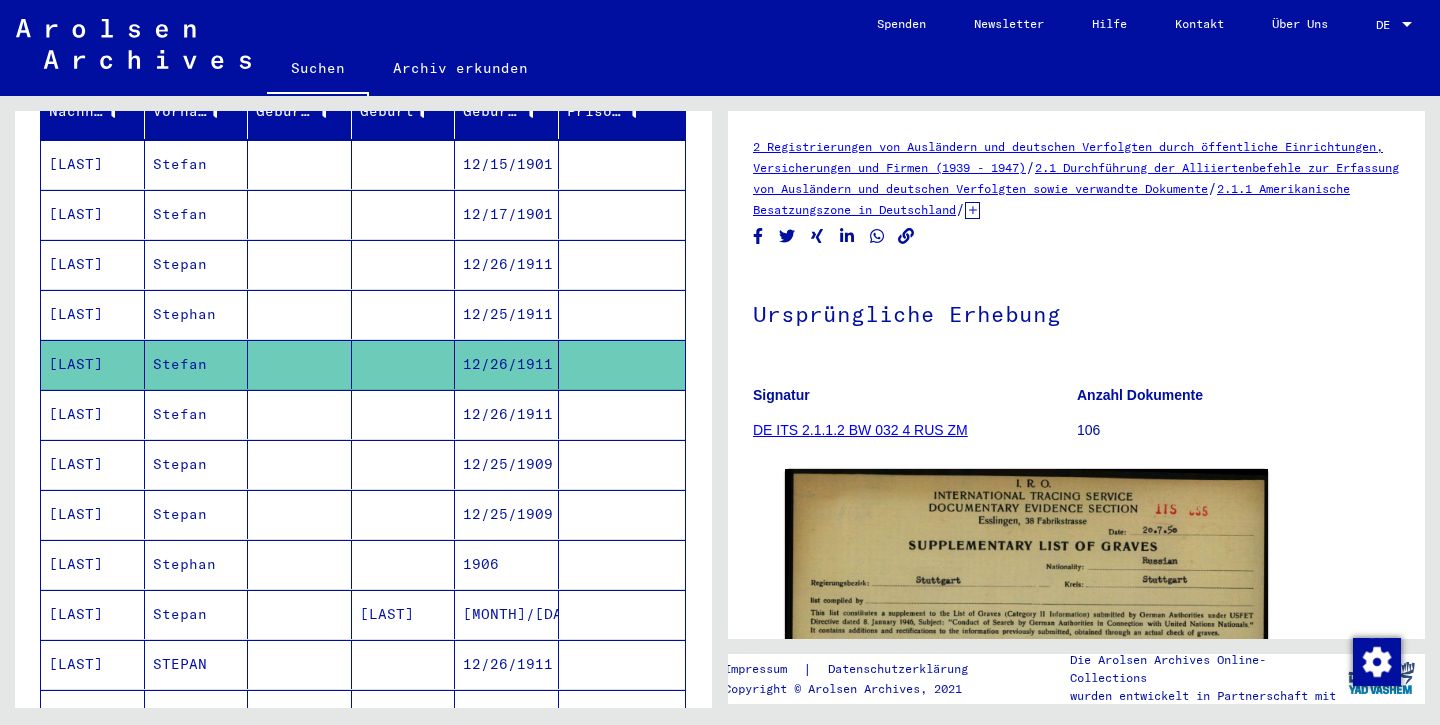 scroll, scrollTop: 0, scrollLeft: 0, axis: both 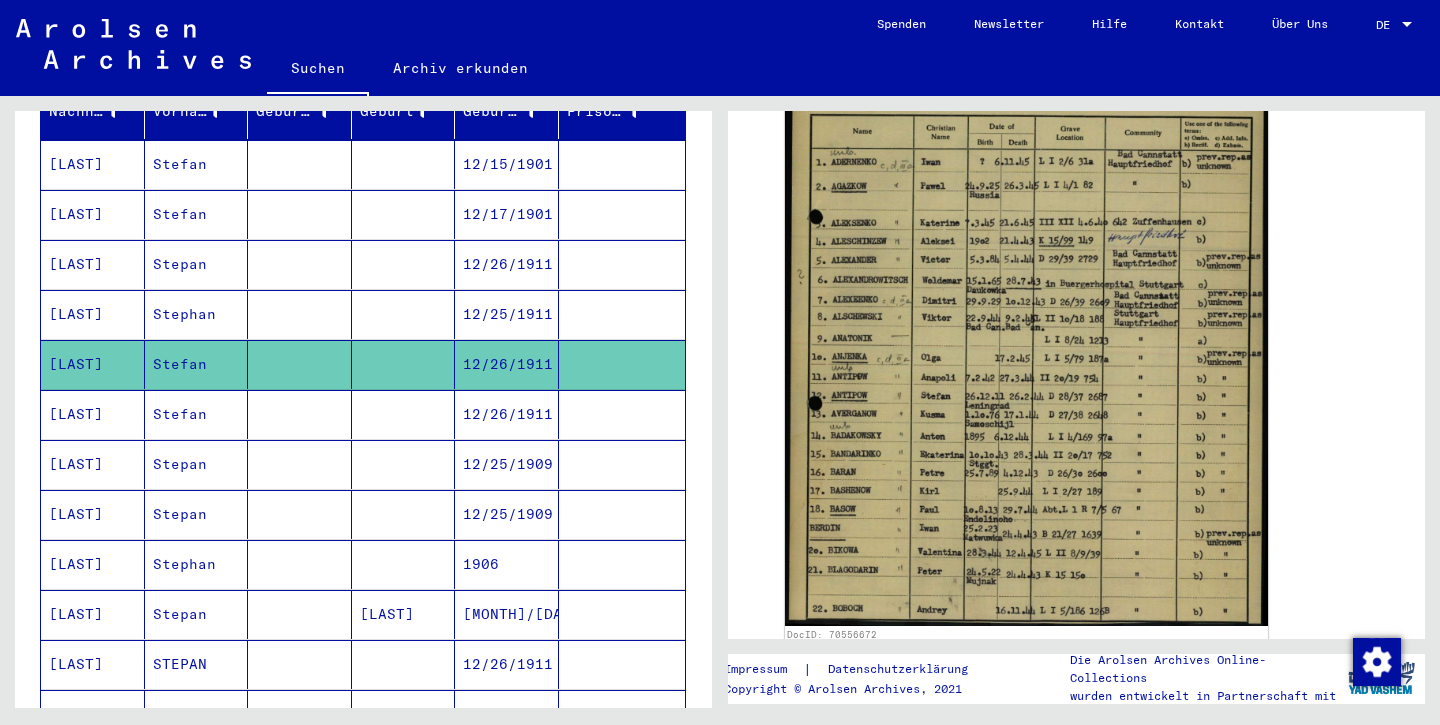 click on "[LAST]" at bounding box center (93, 464) 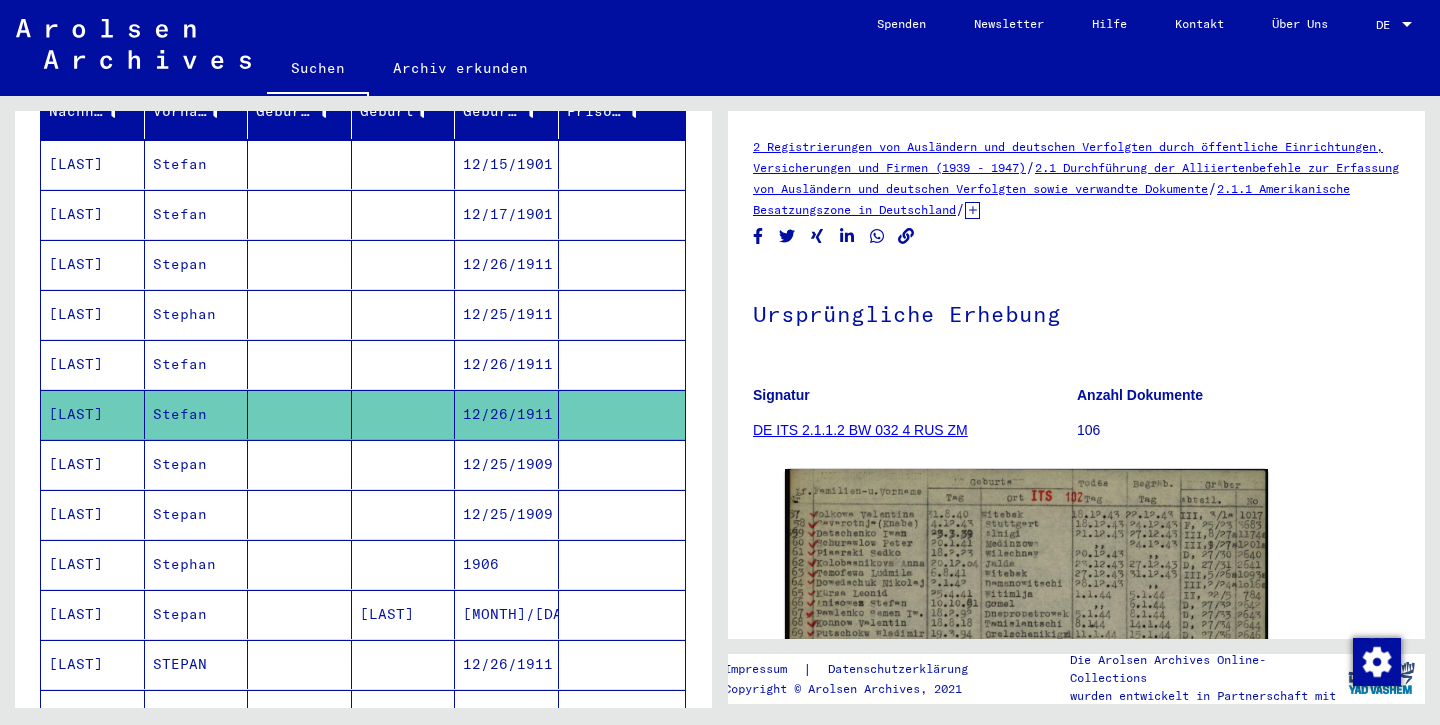 scroll, scrollTop: 0, scrollLeft: 0, axis: both 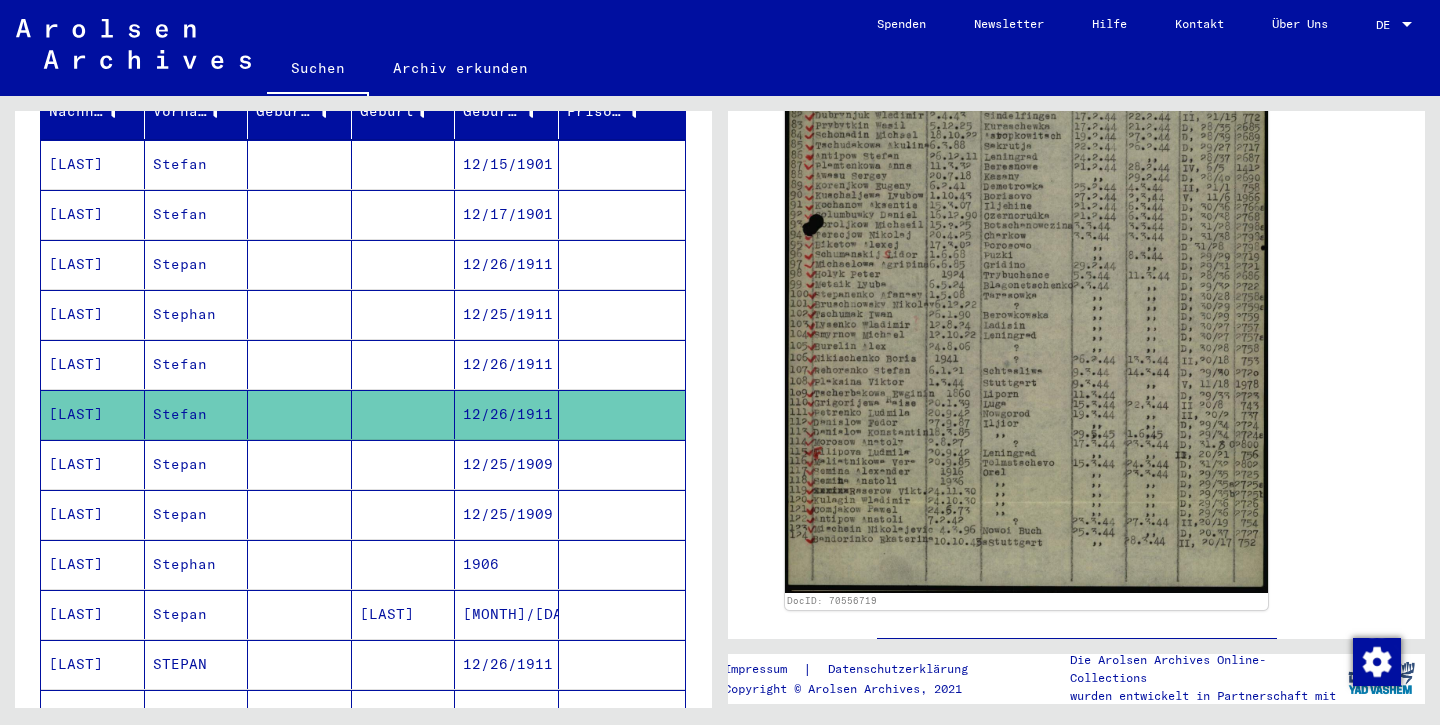 click at bounding box center (622, 414) 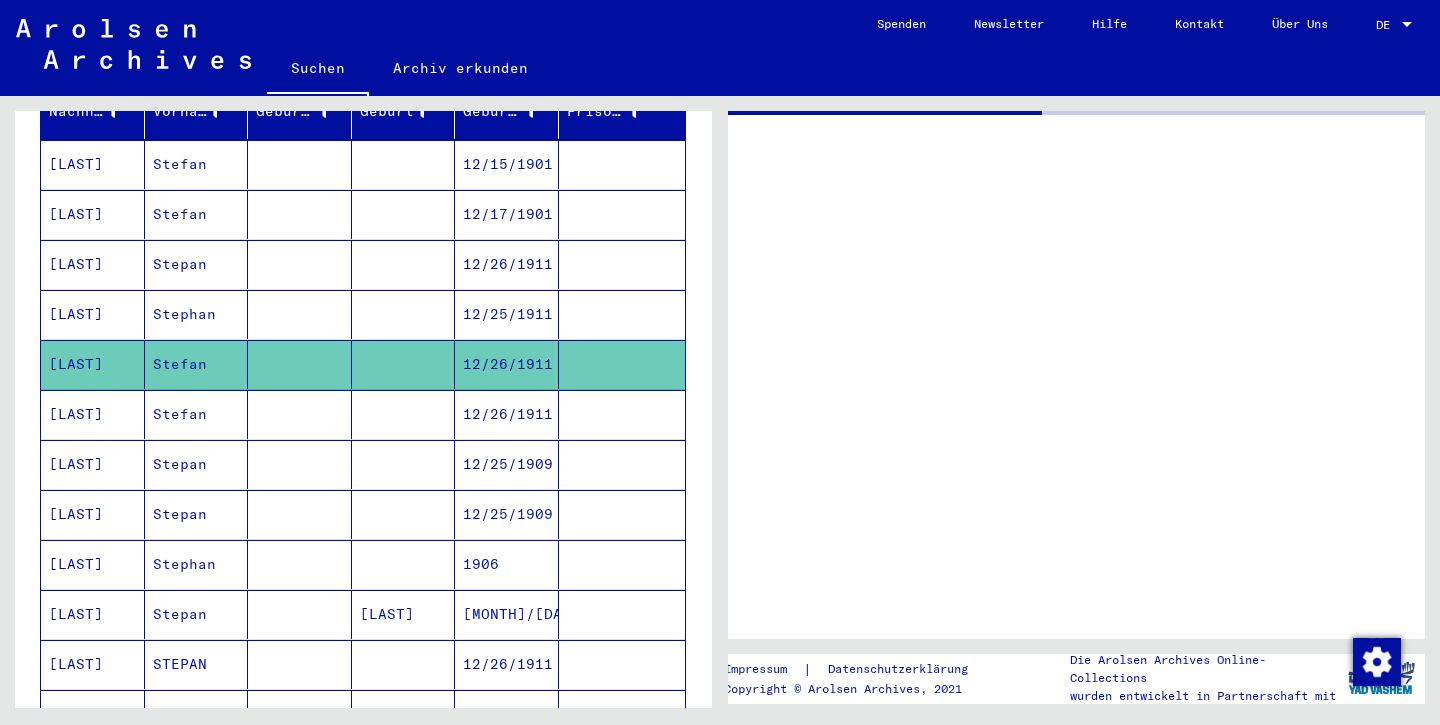 scroll, scrollTop: 0, scrollLeft: 0, axis: both 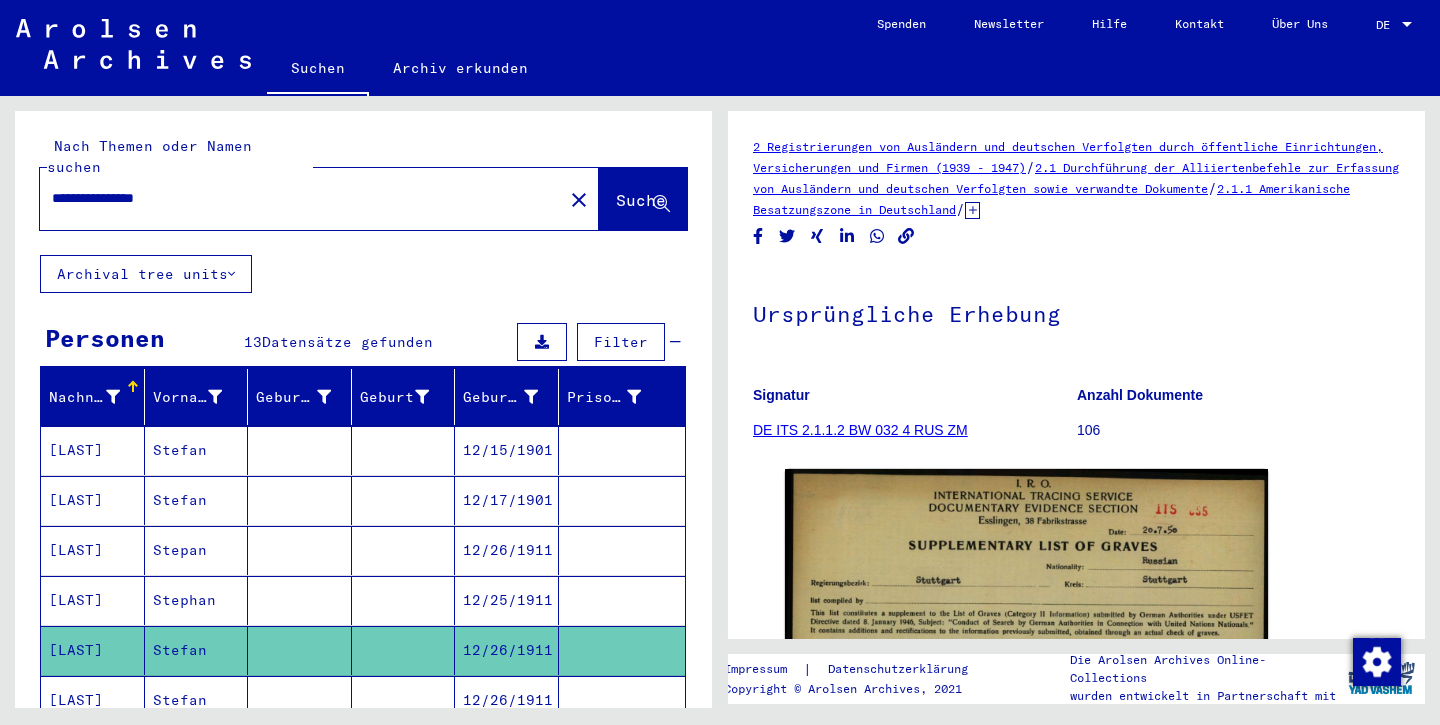 drag, startPoint x: 194, startPoint y: 178, endPoint x: 46, endPoint y: 171, distance: 148.16545 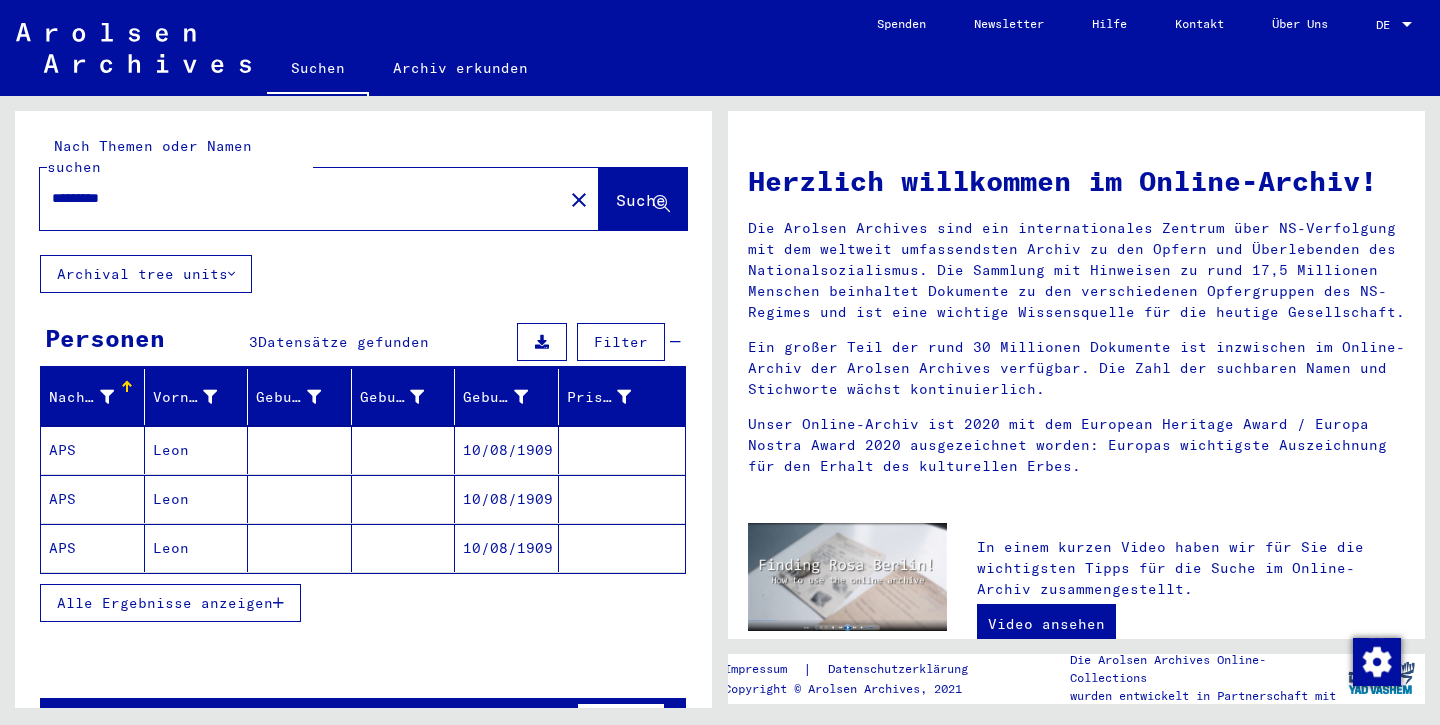 click on "APS" at bounding box center (93, 499) 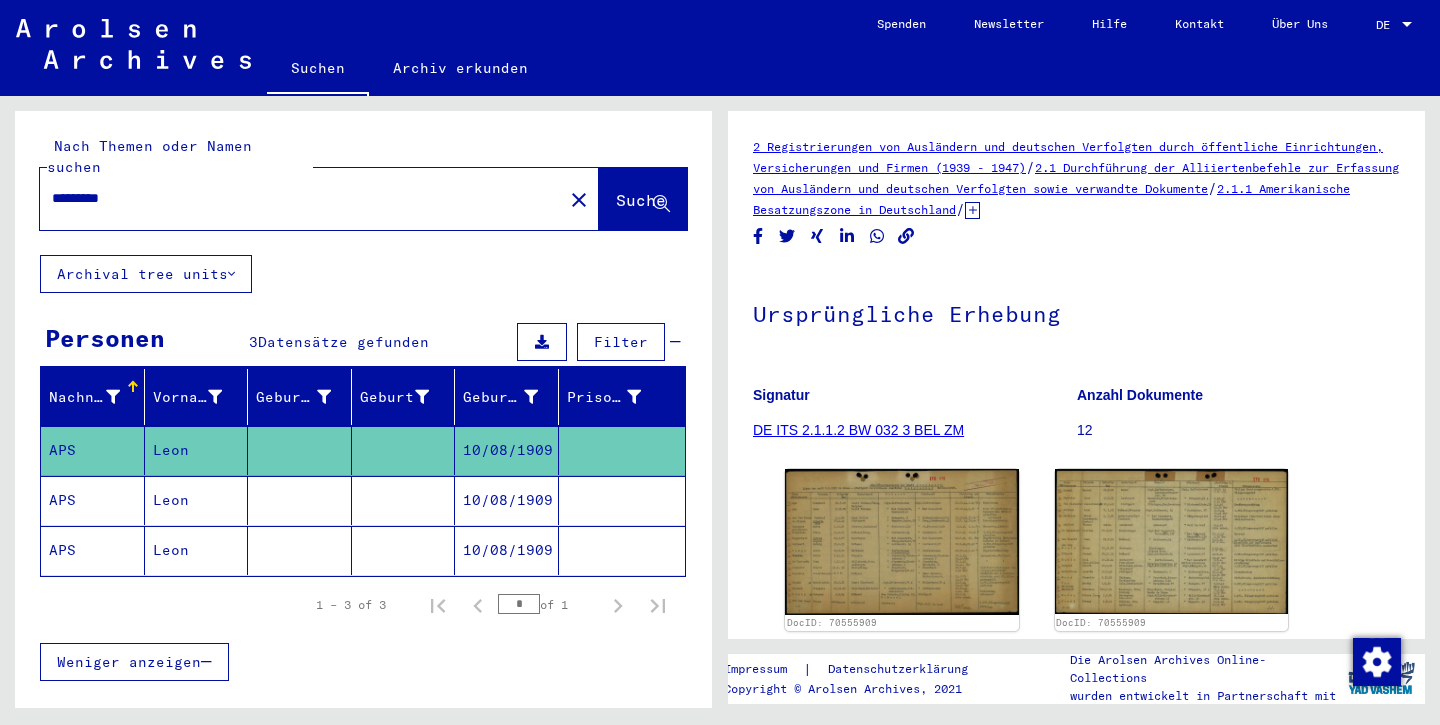 scroll, scrollTop: 0, scrollLeft: 0, axis: both 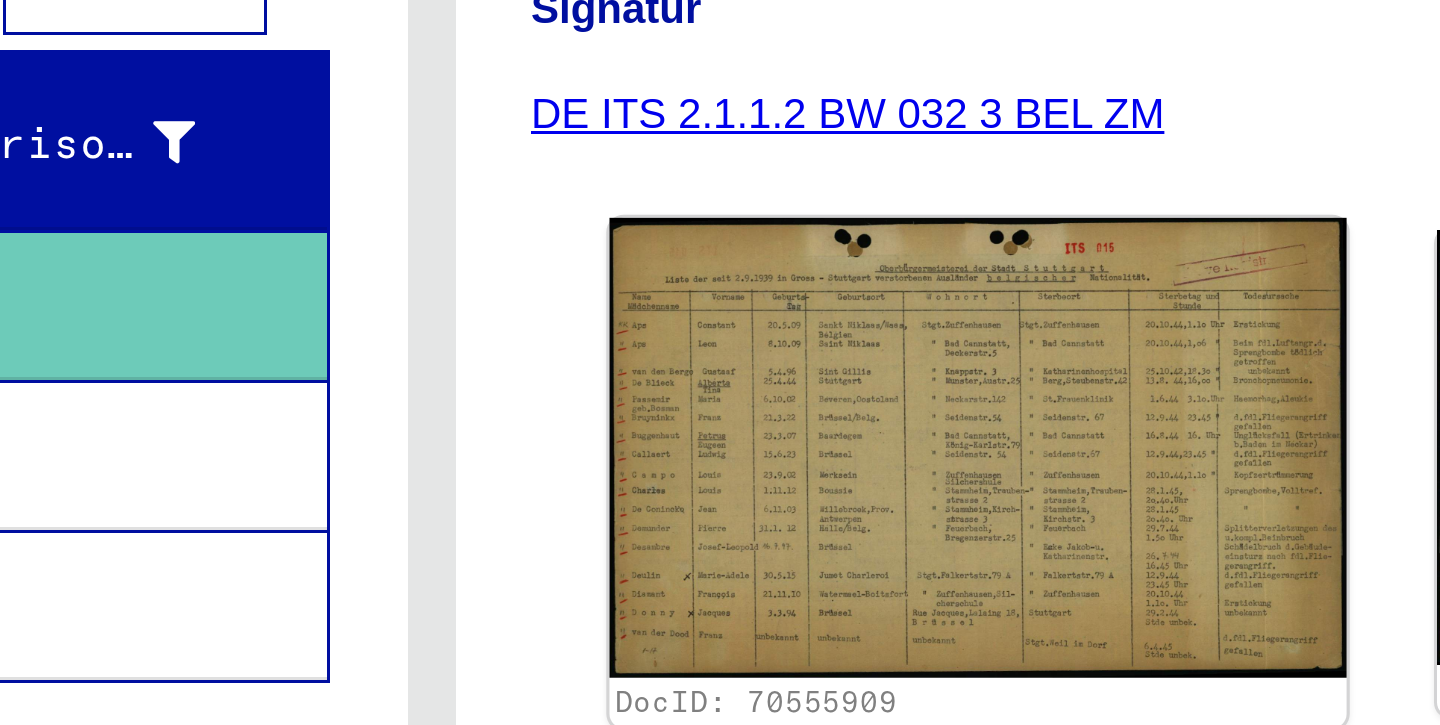 click 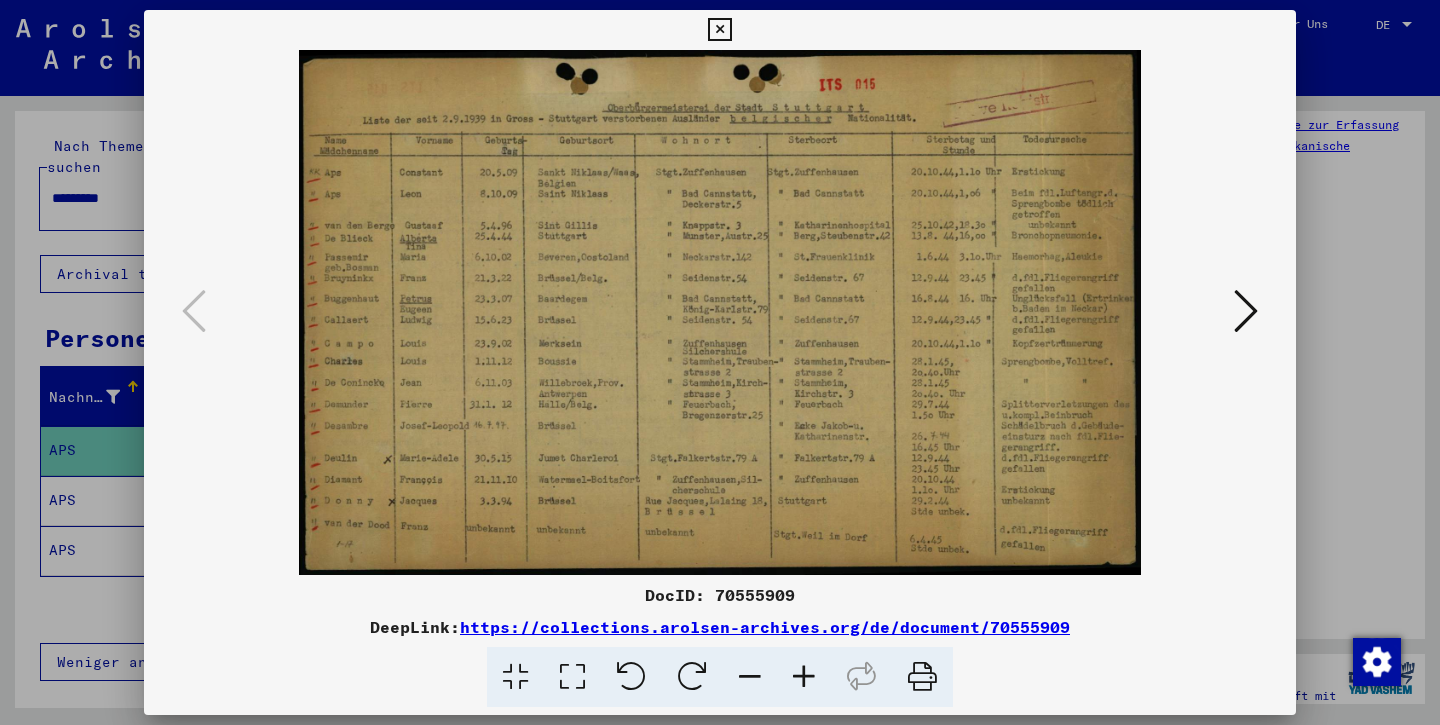 click at bounding box center (719, 30) 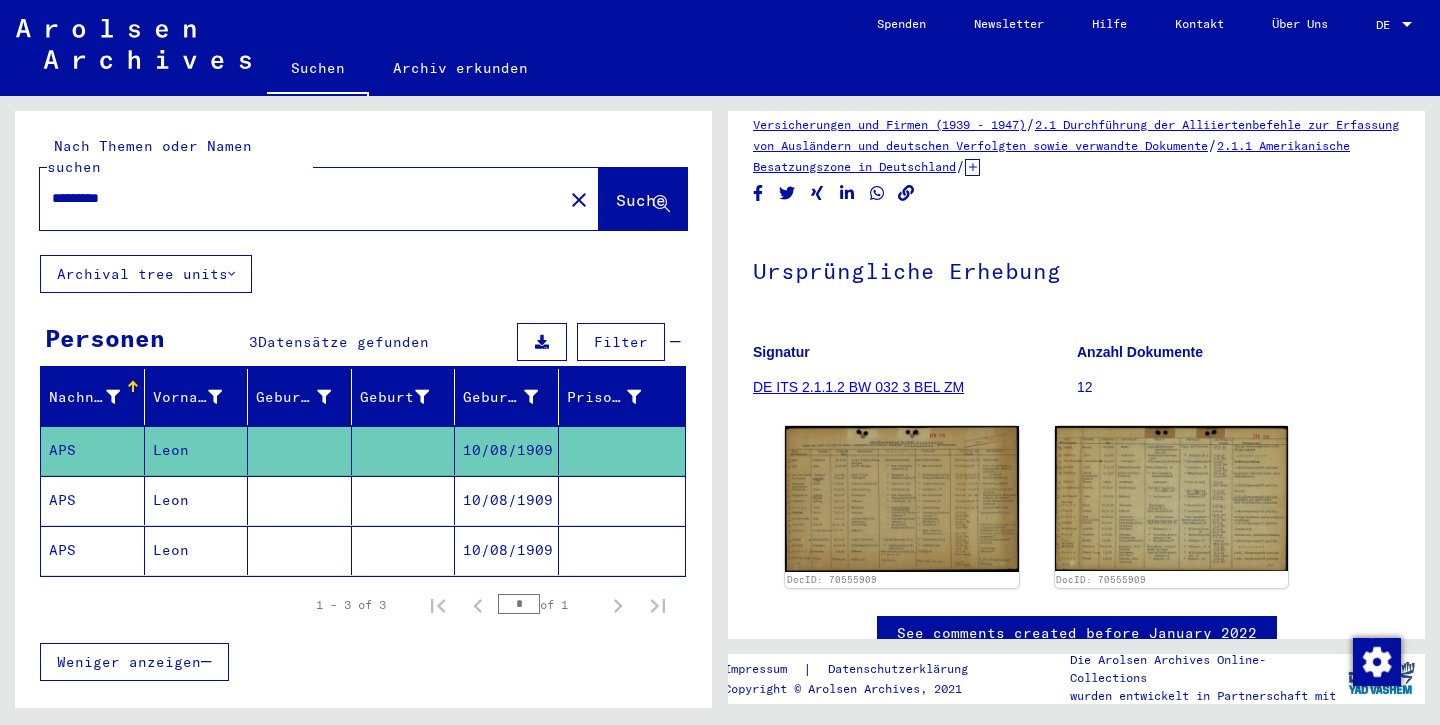 click on "APS" at bounding box center (93, 550) 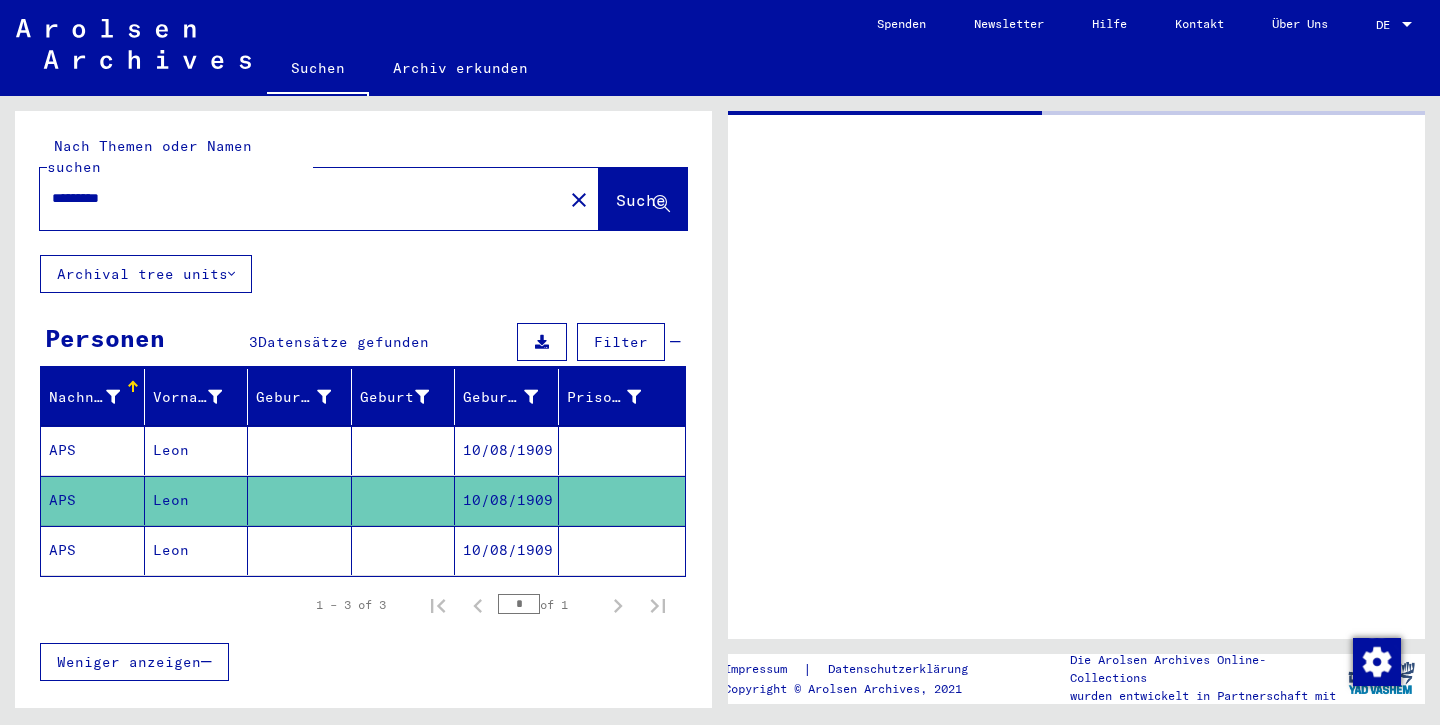 scroll, scrollTop: 0, scrollLeft: 0, axis: both 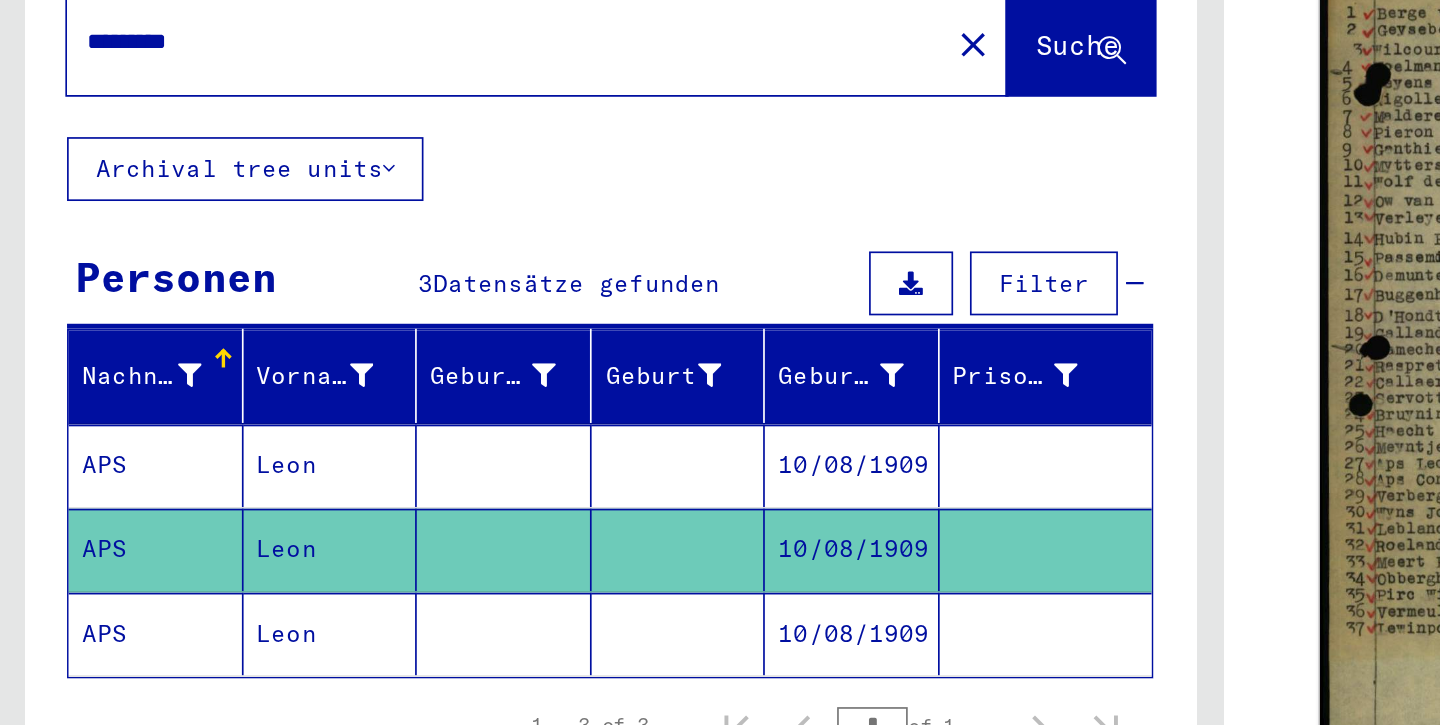 click on "APS" 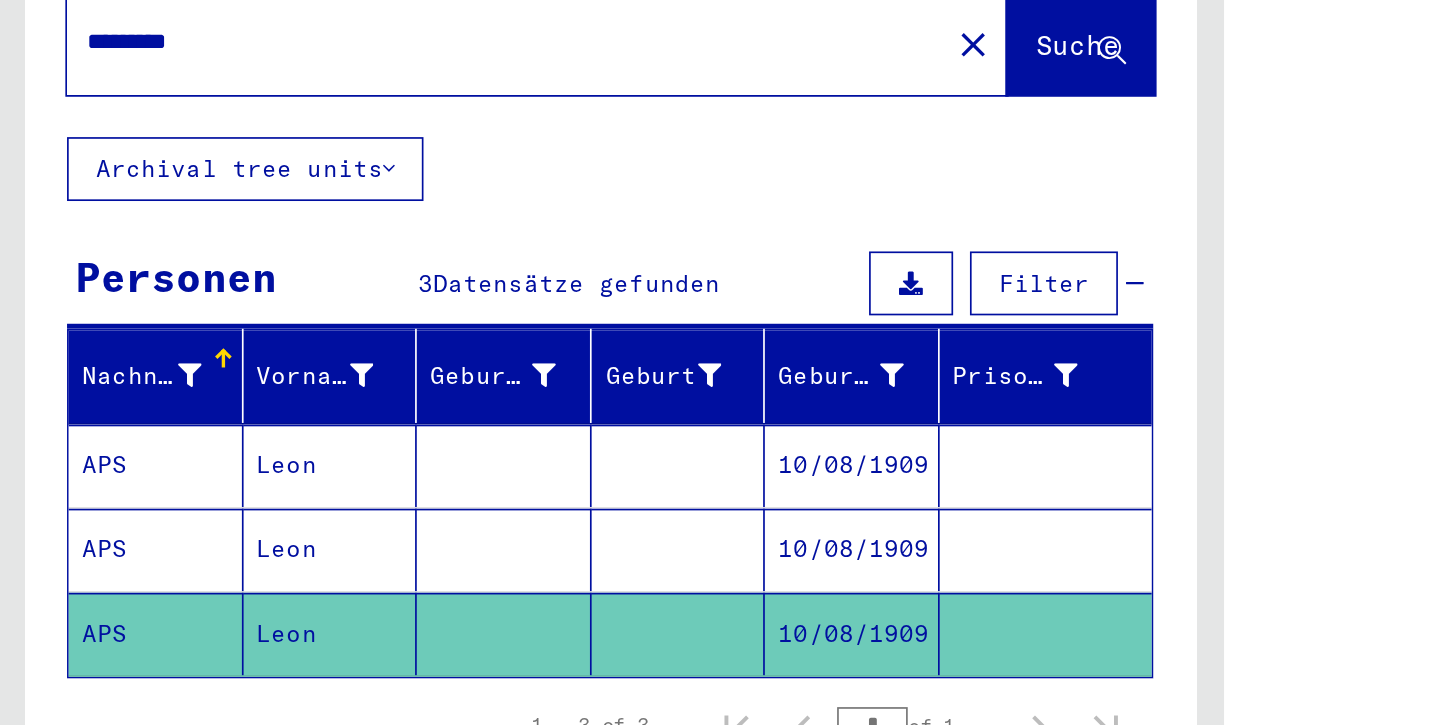 scroll, scrollTop: 0, scrollLeft: 0, axis: both 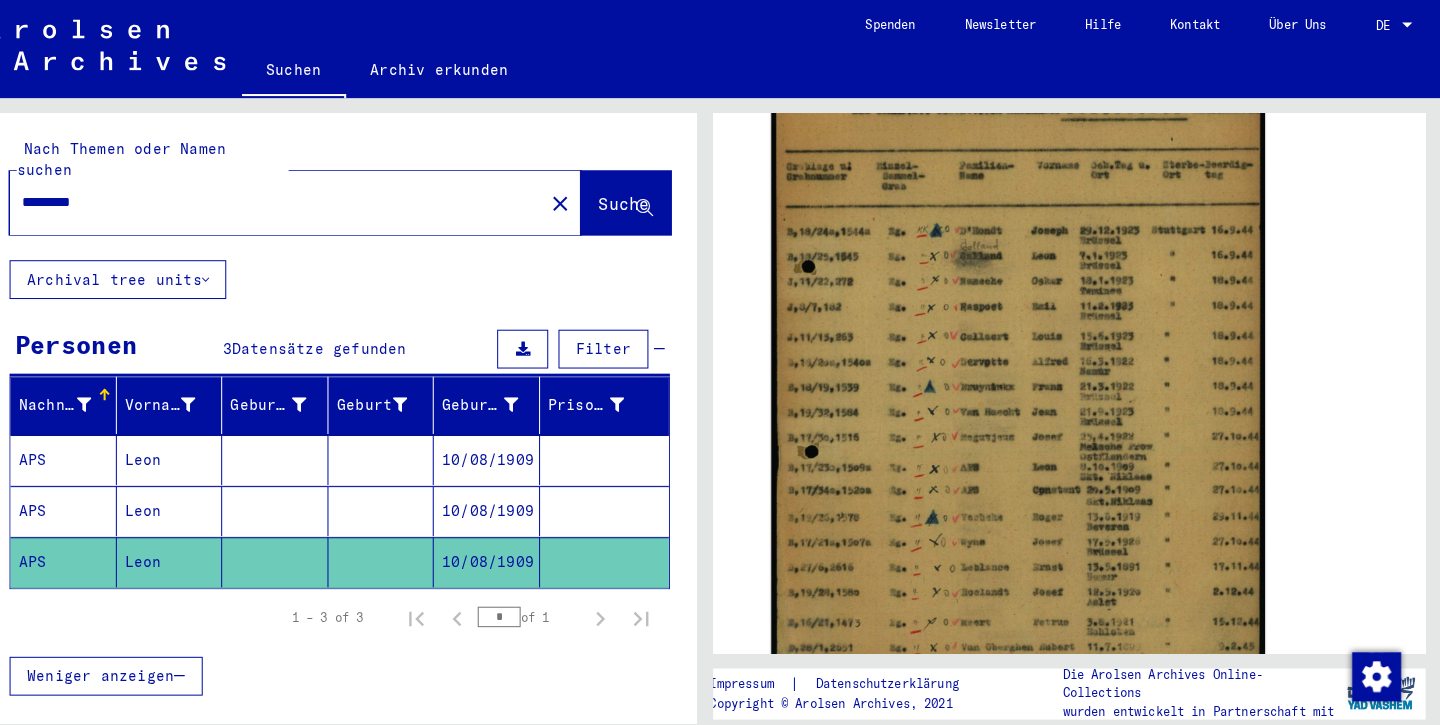 click on "*********" at bounding box center [301, 198] 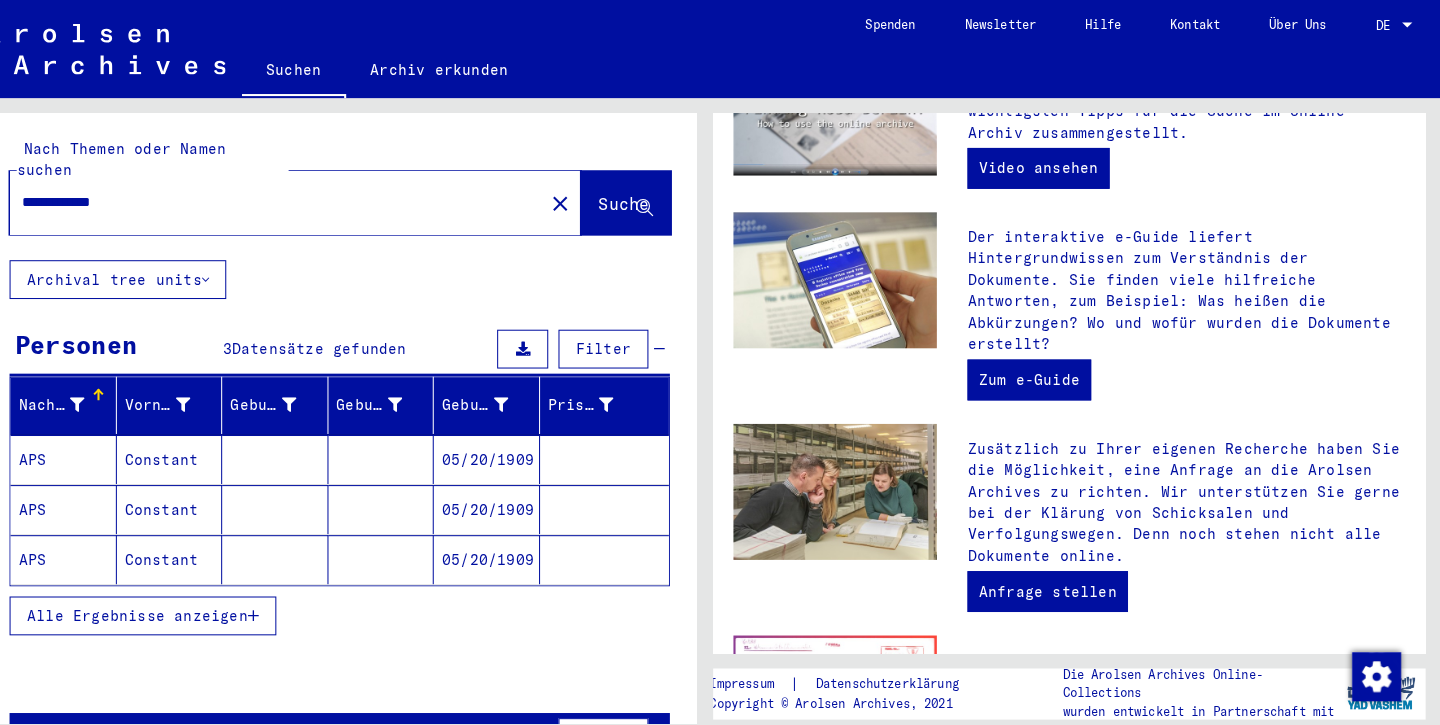 click on "APS" at bounding box center (93, 499) 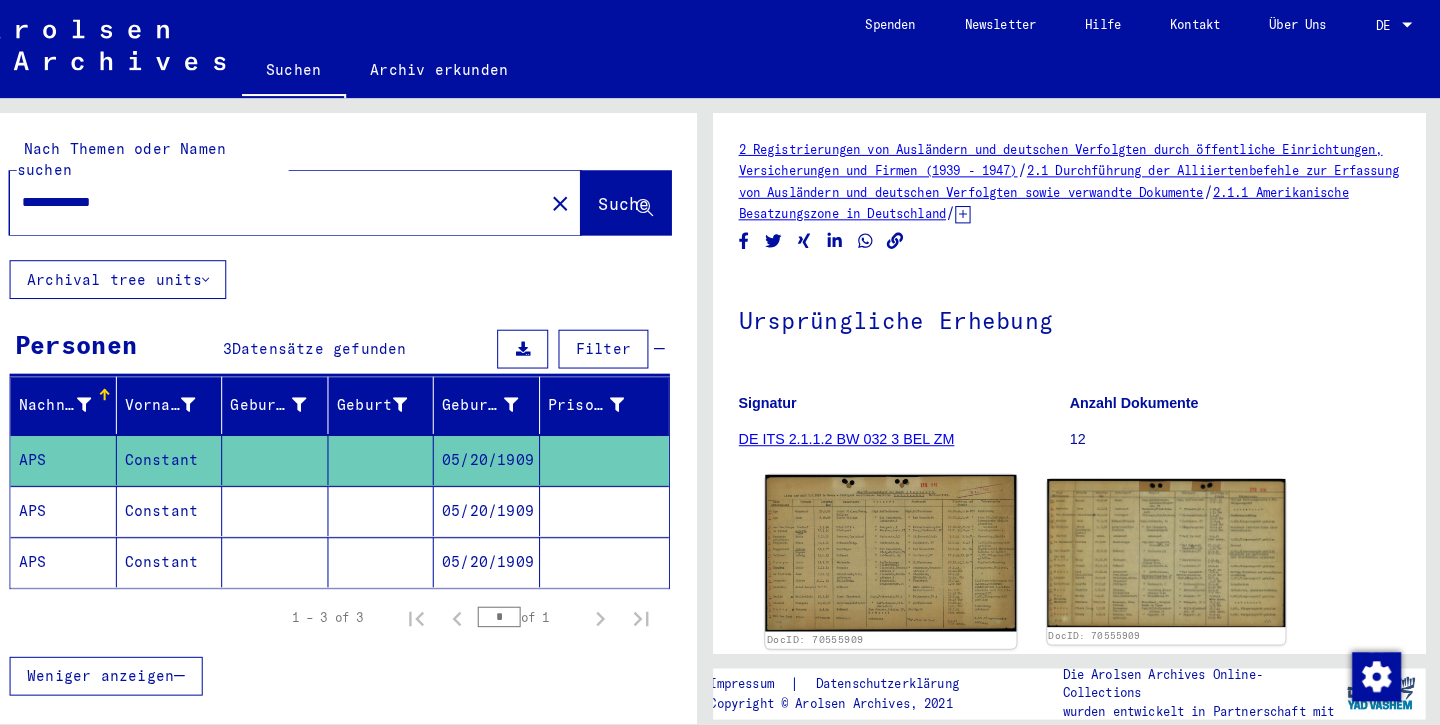 click 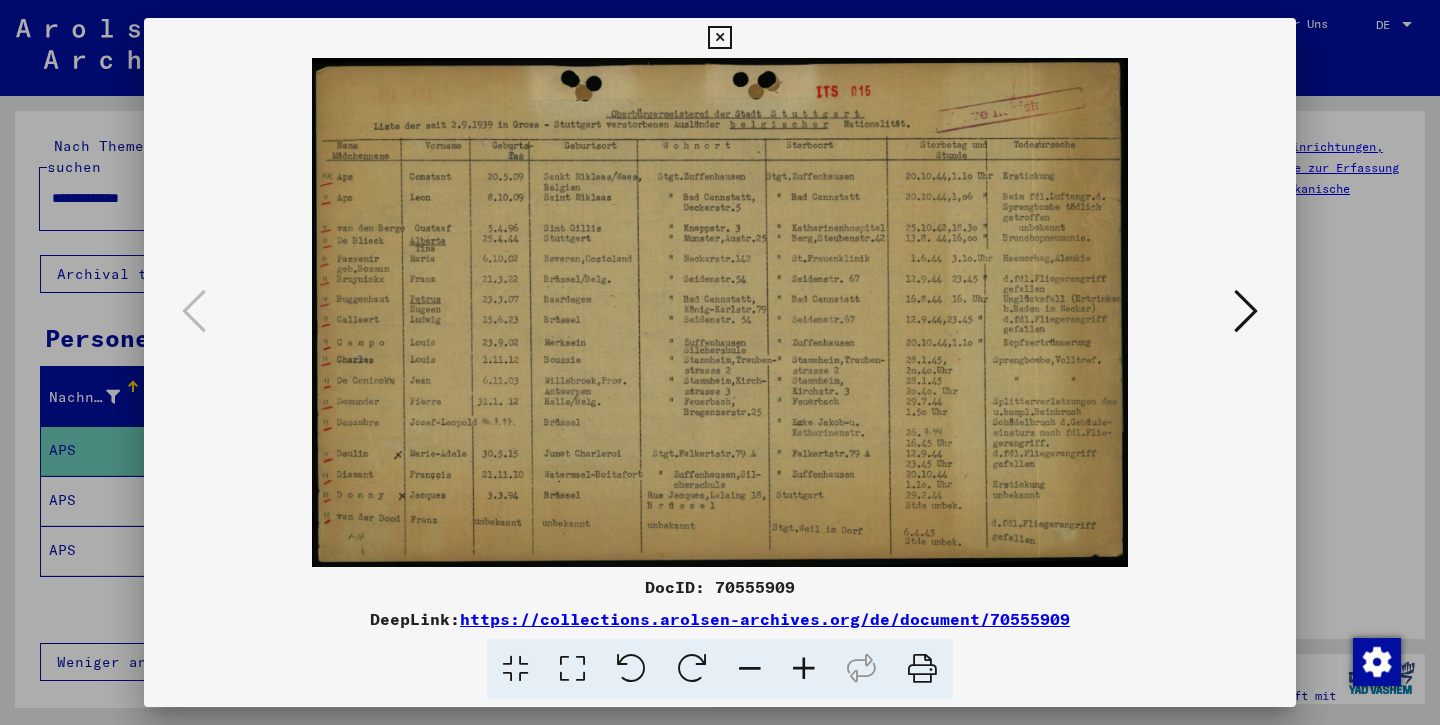 click at bounding box center (719, 38) 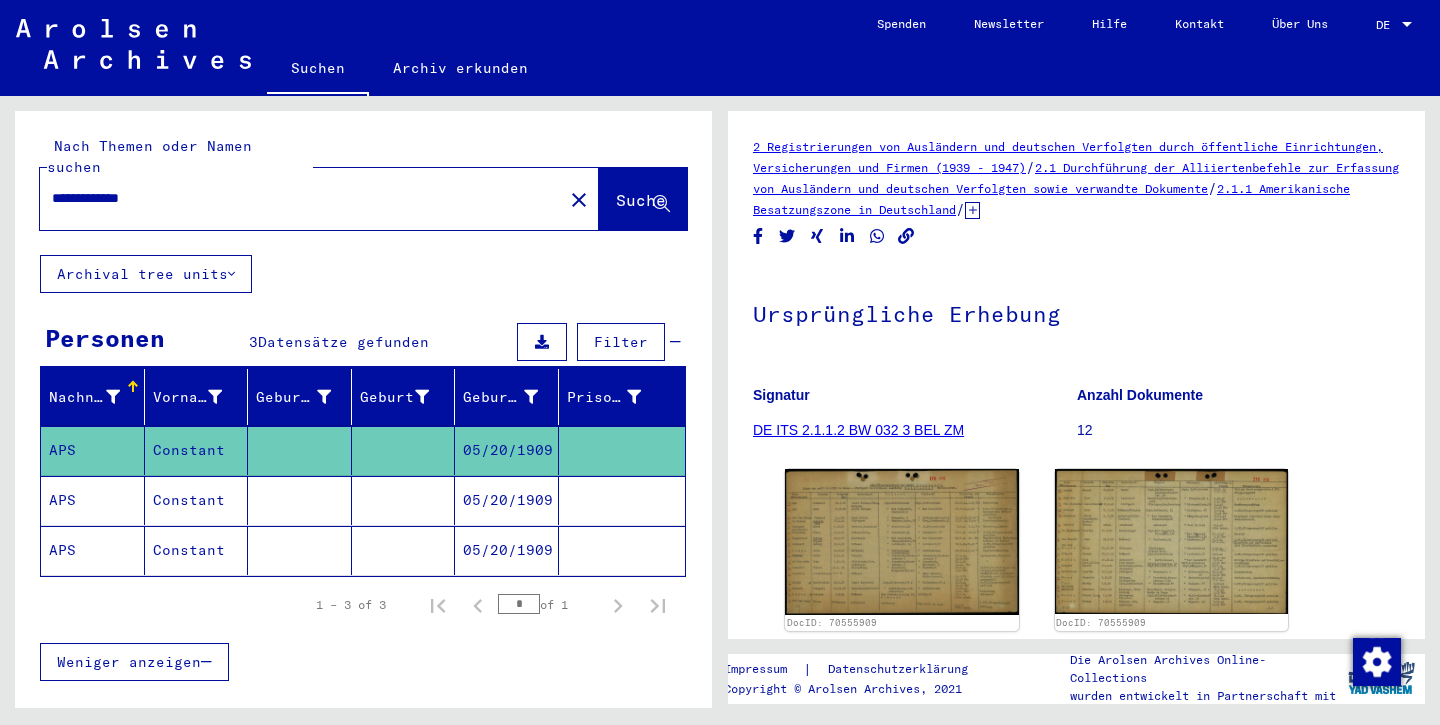 click on "APS" at bounding box center [93, 550] 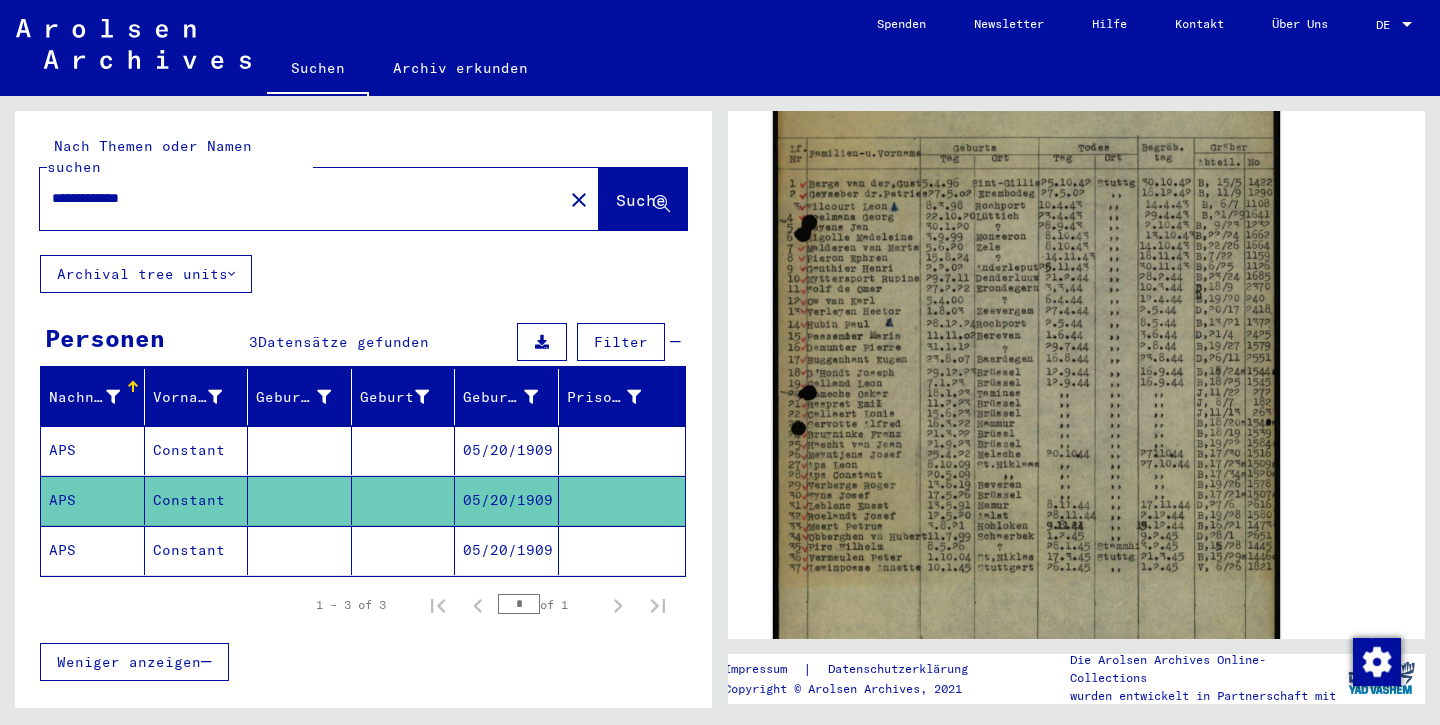 scroll, scrollTop: 502, scrollLeft: 0, axis: vertical 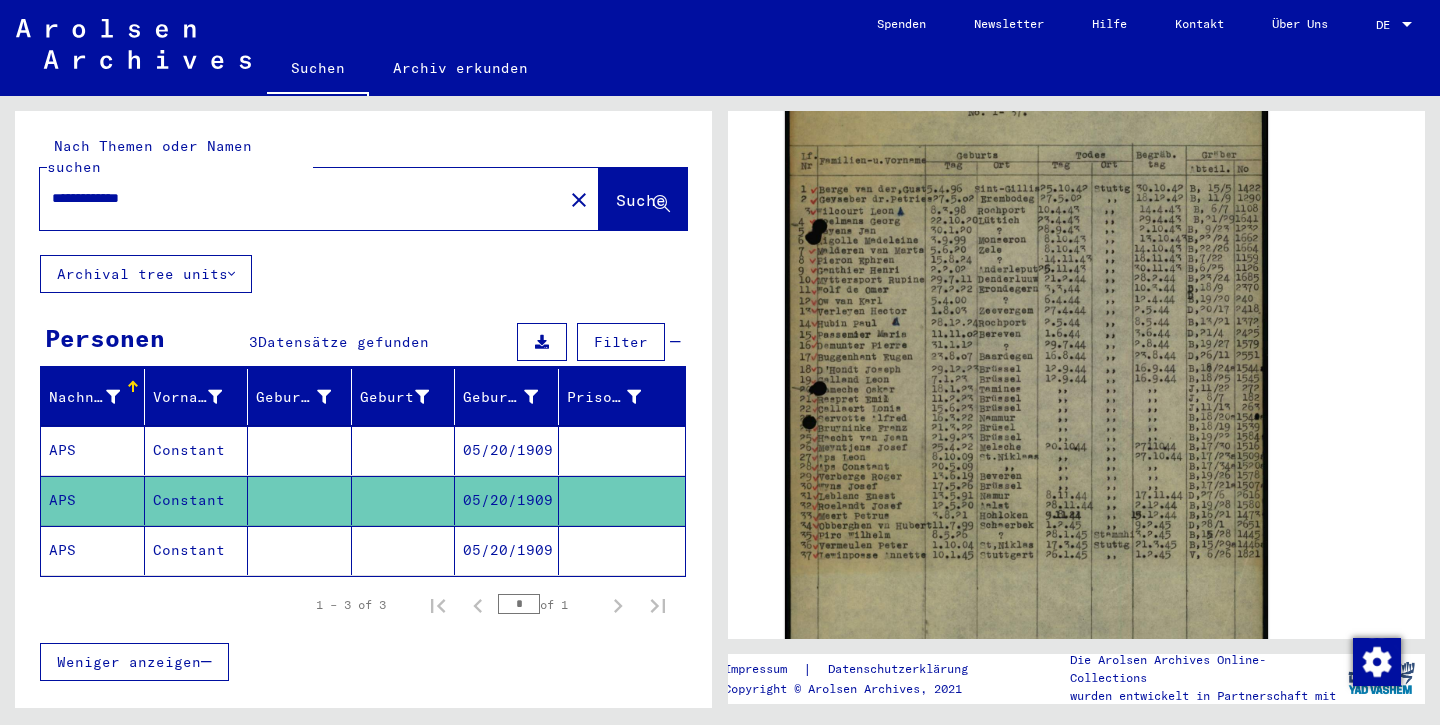 click on "APS" 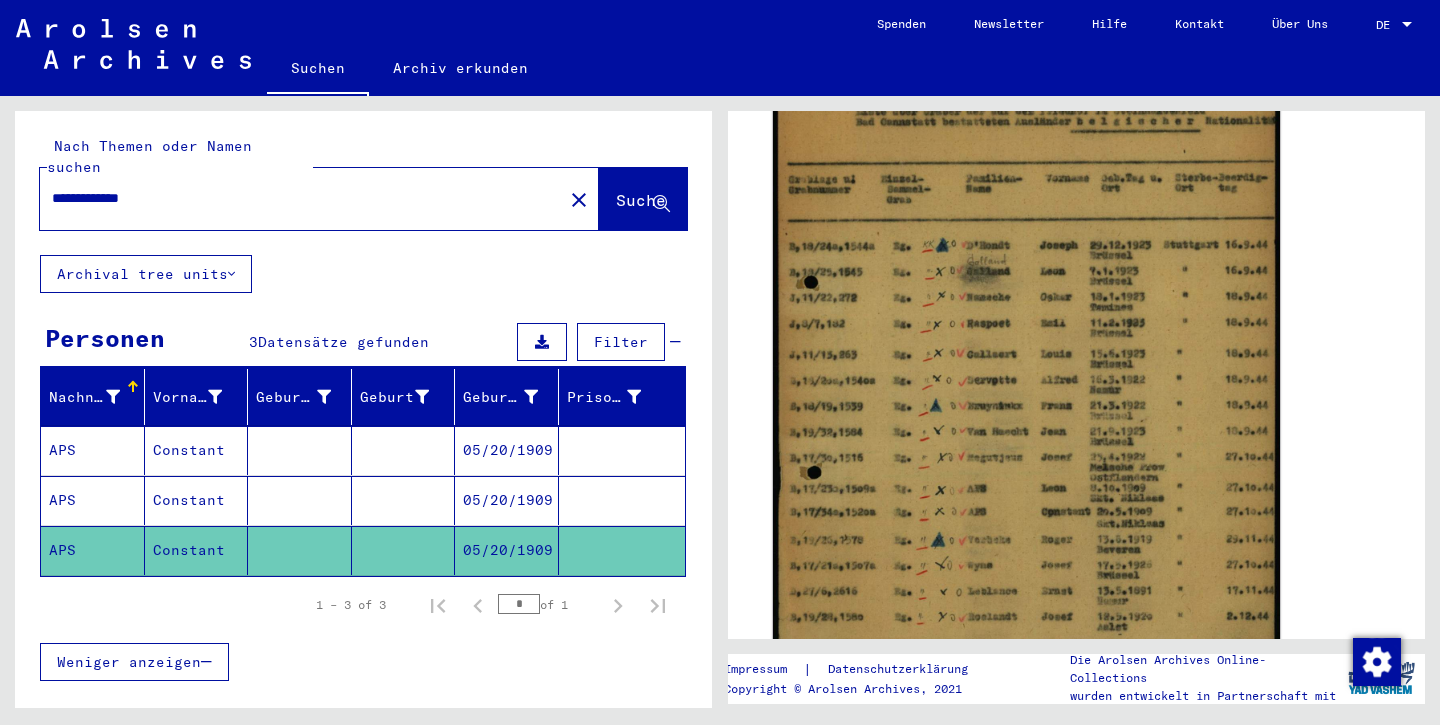 scroll, scrollTop: 437, scrollLeft: 0, axis: vertical 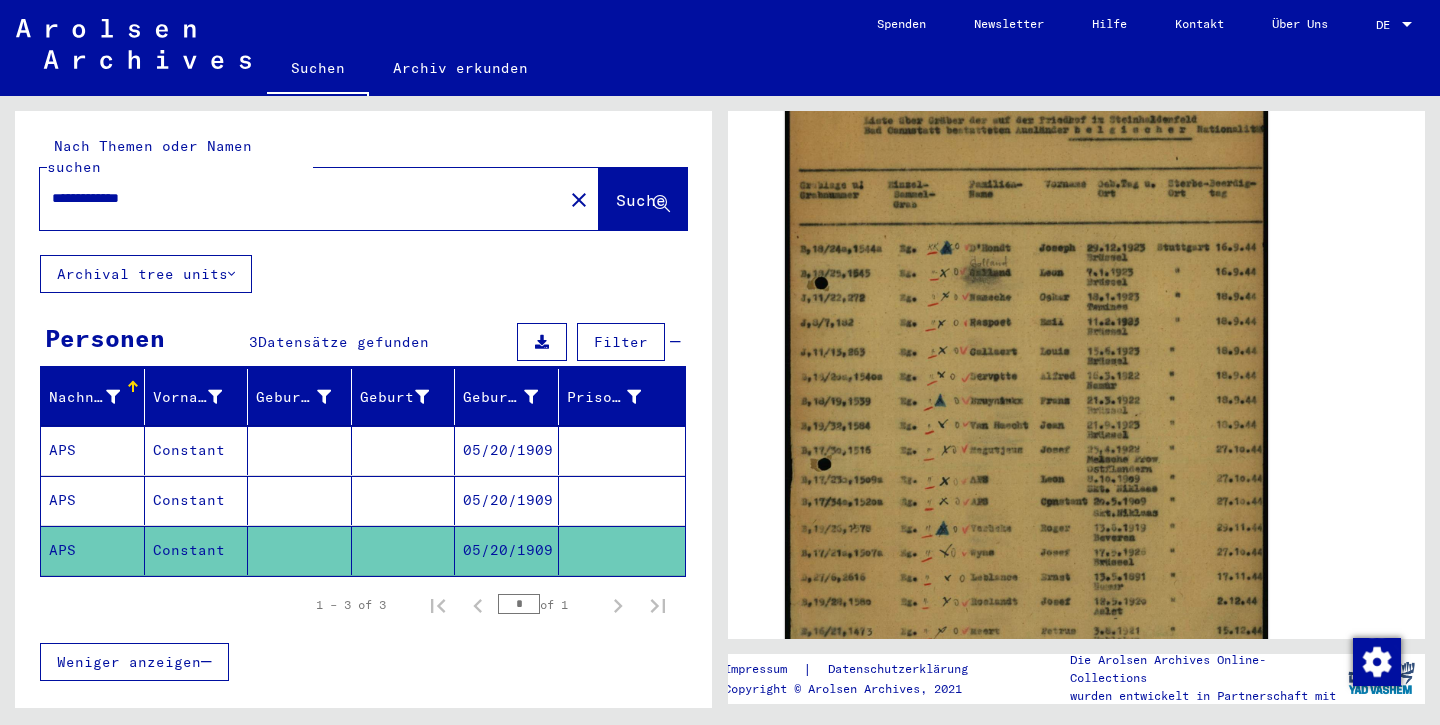 drag, startPoint x: 179, startPoint y: 170, endPoint x: 42, endPoint y: 171, distance: 137.00365 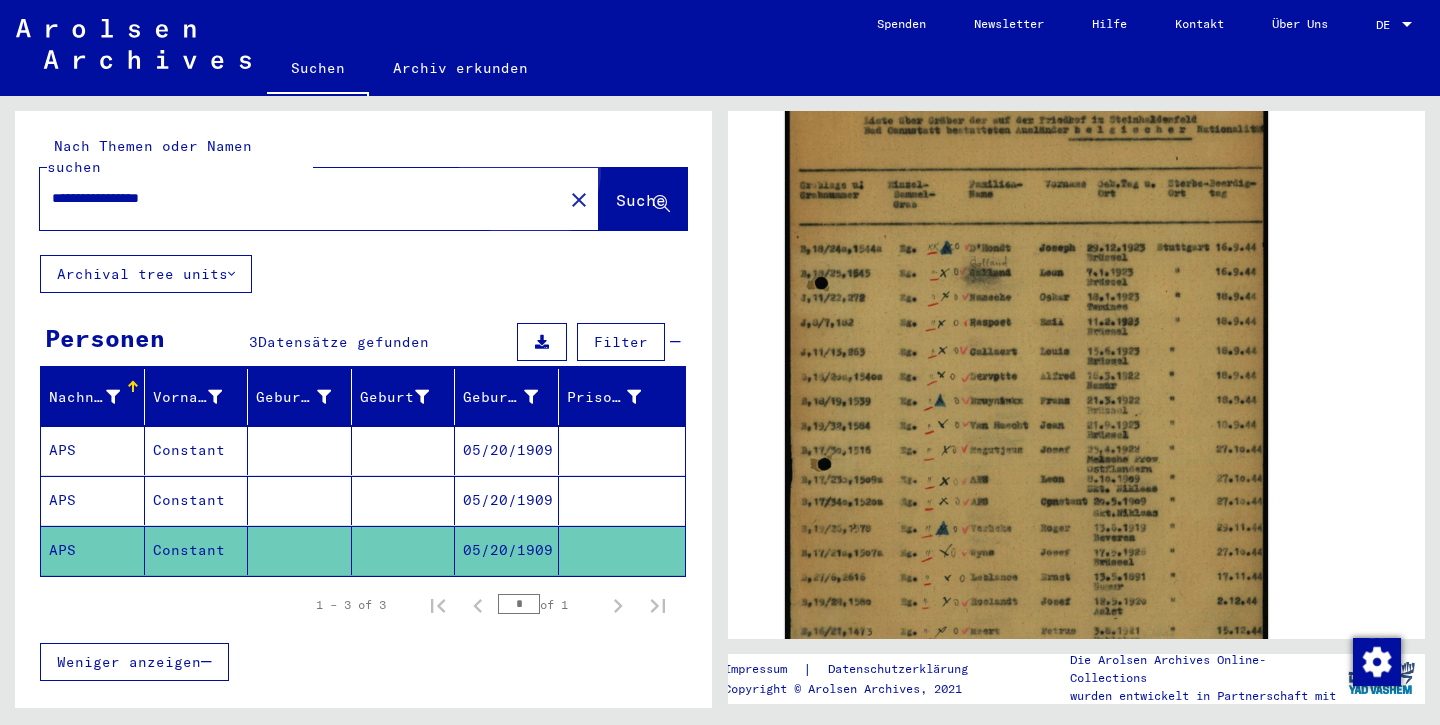 click on "Suche" 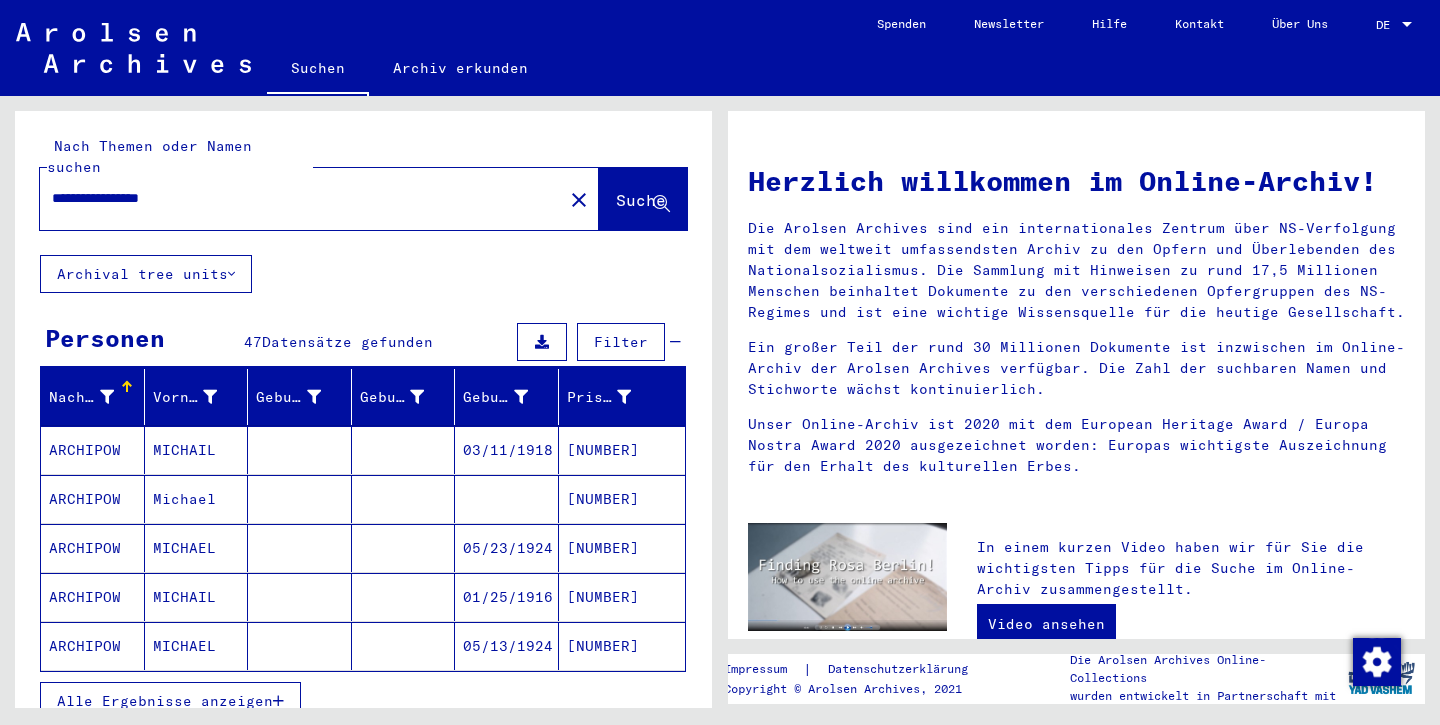 click on "Alle Ergebnisse anzeigen" at bounding box center [165, 701] 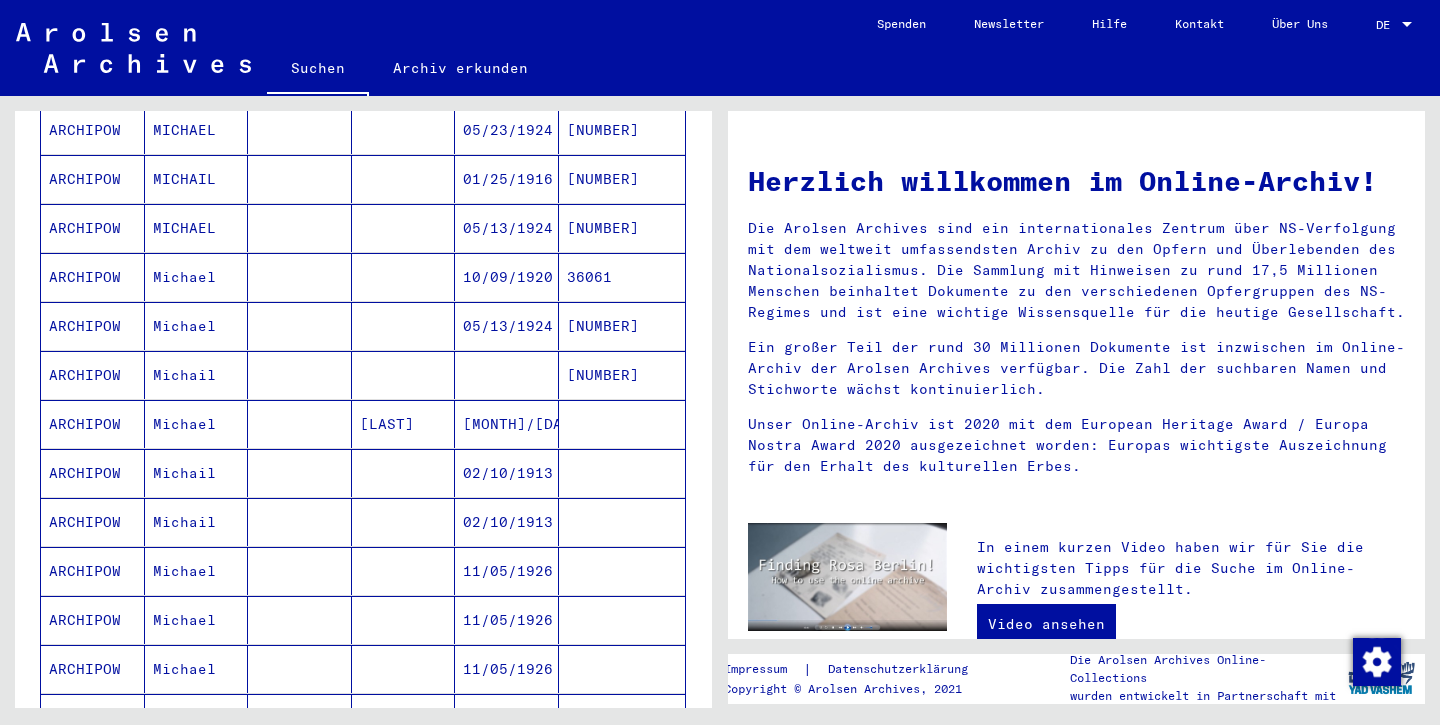 scroll, scrollTop: 425, scrollLeft: 0, axis: vertical 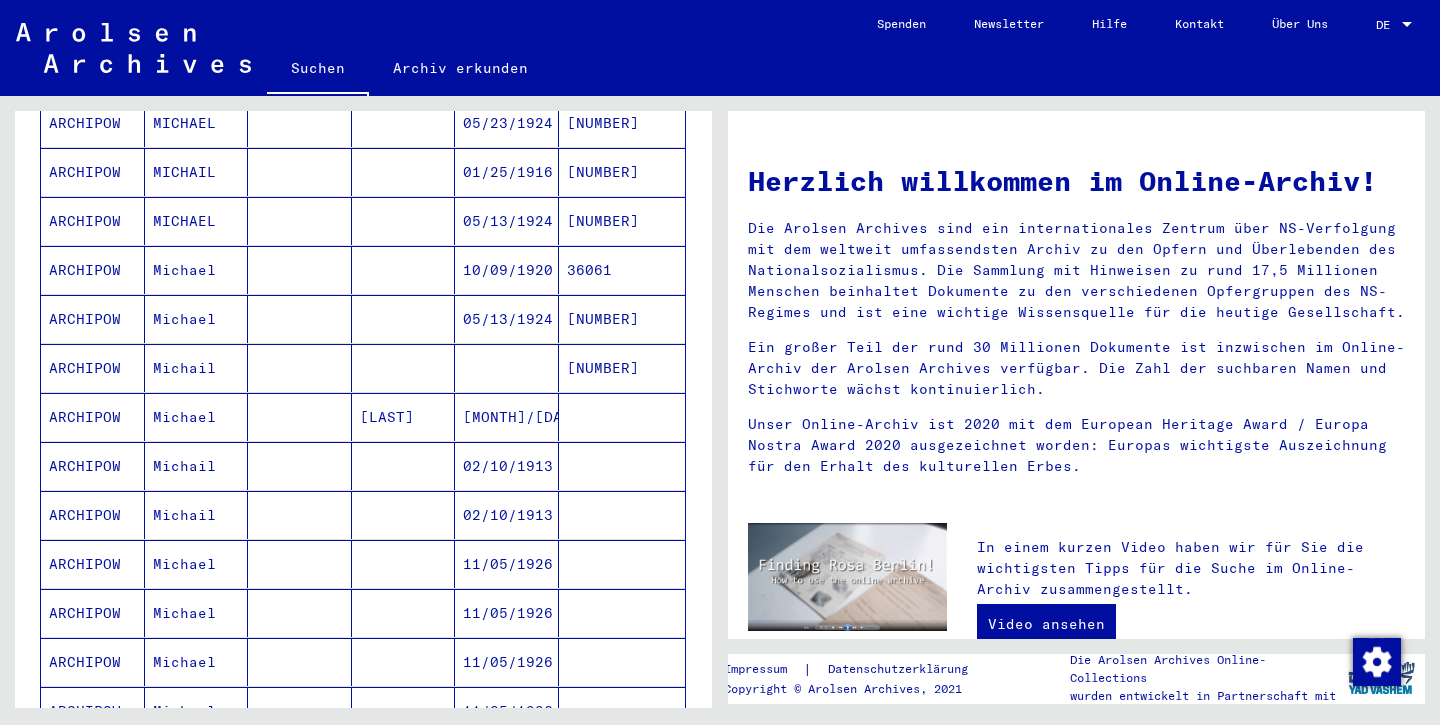 click on "ARCHIPOW" at bounding box center (93, 662) 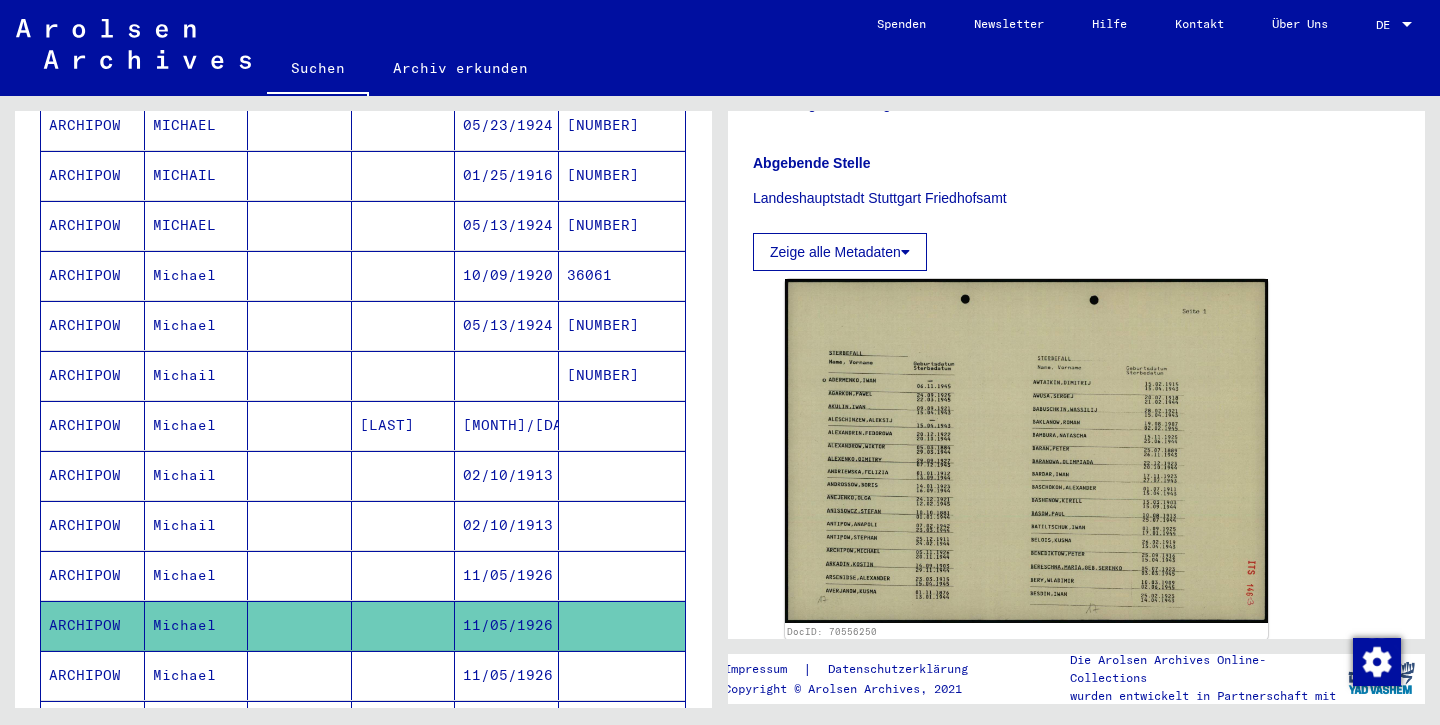 scroll, scrollTop: 514, scrollLeft: 0, axis: vertical 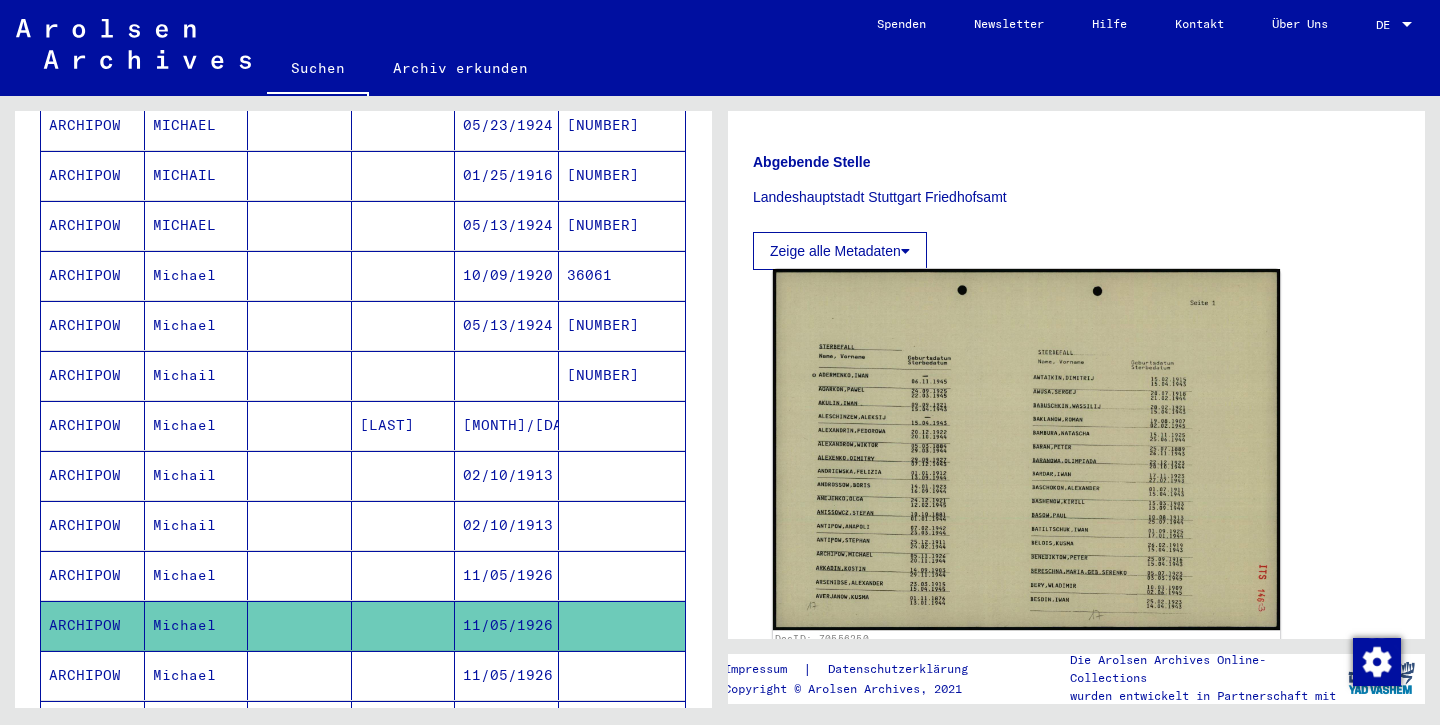 click 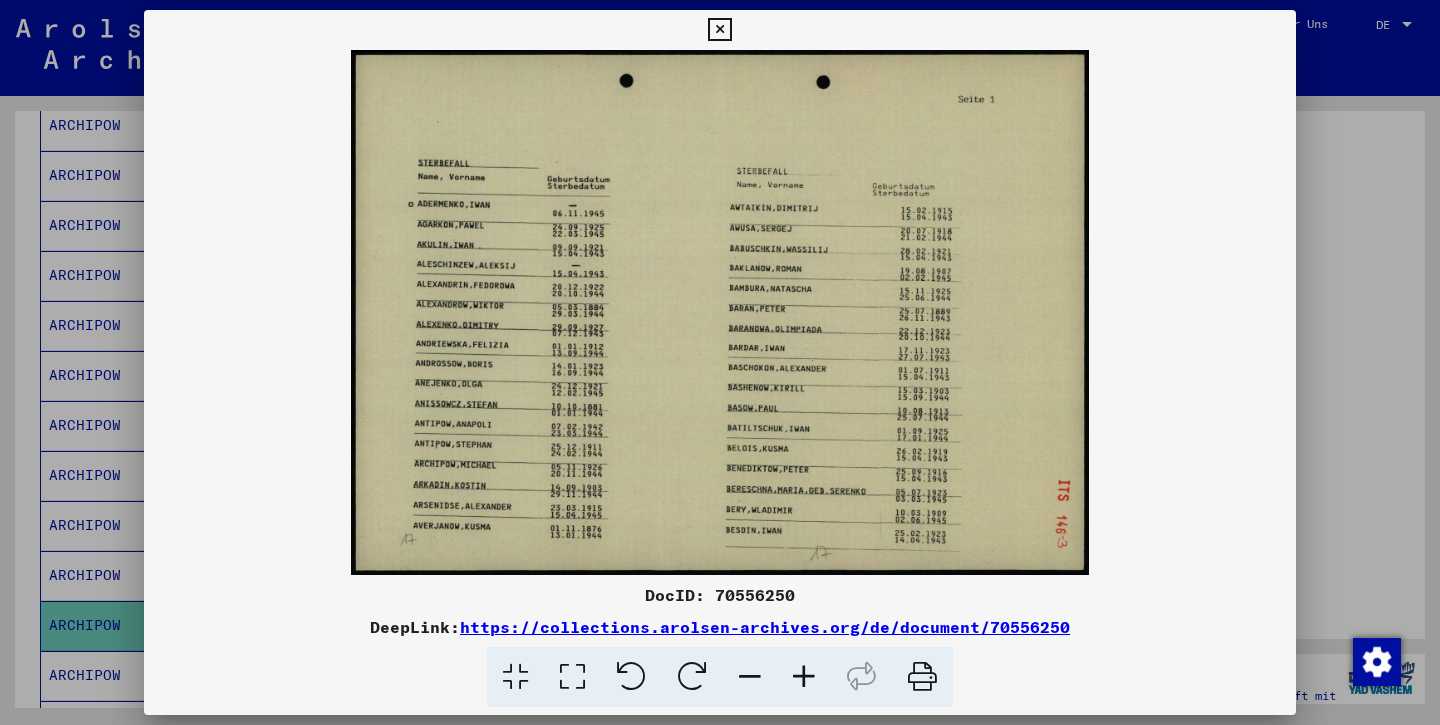 click at bounding box center [719, 30] 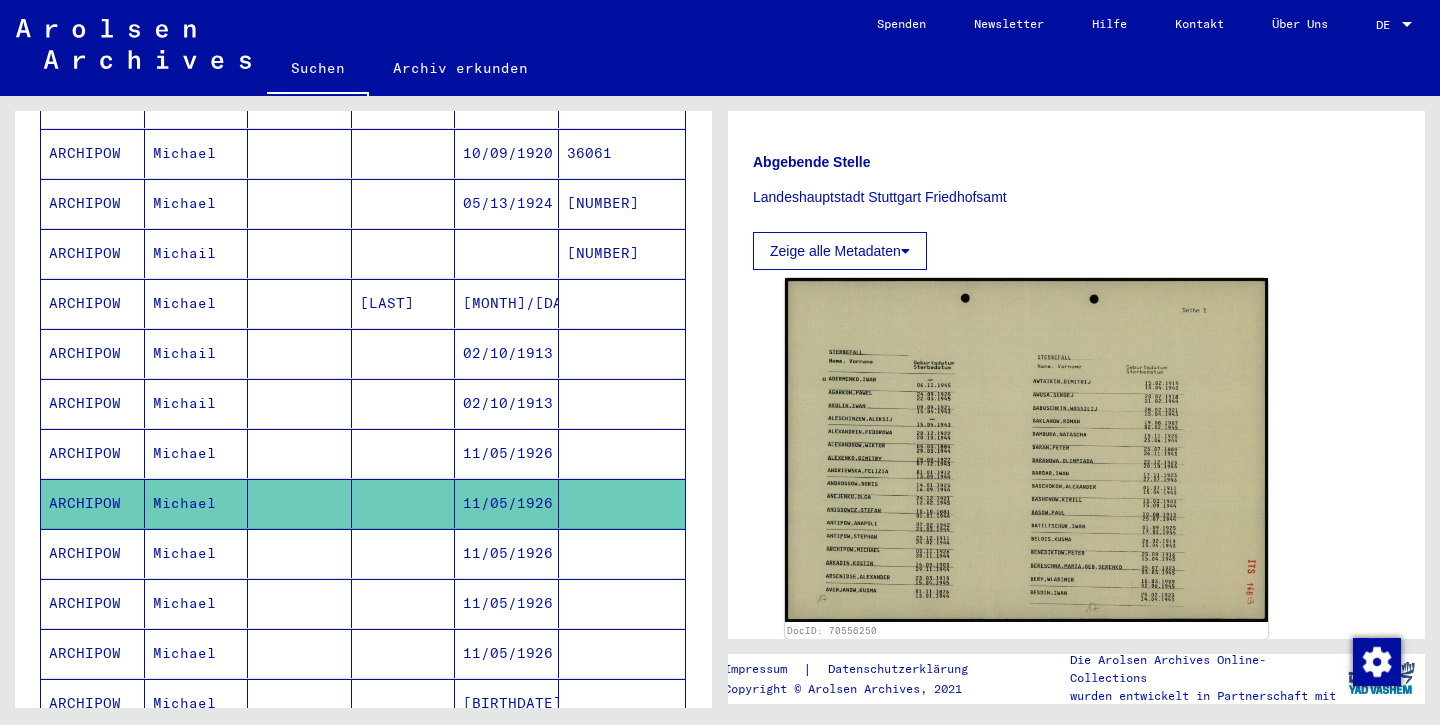 scroll, scrollTop: 548, scrollLeft: 0, axis: vertical 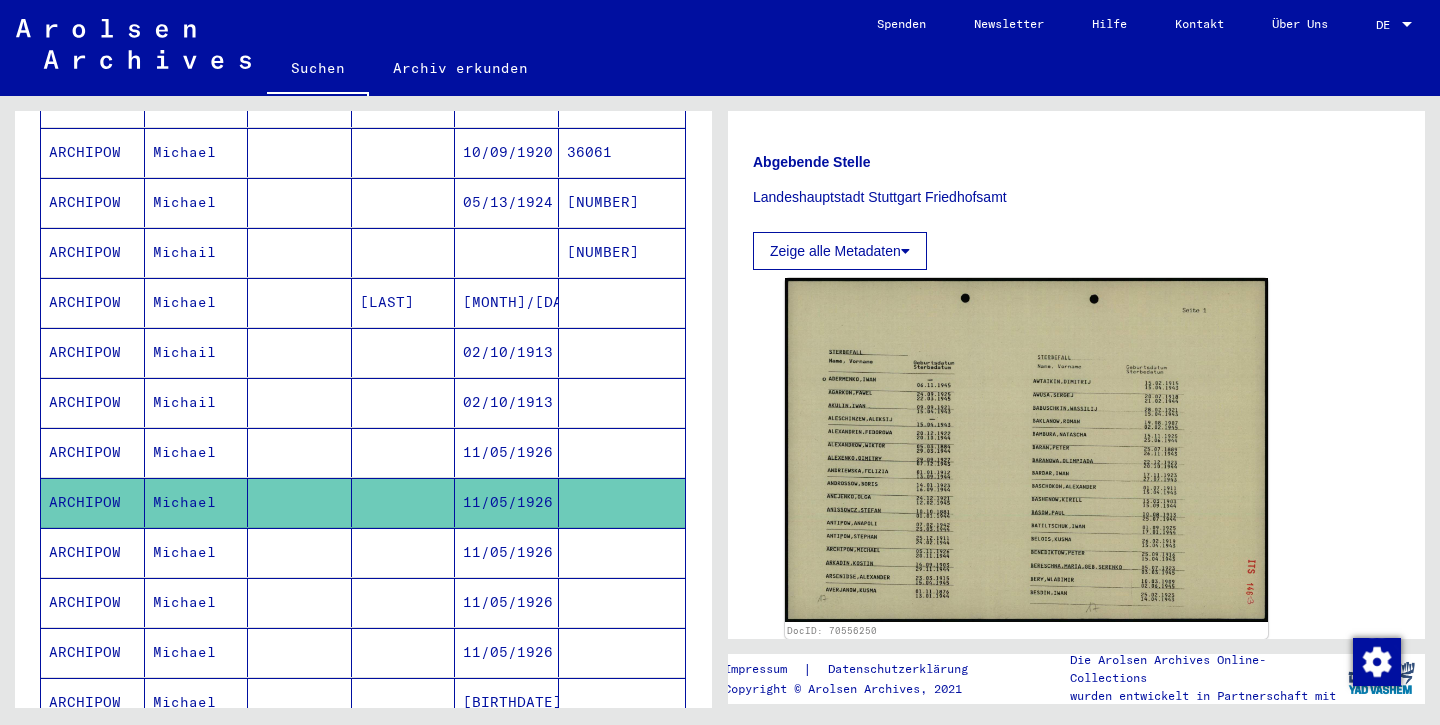 click on "ARCHIPOW" at bounding box center (93, 602) 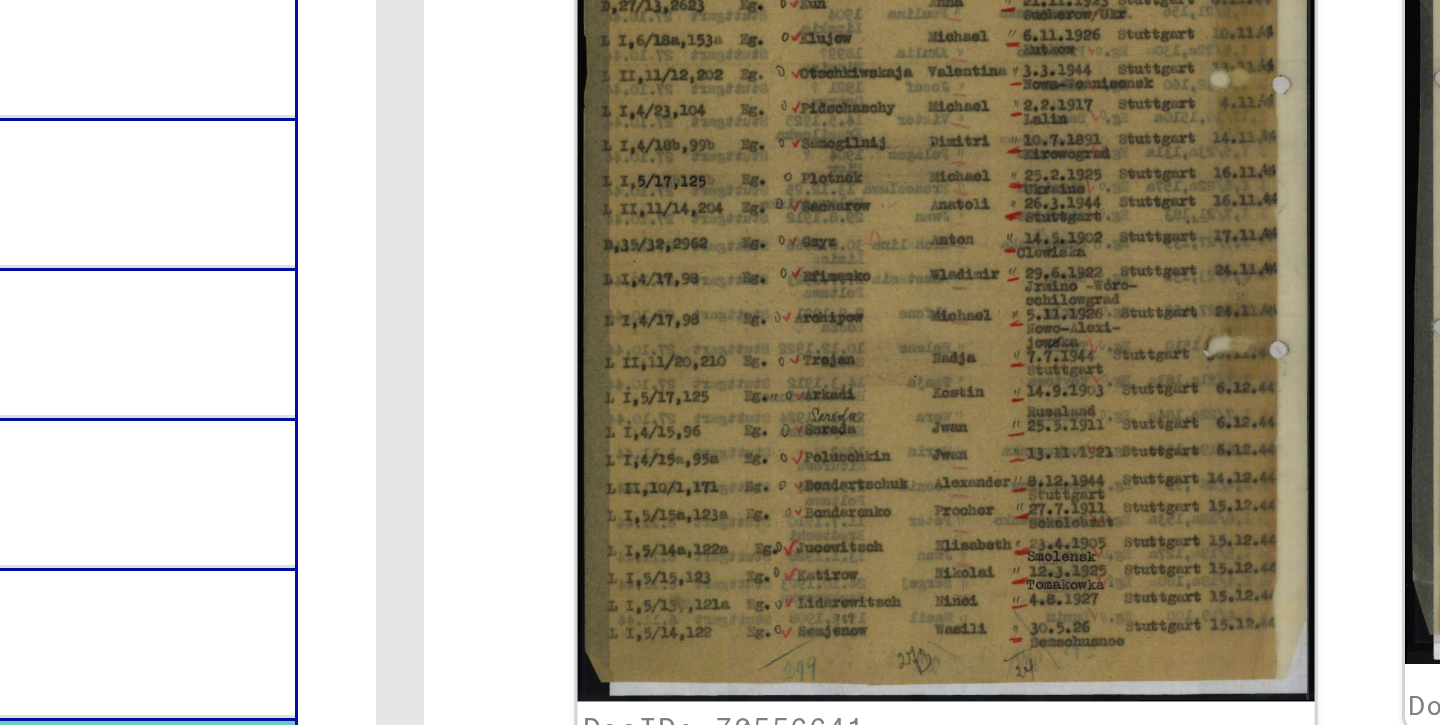 scroll, scrollTop: 265, scrollLeft: 0, axis: vertical 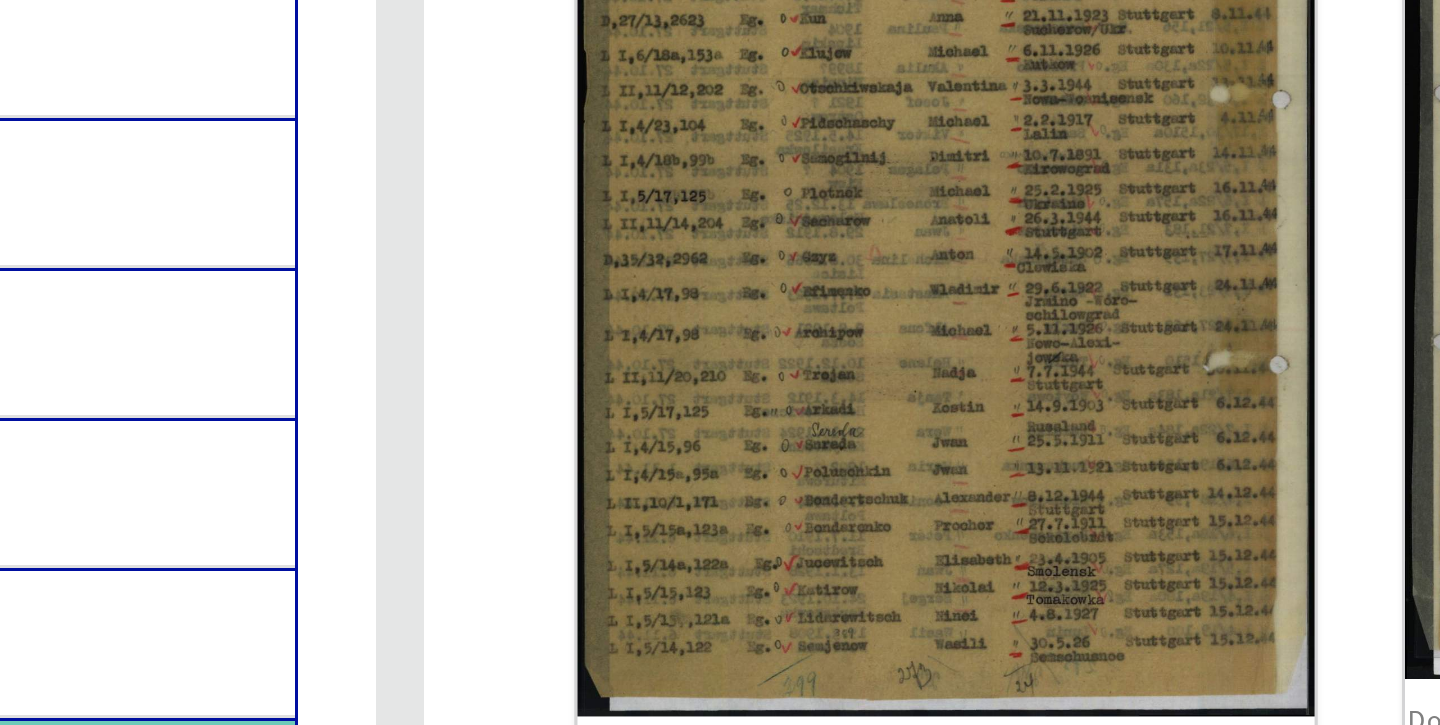 click 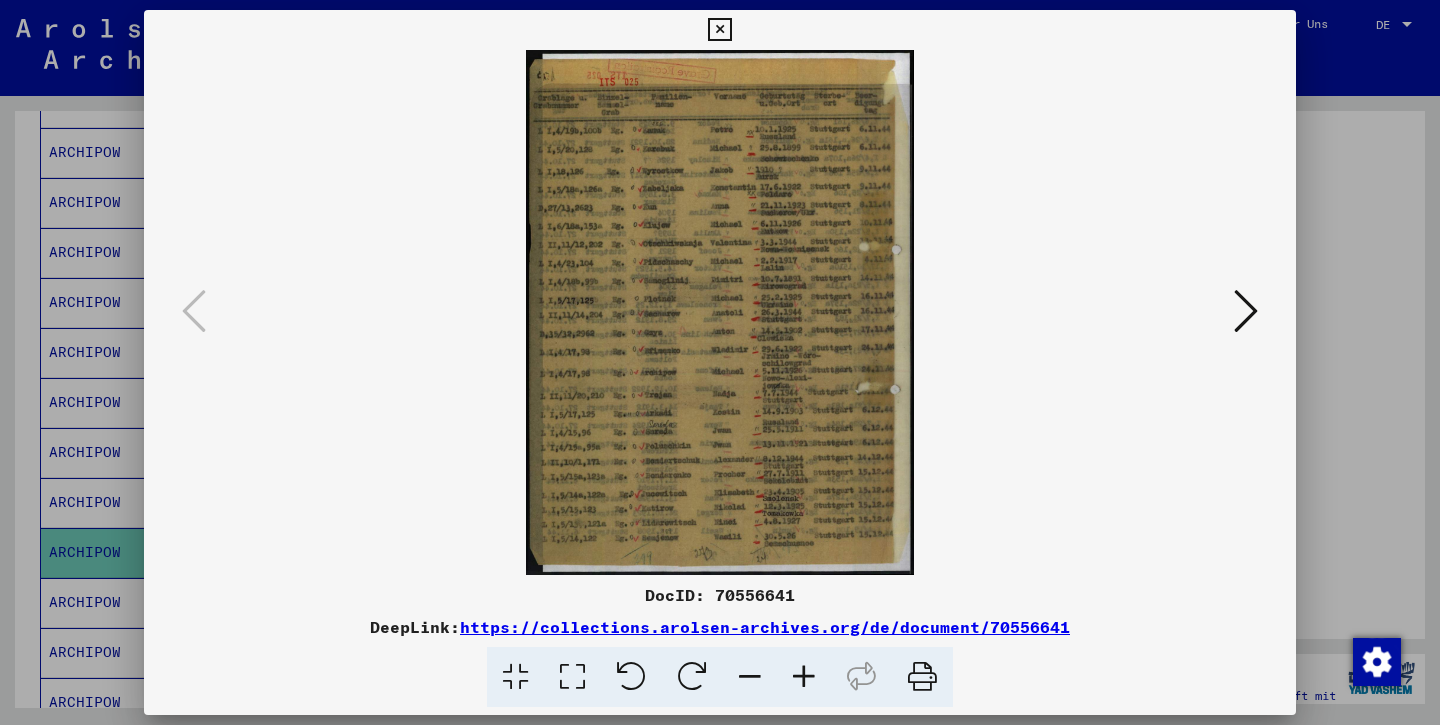 click at bounding box center (719, 30) 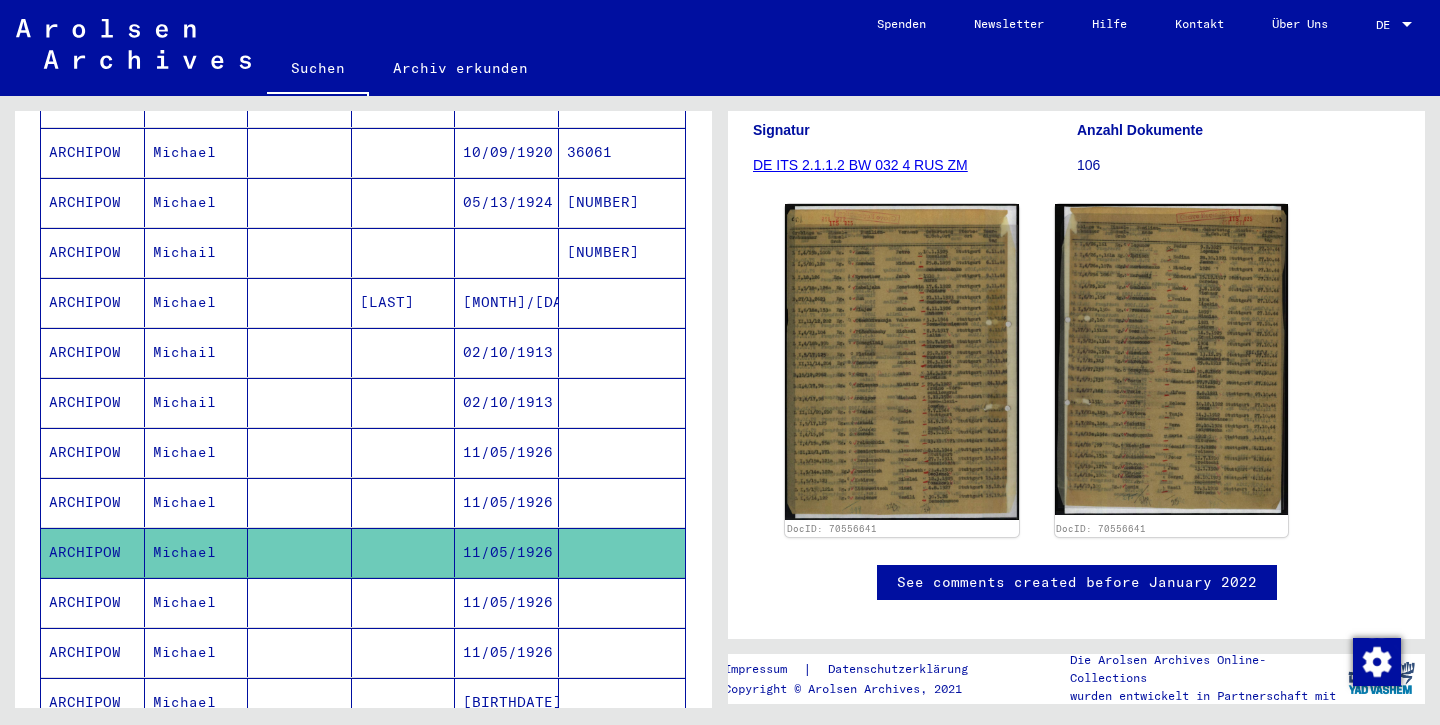 click on "ARCHIPOW" at bounding box center [93, 652] 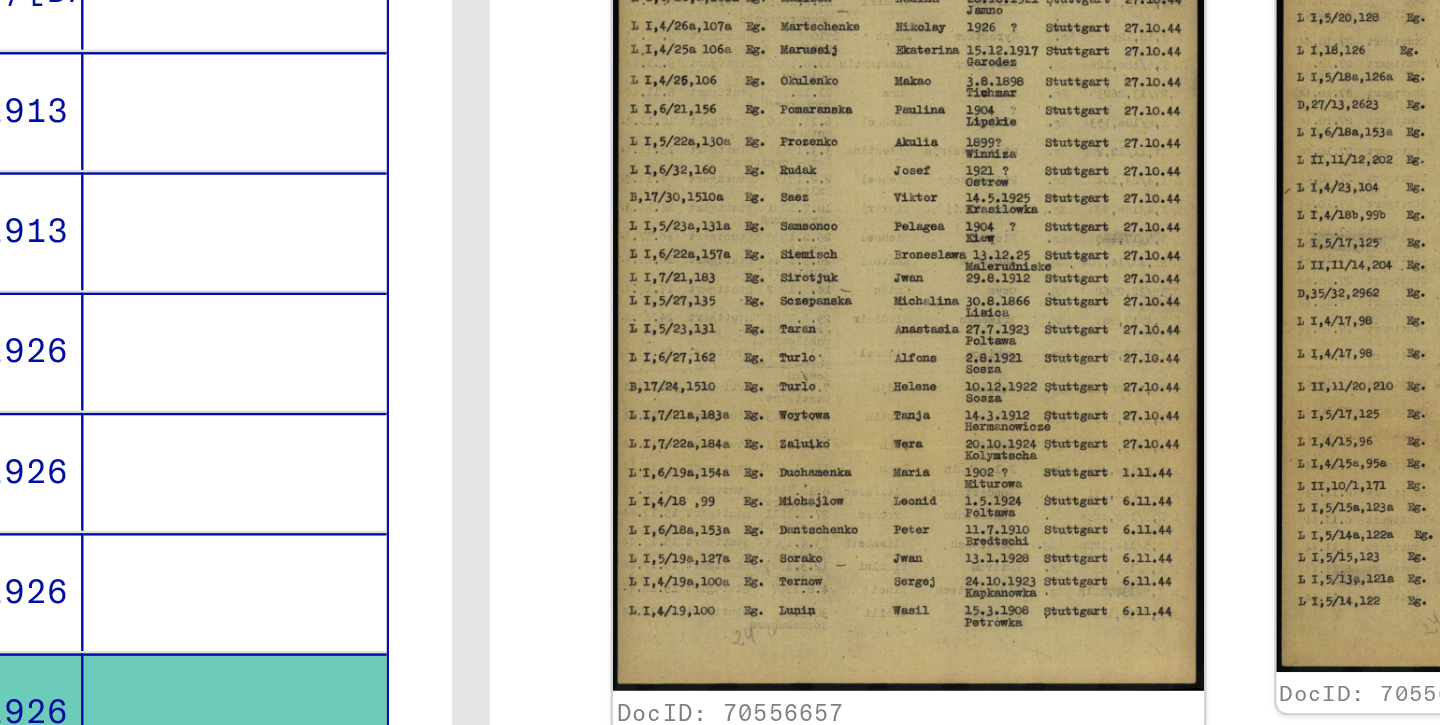 scroll, scrollTop: 207, scrollLeft: 0, axis: vertical 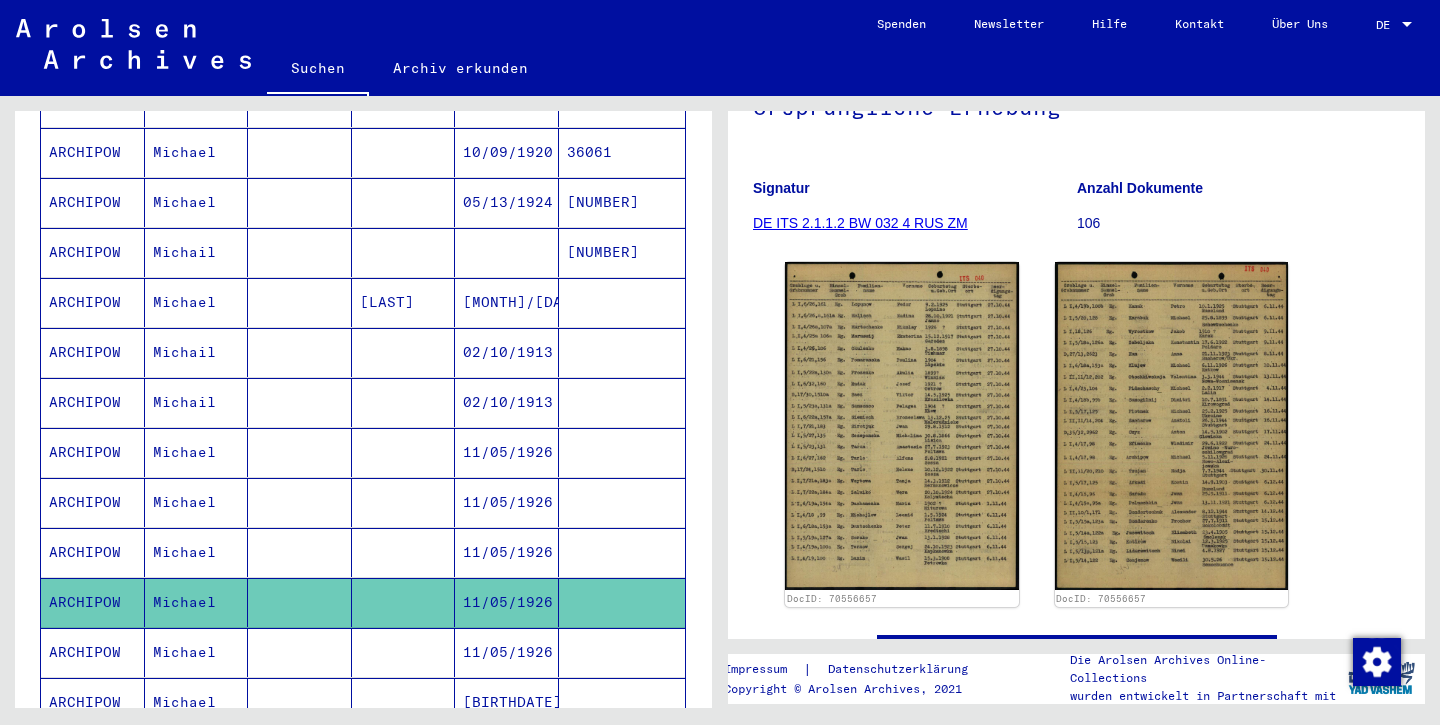 click 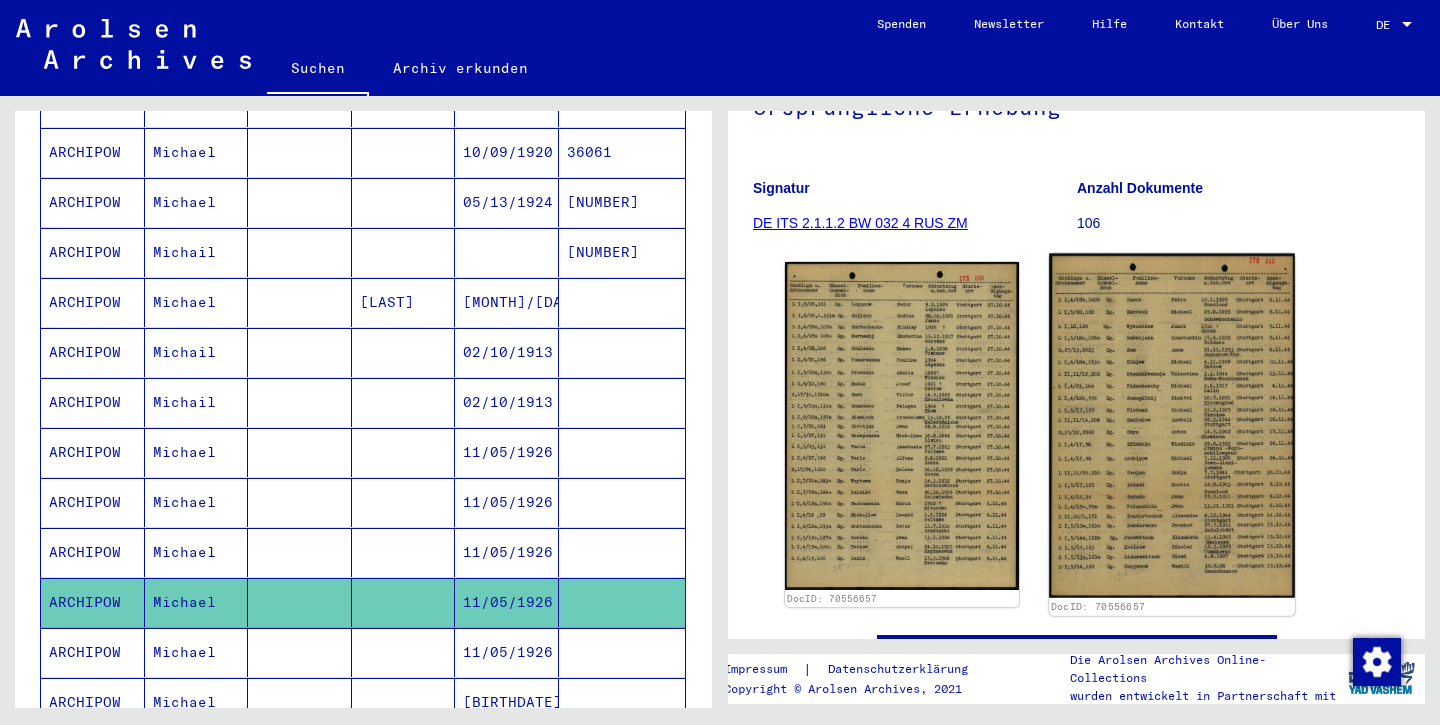 click 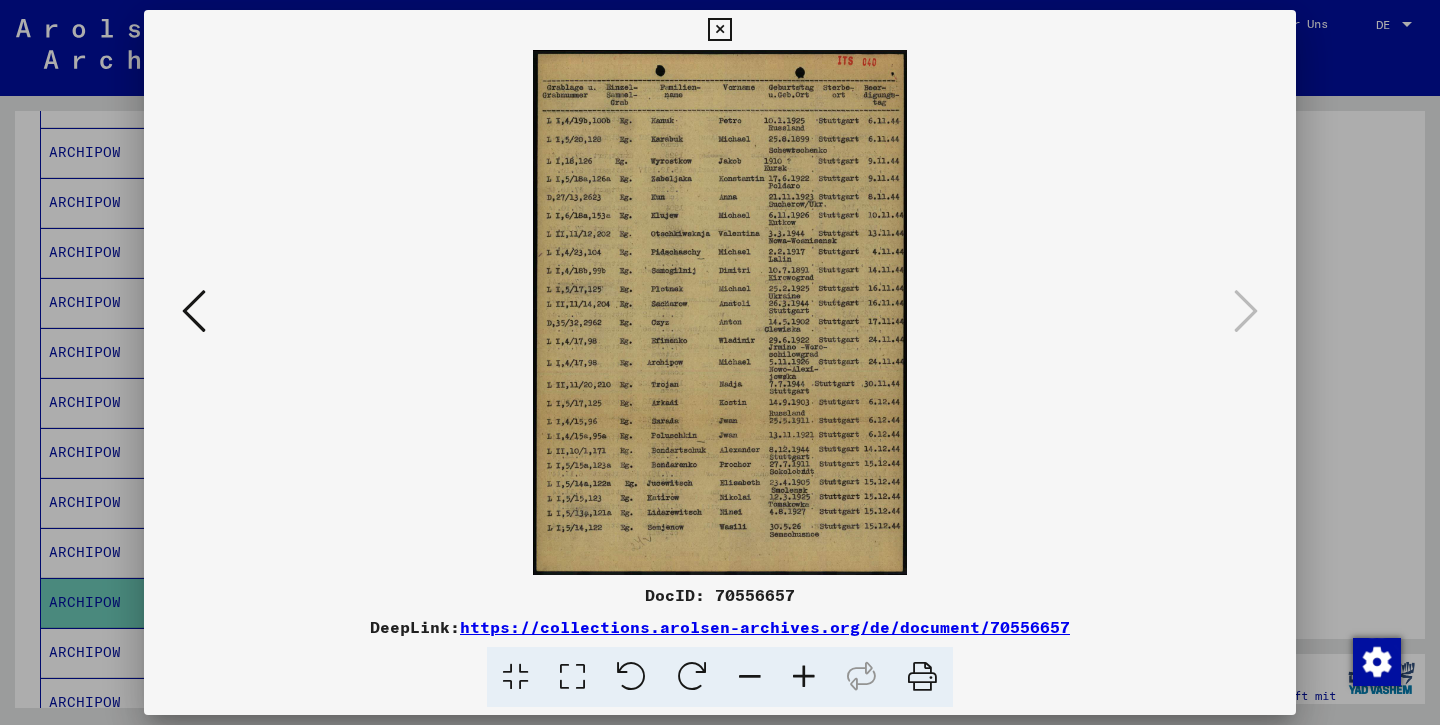 click at bounding box center [719, 30] 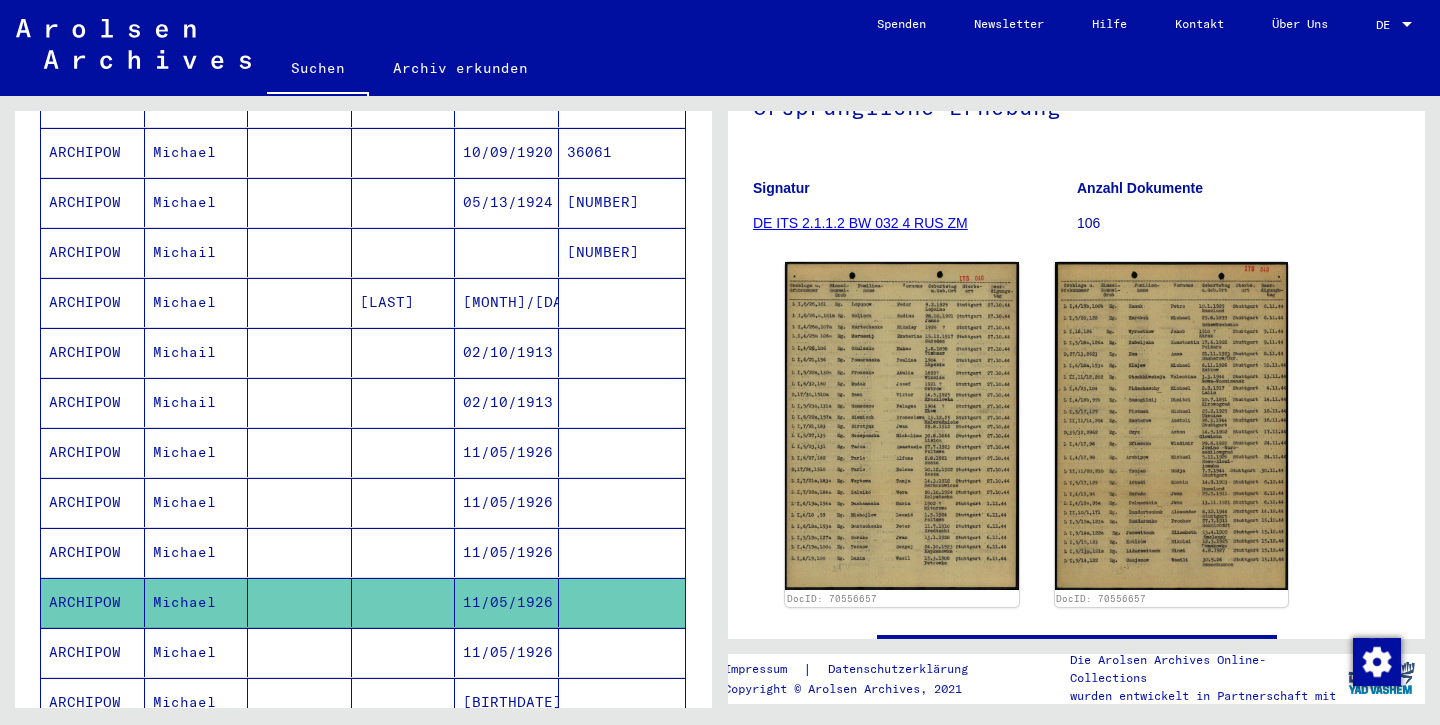 click on "Michael" at bounding box center [197, 602] 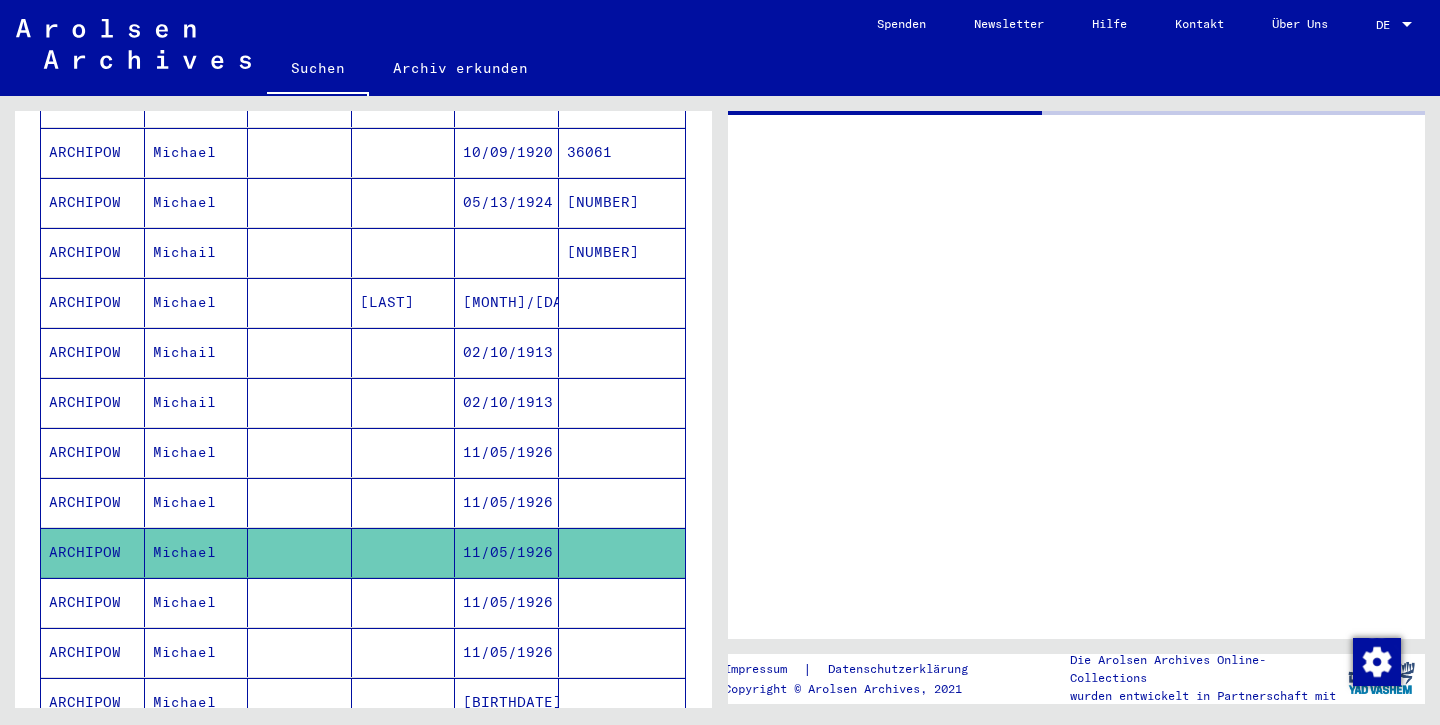 scroll, scrollTop: 0, scrollLeft: 0, axis: both 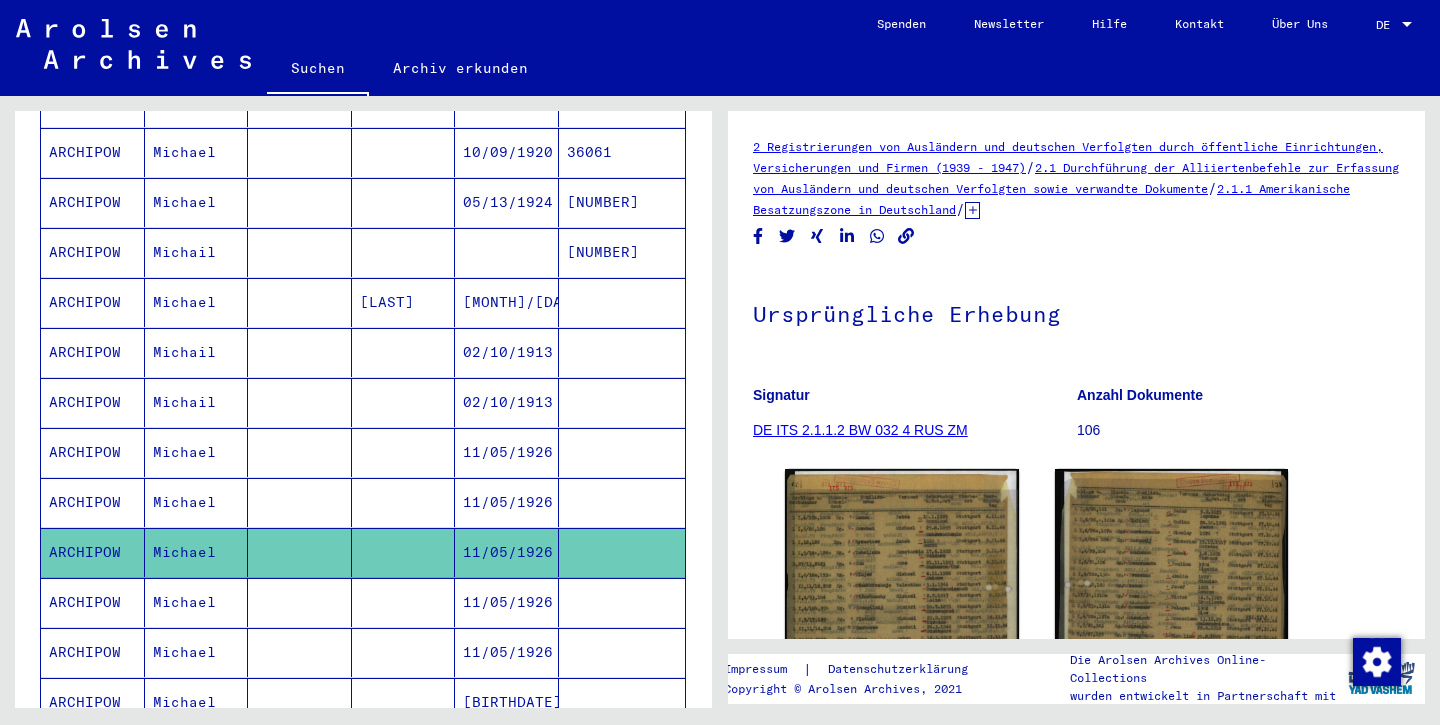 click 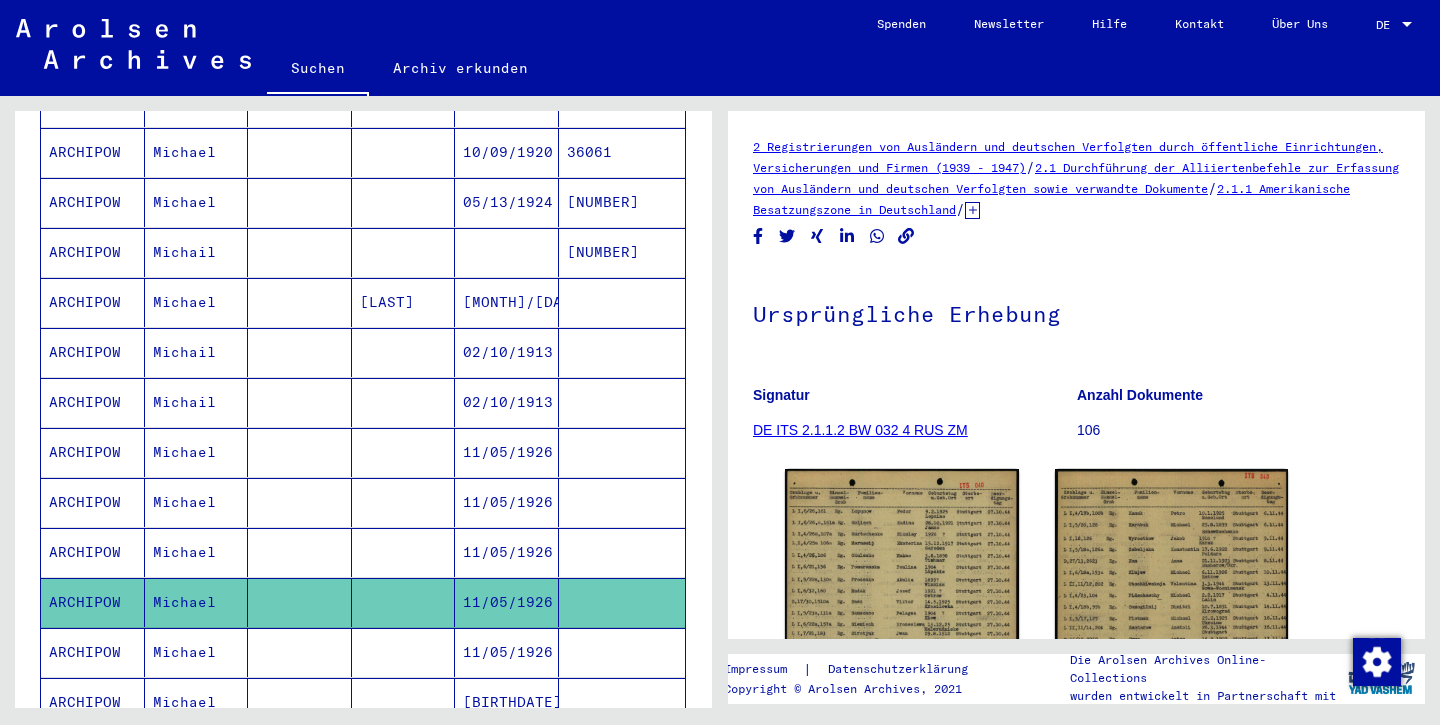 click 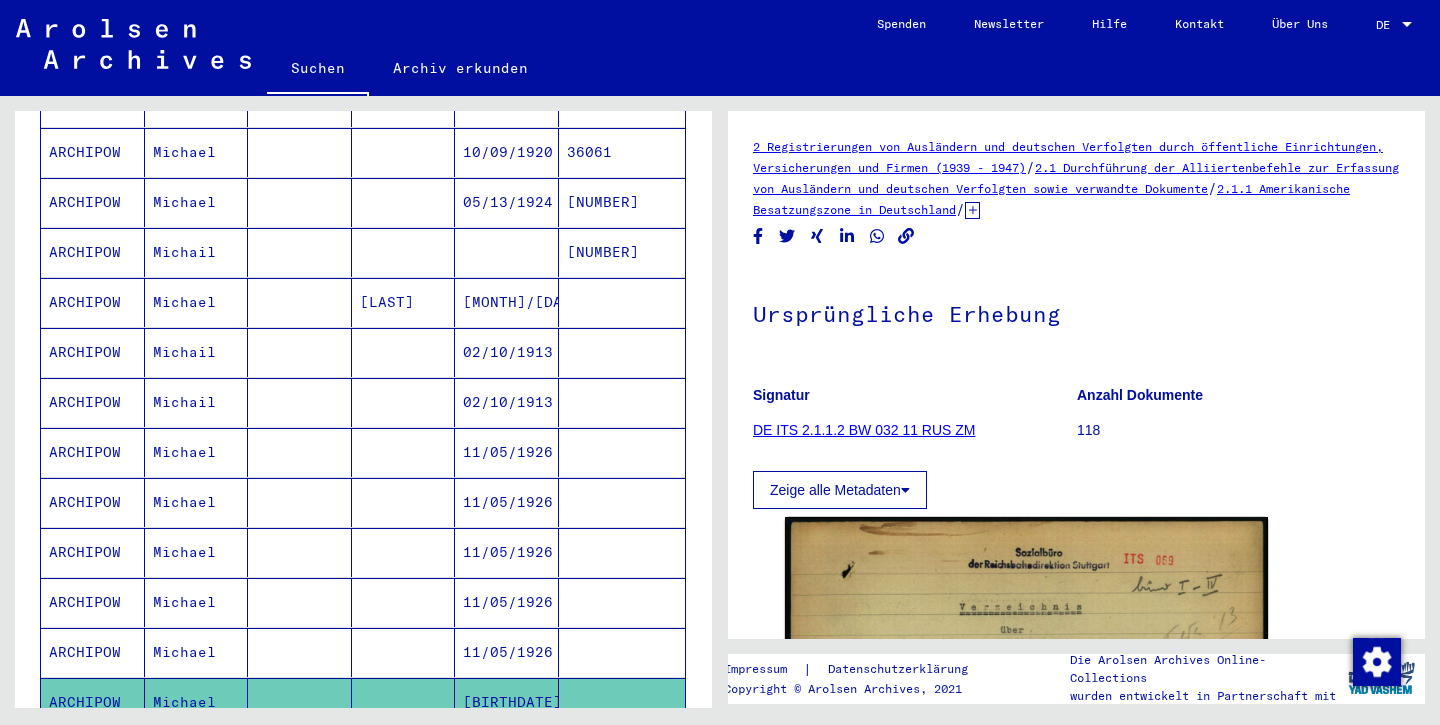 click 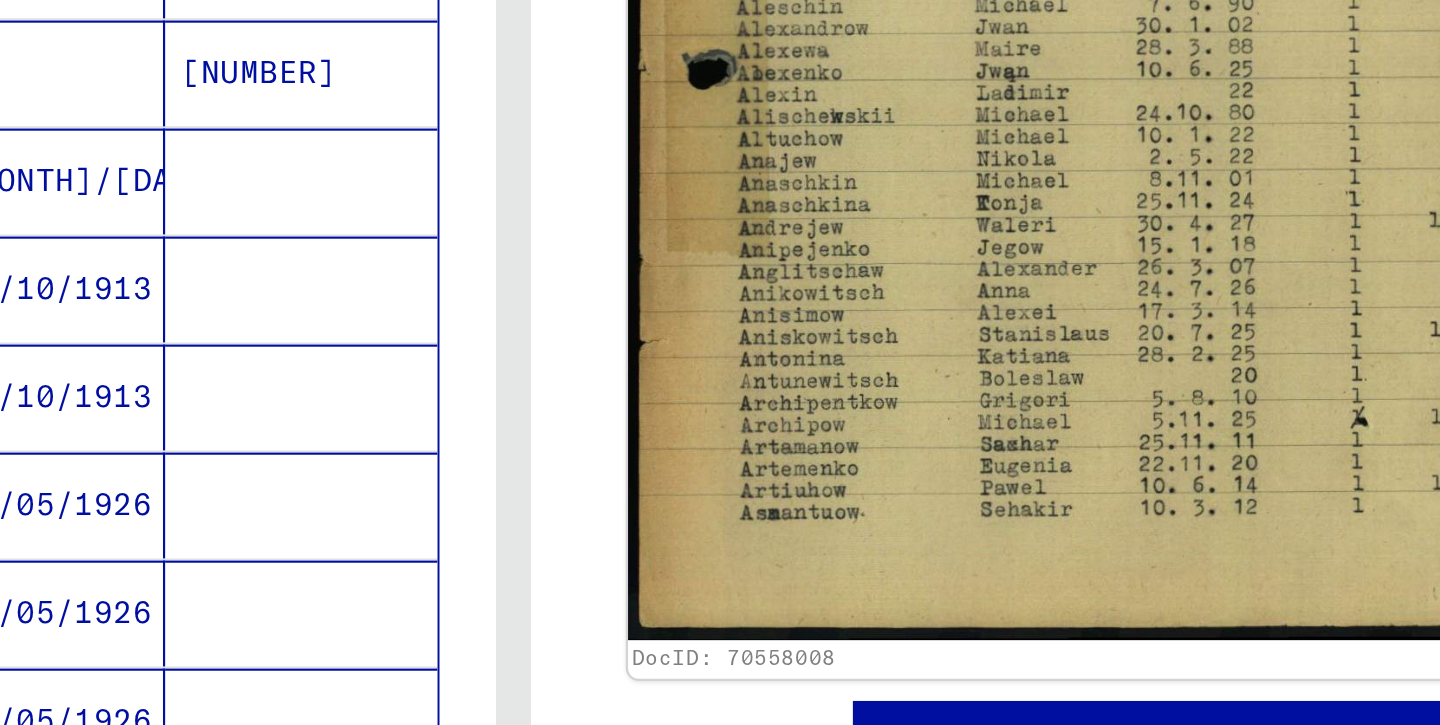 scroll, scrollTop: 702, scrollLeft: 0, axis: vertical 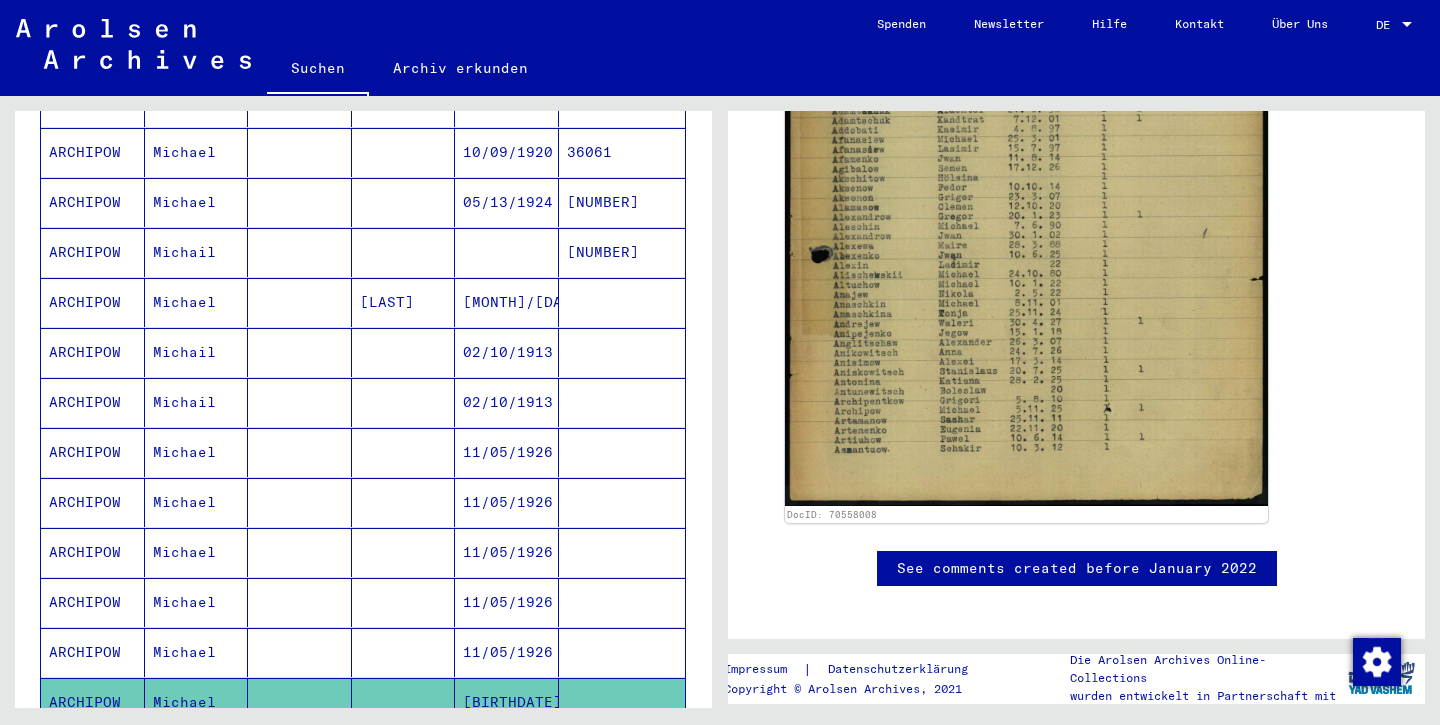 click on "11/05/1926" at bounding box center [507, 702] 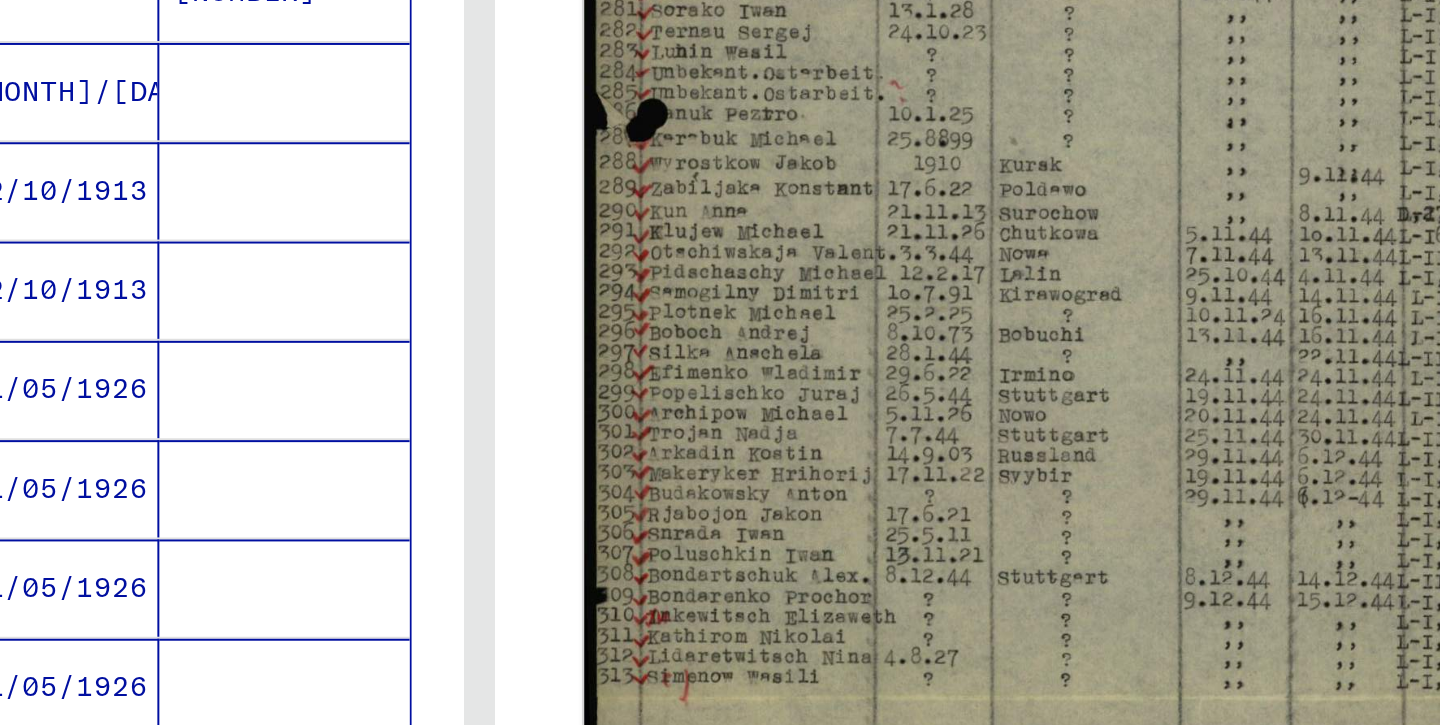 scroll, scrollTop: 563, scrollLeft: 0, axis: vertical 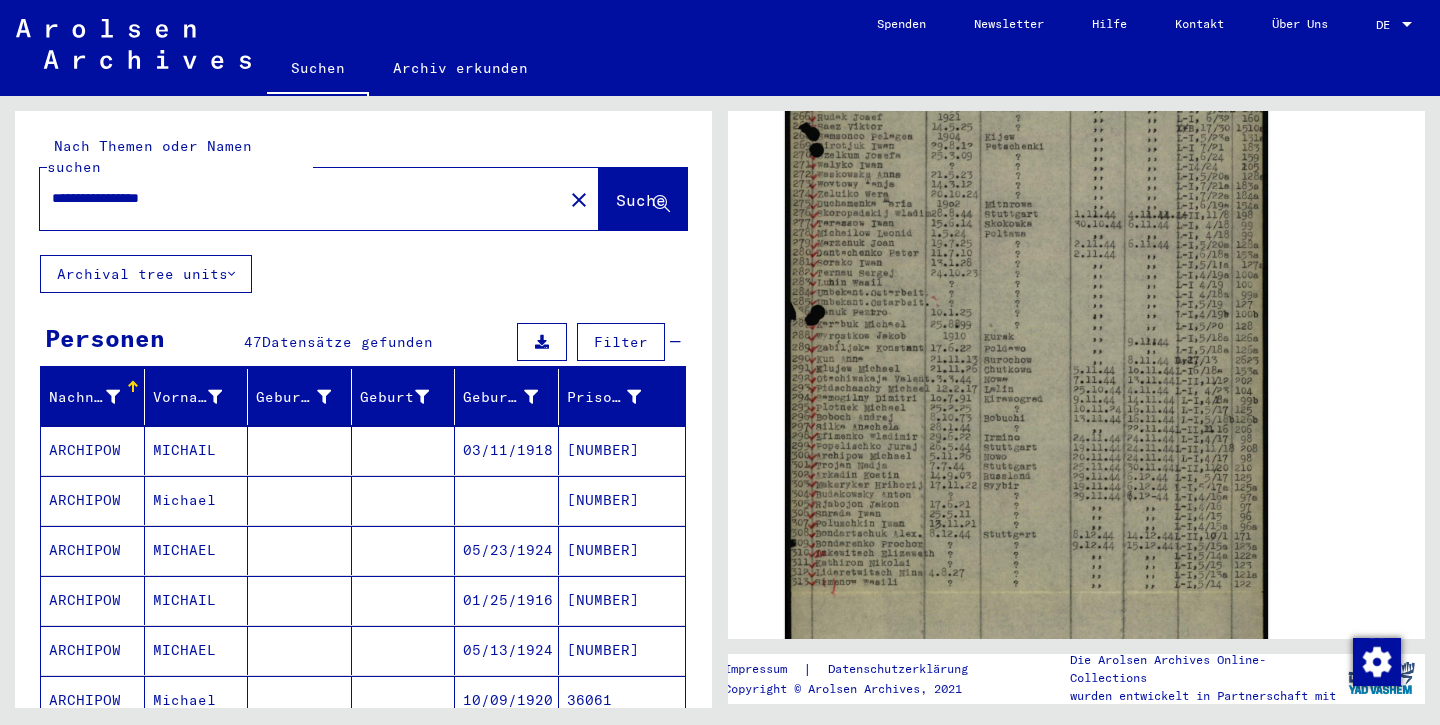 drag, startPoint x: 208, startPoint y: 174, endPoint x: 30, endPoint y: 176, distance: 178.01123 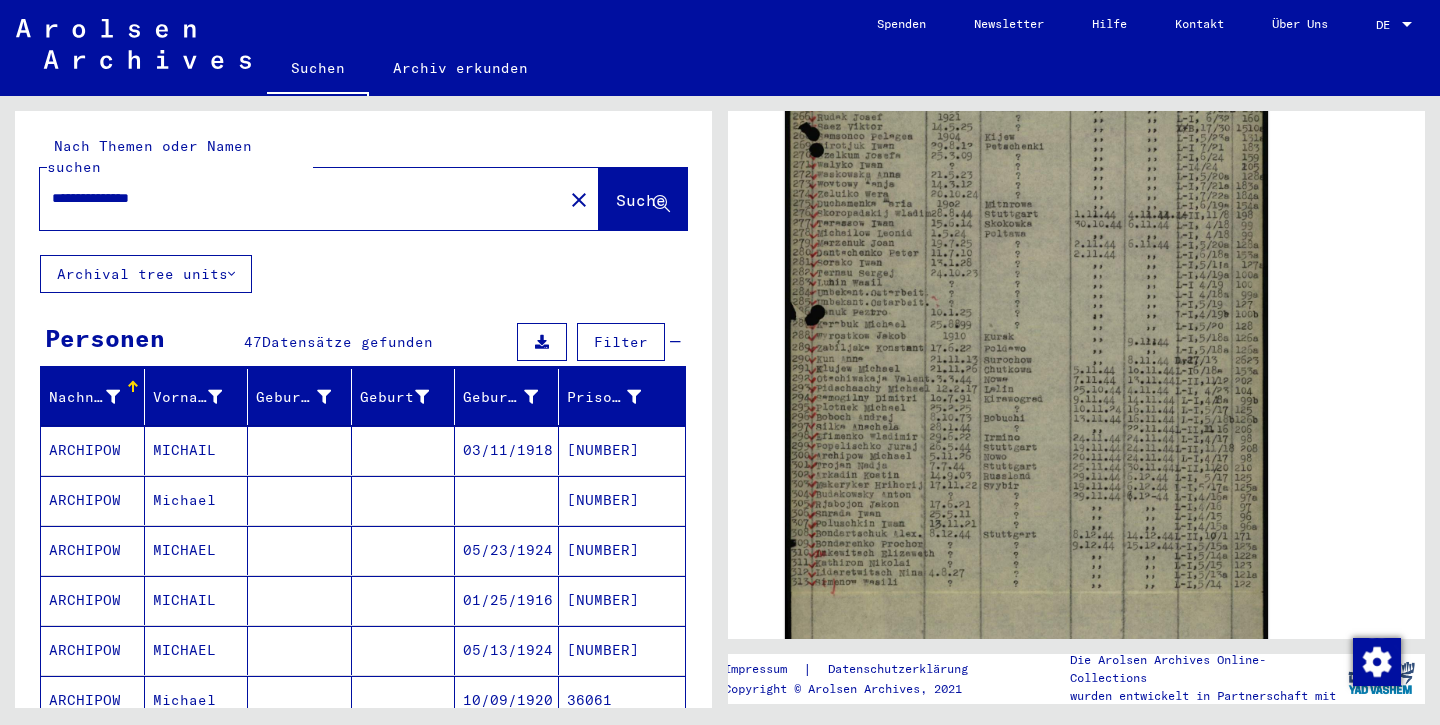 click on "Suche" 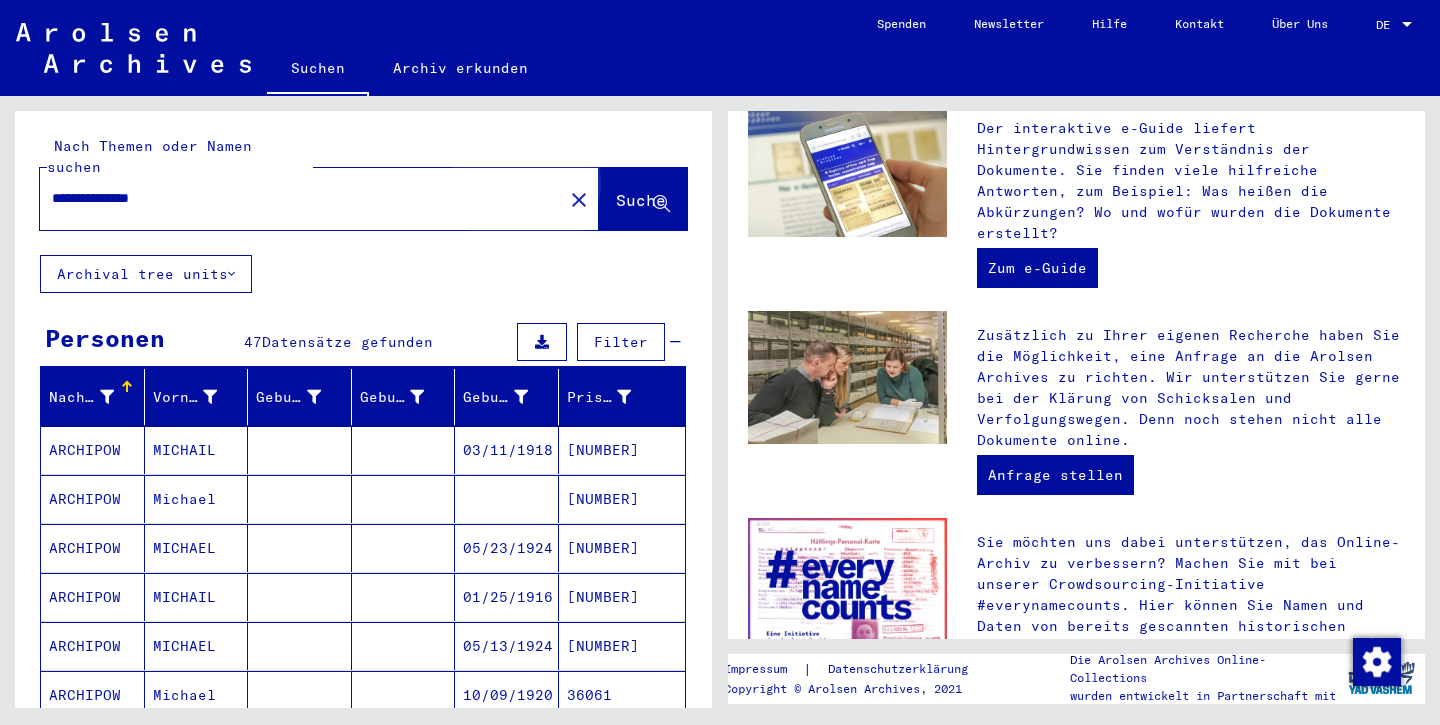 scroll, scrollTop: 0, scrollLeft: 0, axis: both 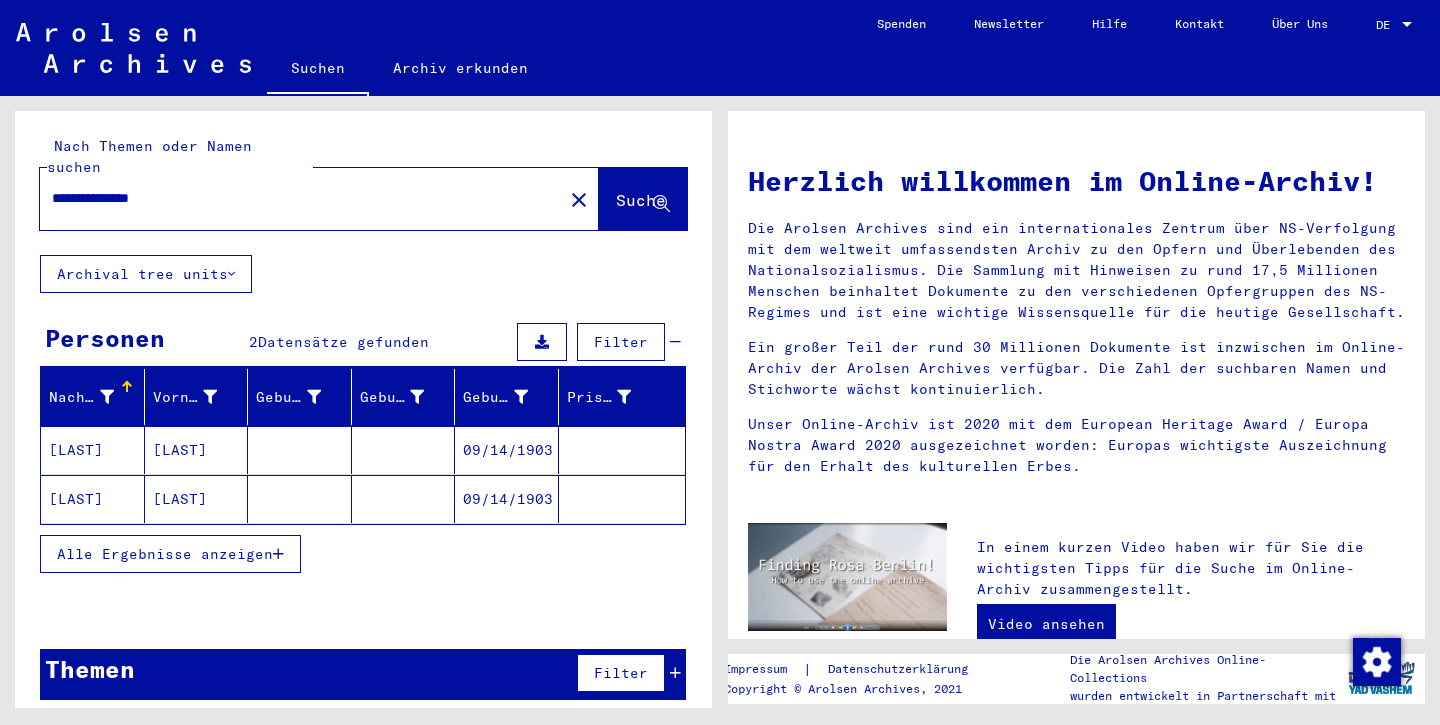 click on "[LAST]" at bounding box center (93, 499) 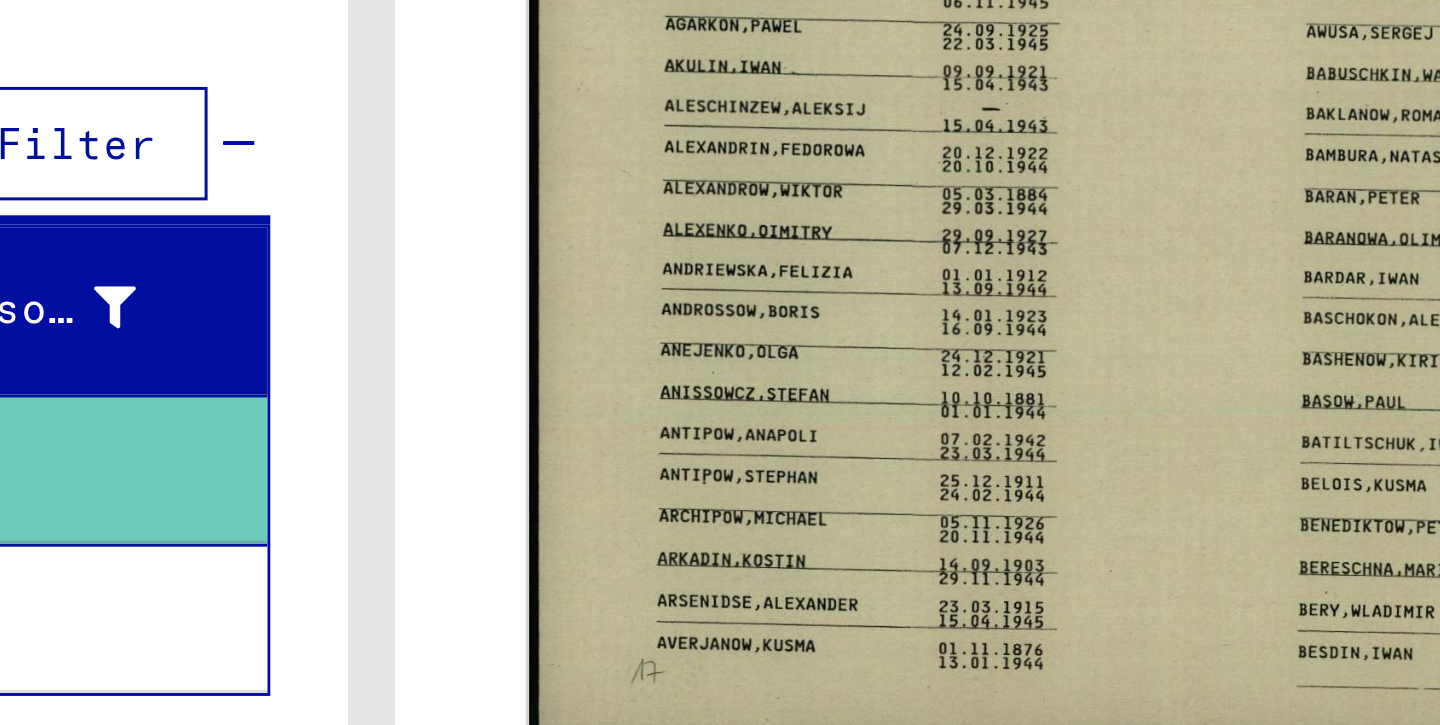scroll, scrollTop: 610, scrollLeft: 0, axis: vertical 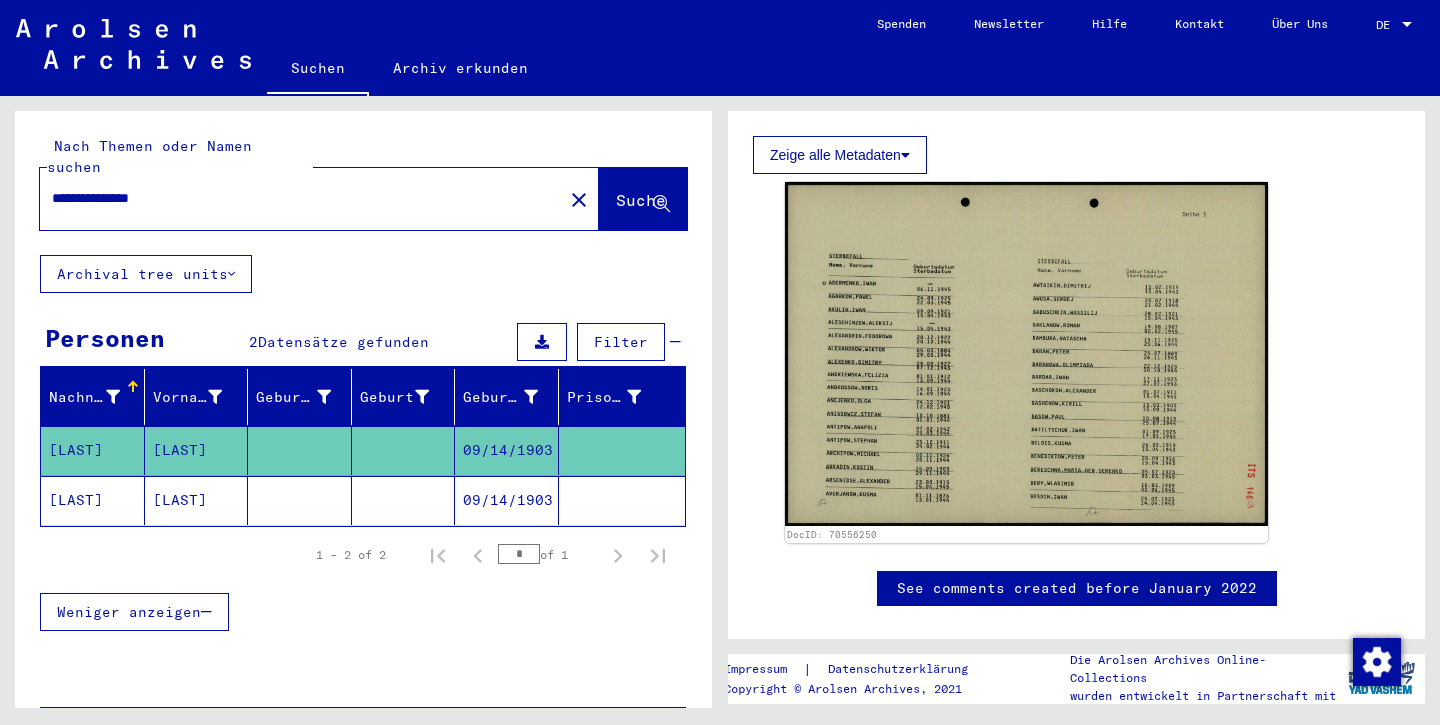 click on "[LAST]" 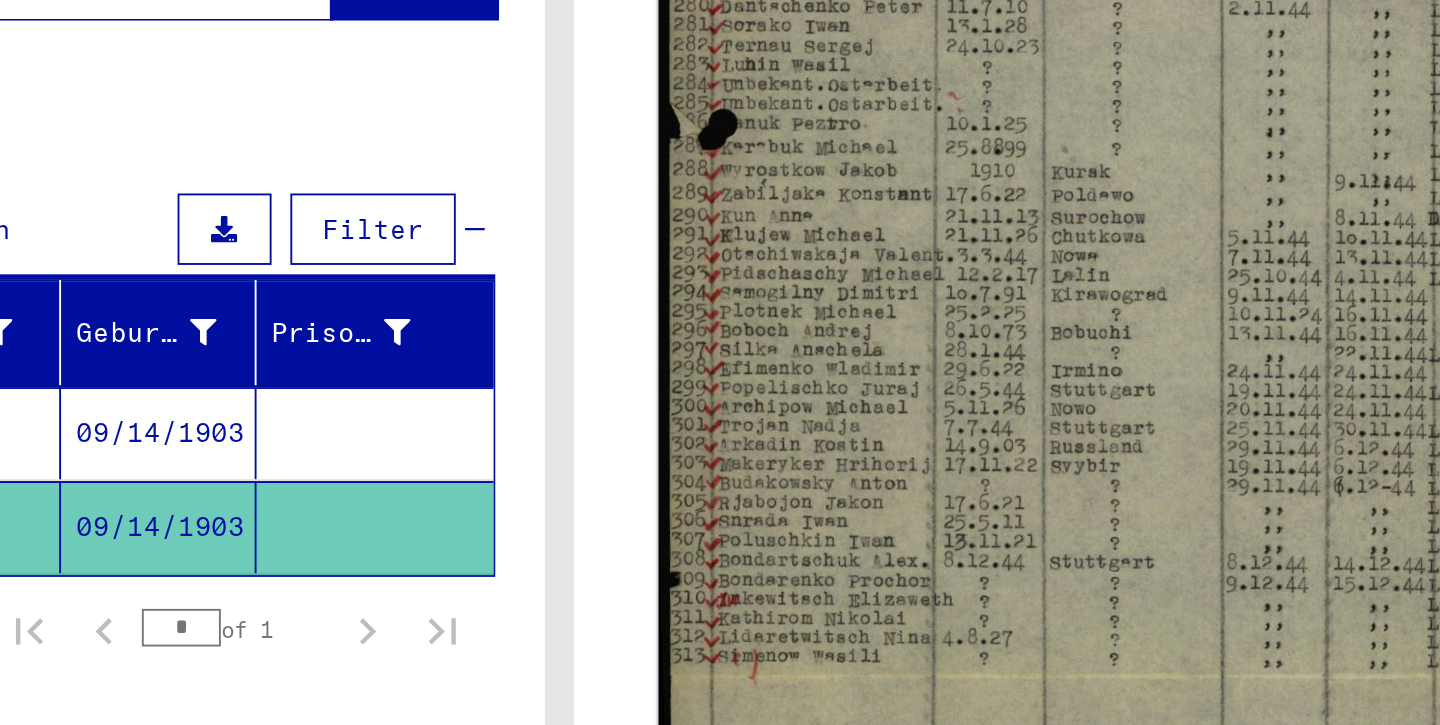 scroll, scrollTop: 602, scrollLeft: 0, axis: vertical 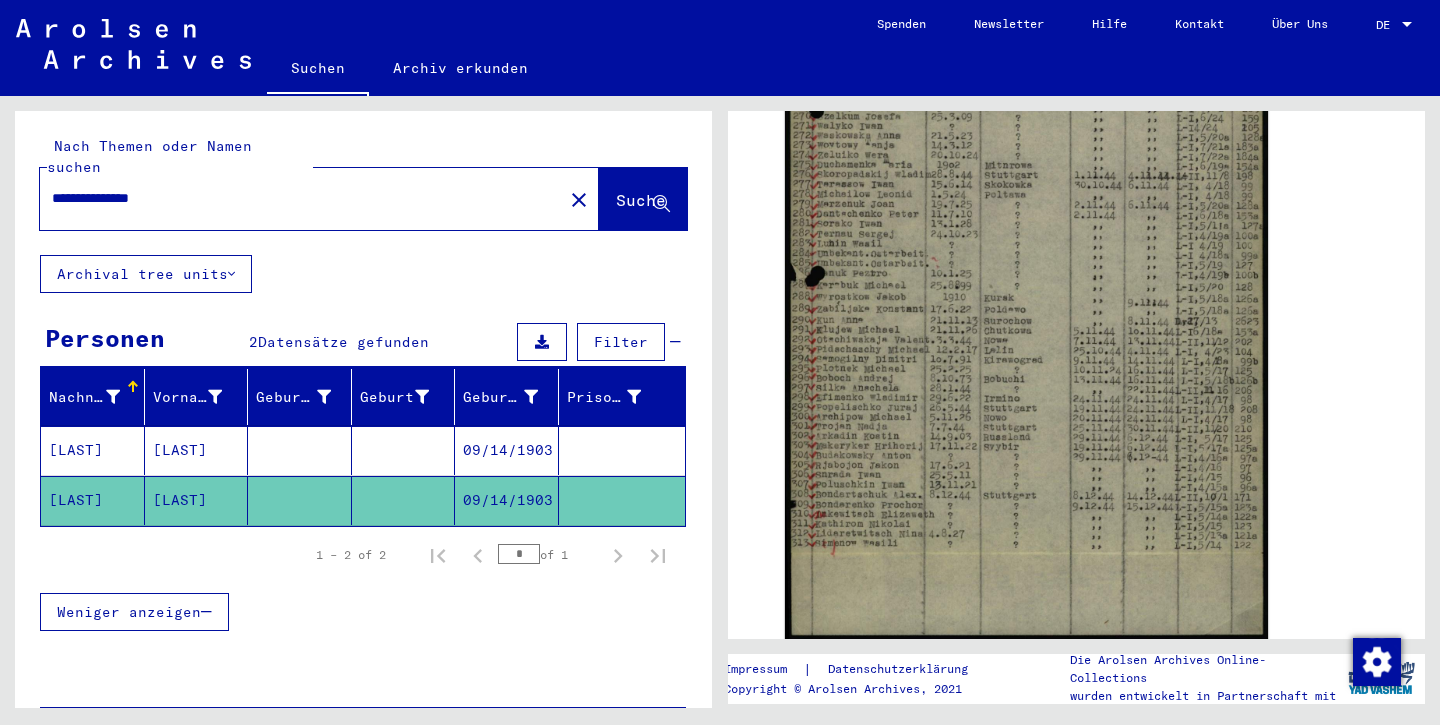 drag, startPoint x: 184, startPoint y: 176, endPoint x: 13, endPoint y: 159, distance: 171.84296 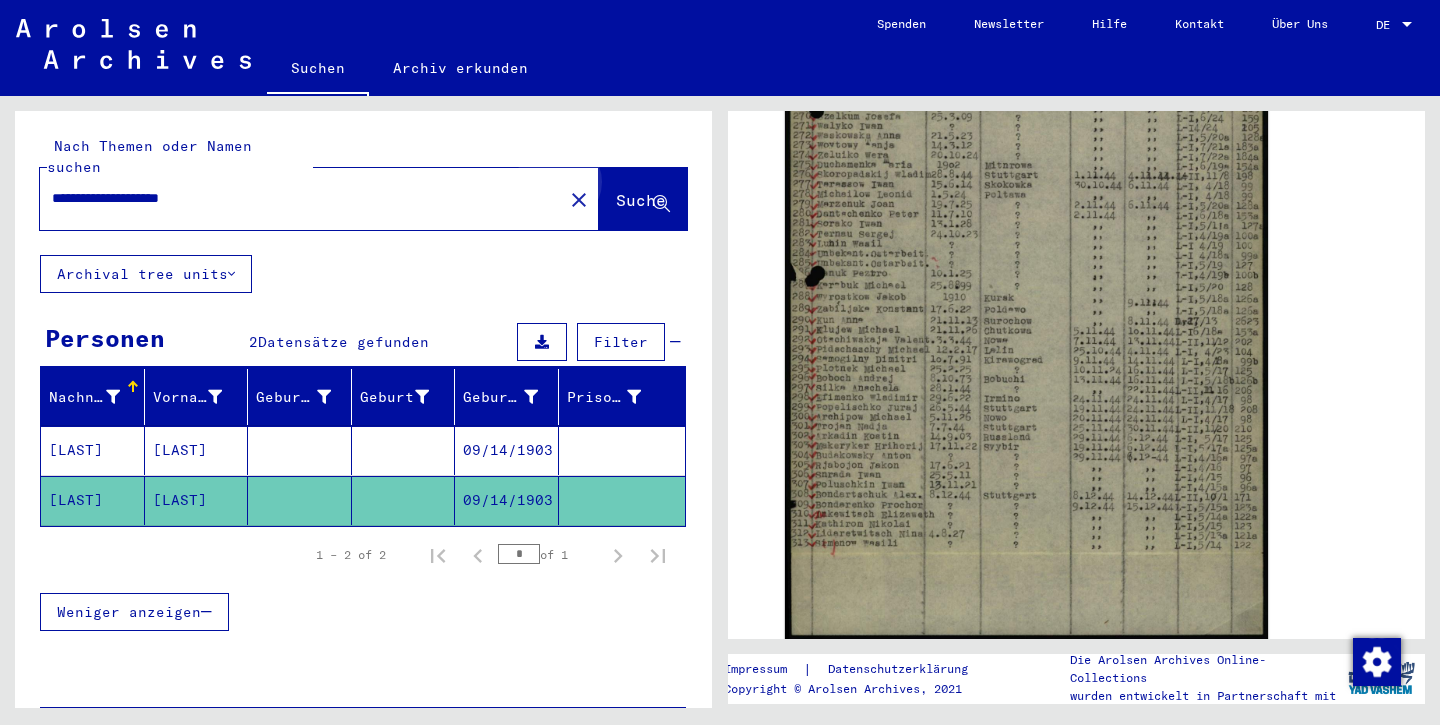 click on "Suche" 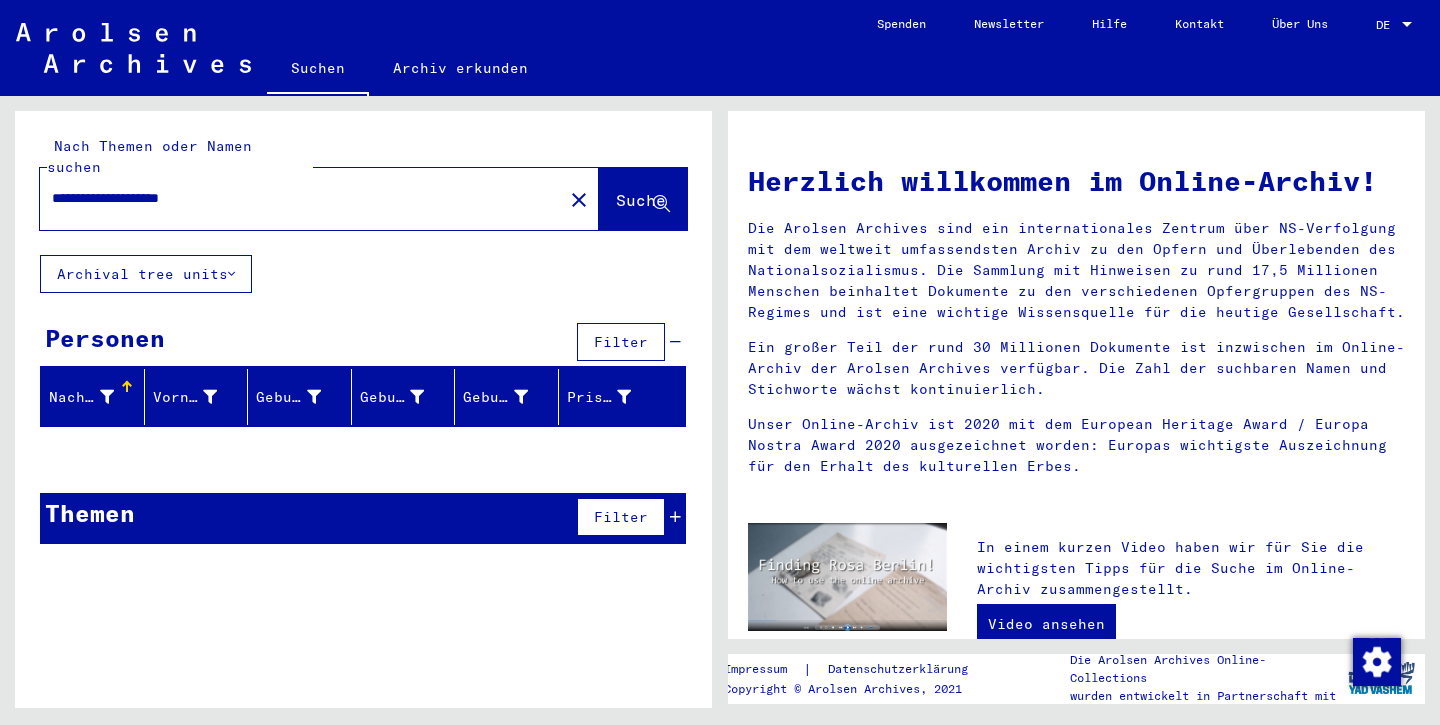 click on "**********" at bounding box center [295, 198] 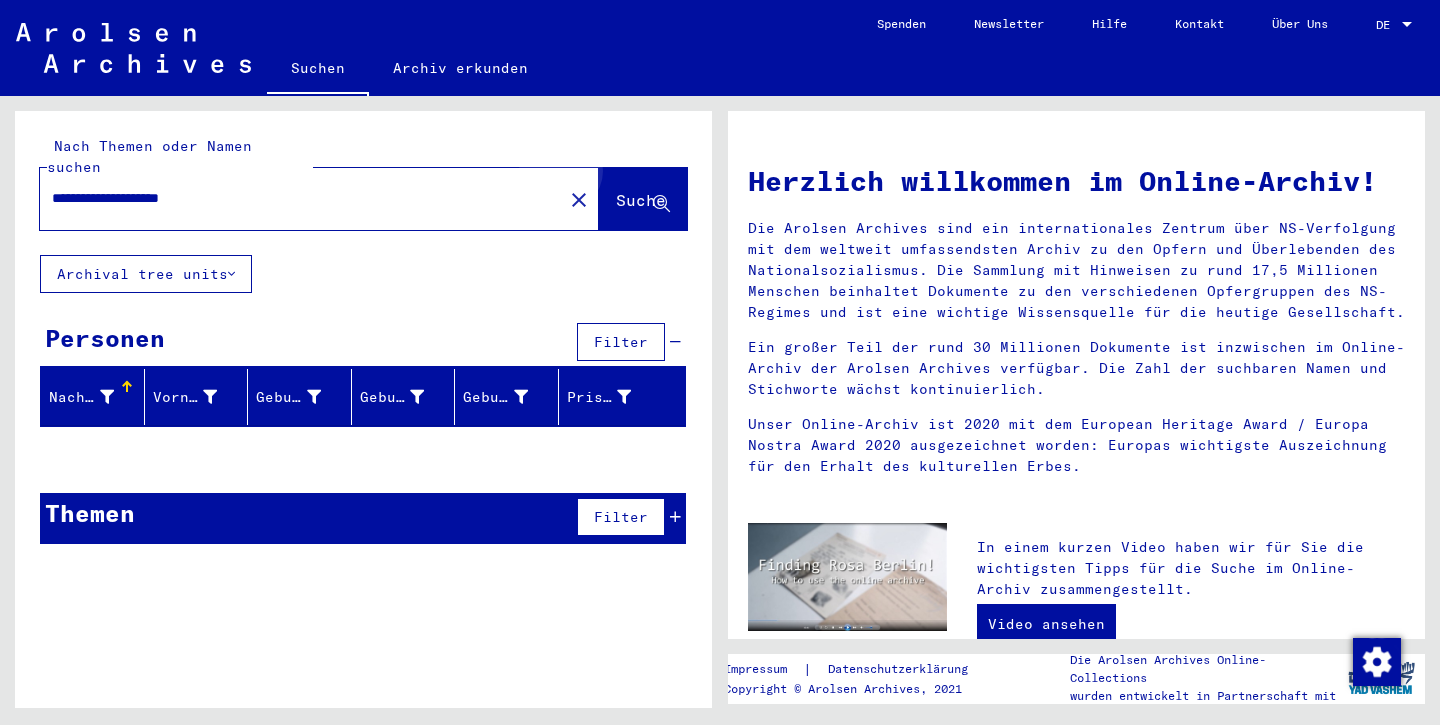 click on "Suche" 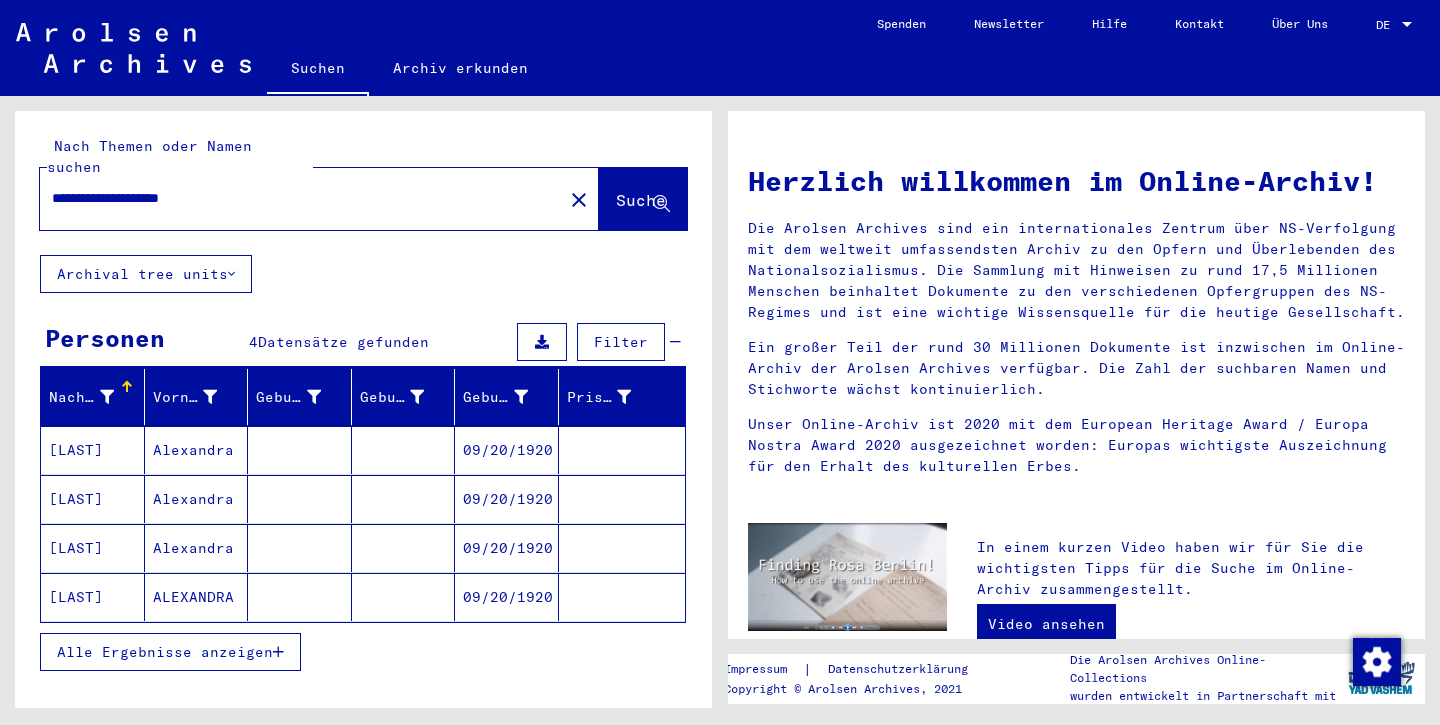 click on "[LAST]" at bounding box center [93, 499] 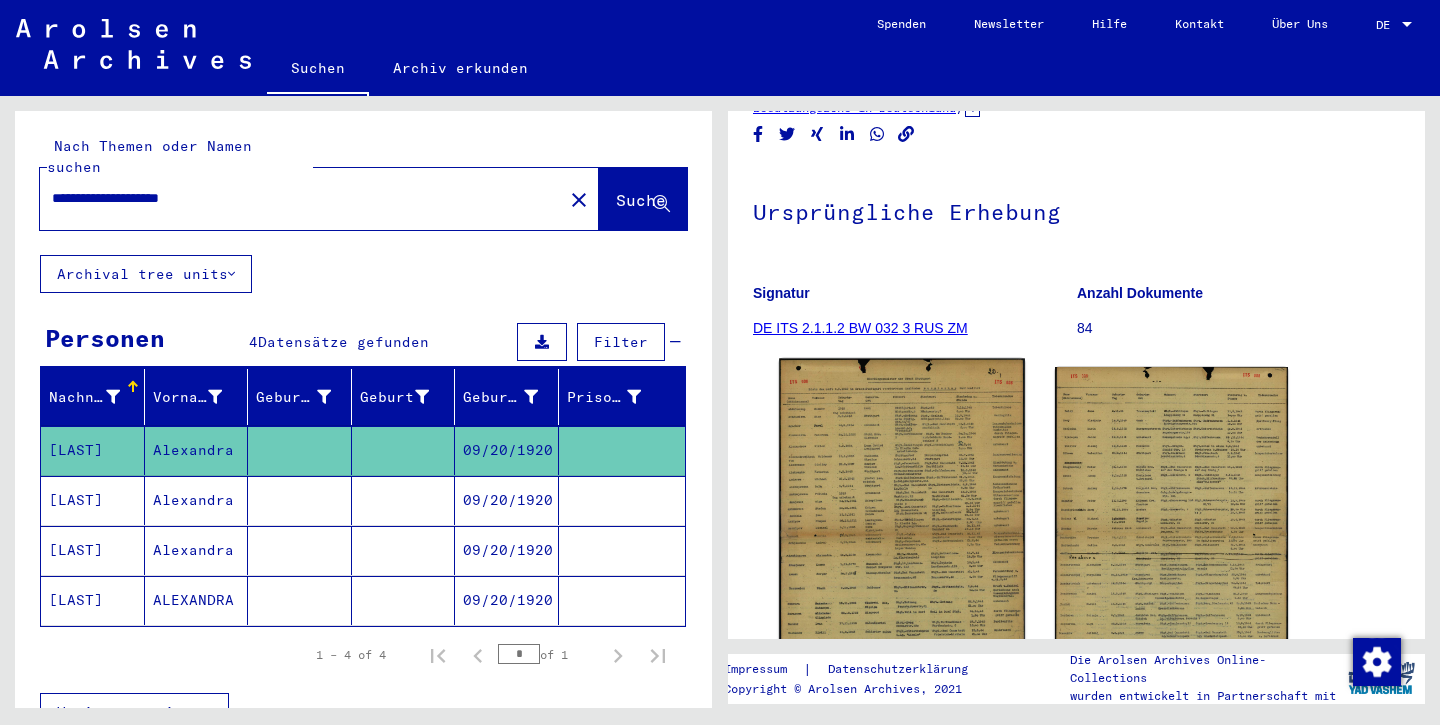 scroll, scrollTop: 108, scrollLeft: 0, axis: vertical 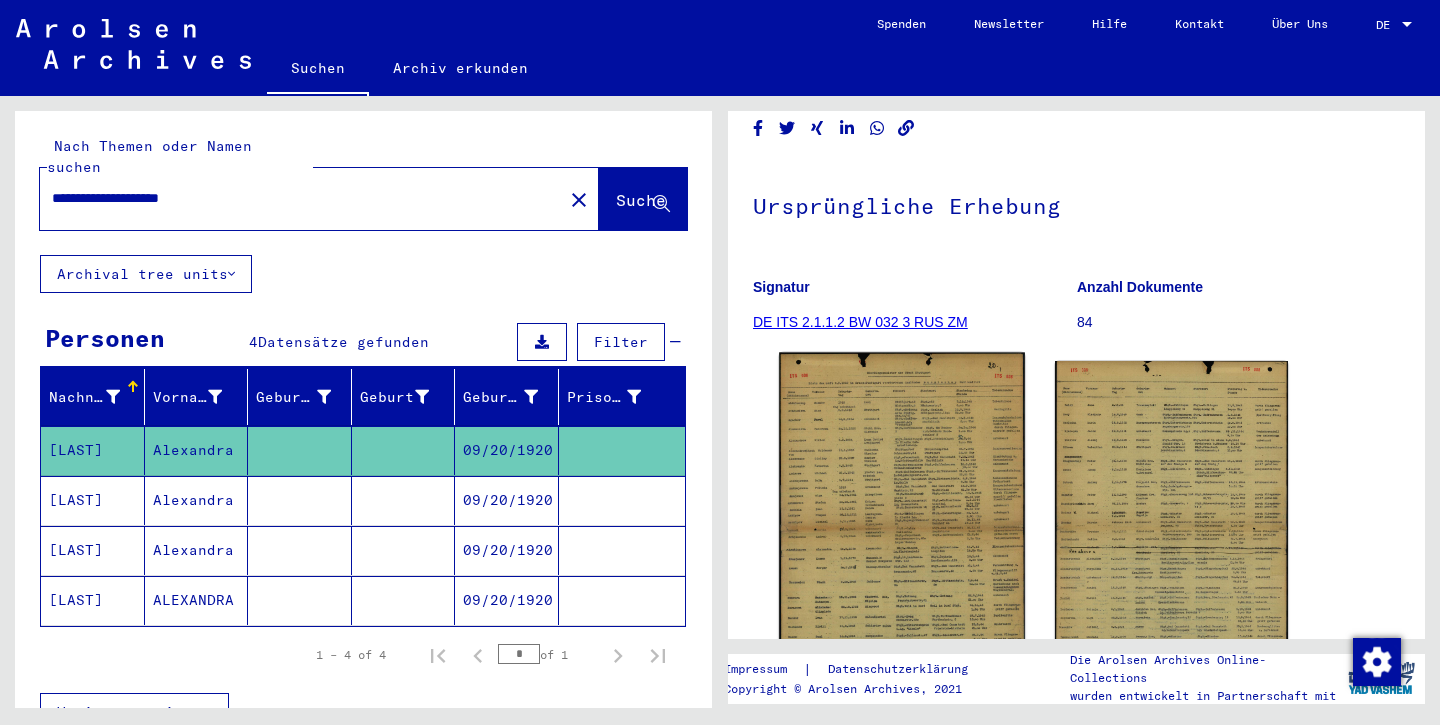 click 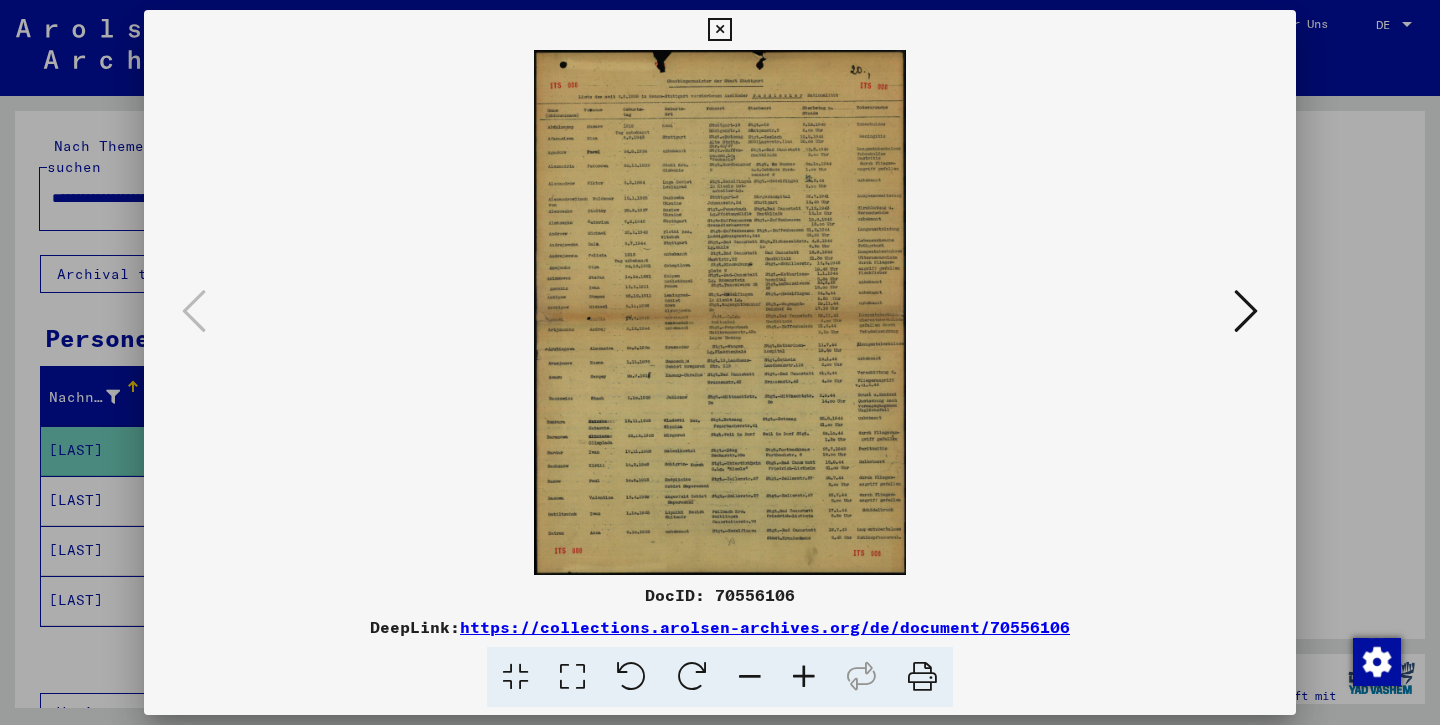 scroll, scrollTop: 0, scrollLeft: 0, axis: both 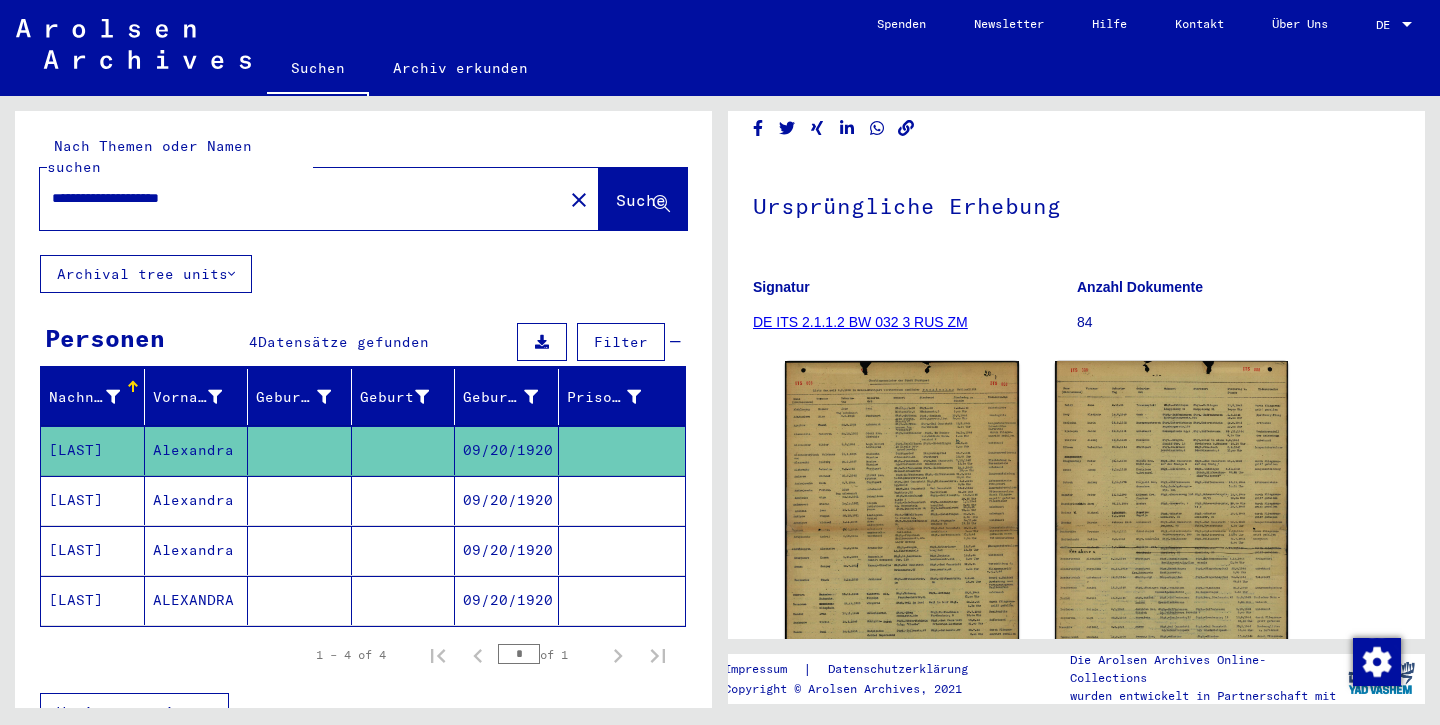 click on "[LAST]" at bounding box center [93, 550] 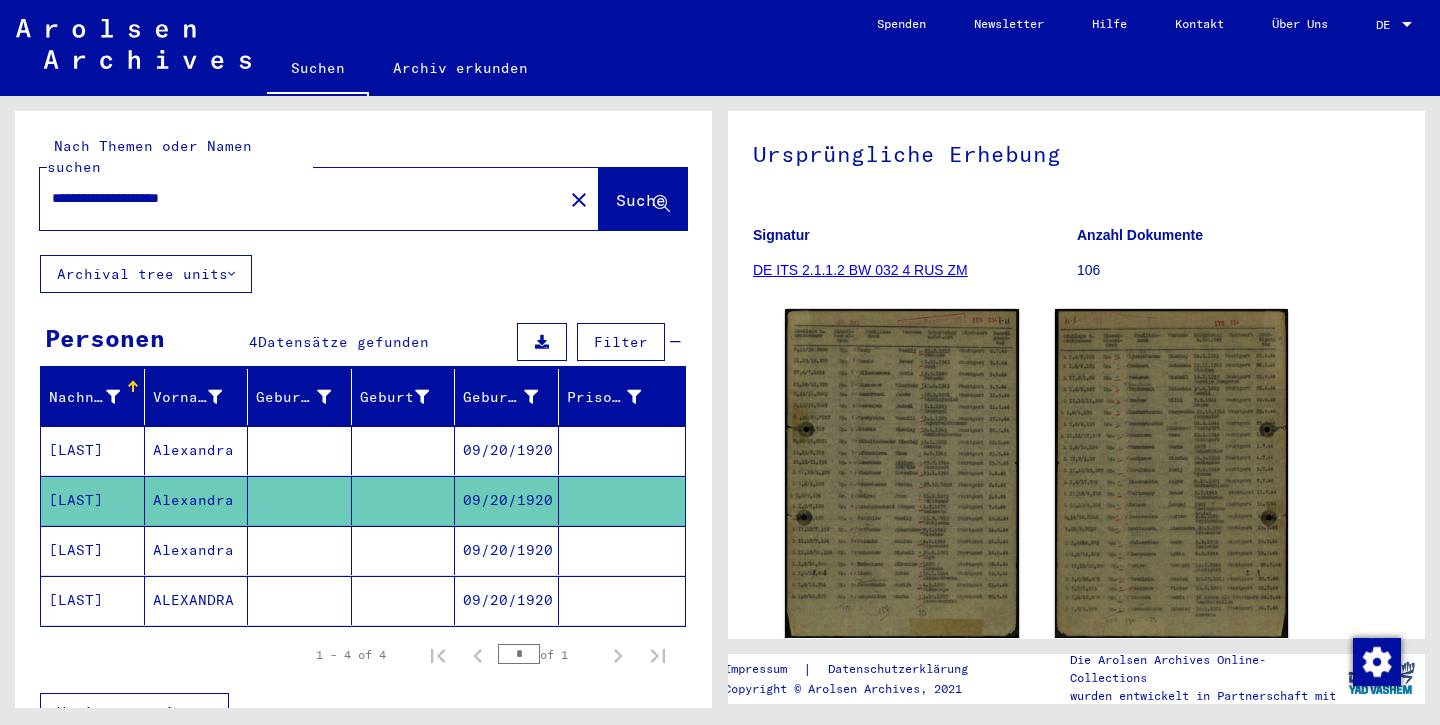 scroll, scrollTop: 165, scrollLeft: 0, axis: vertical 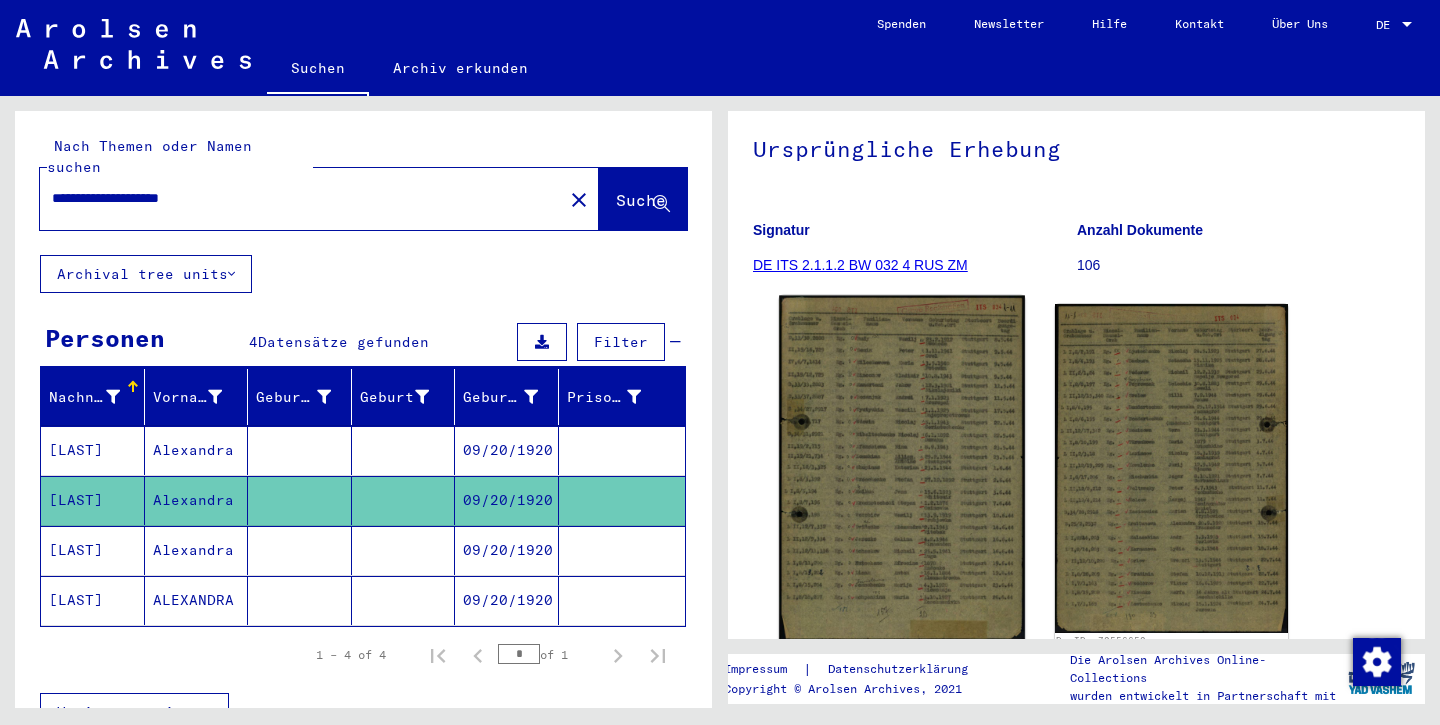 click 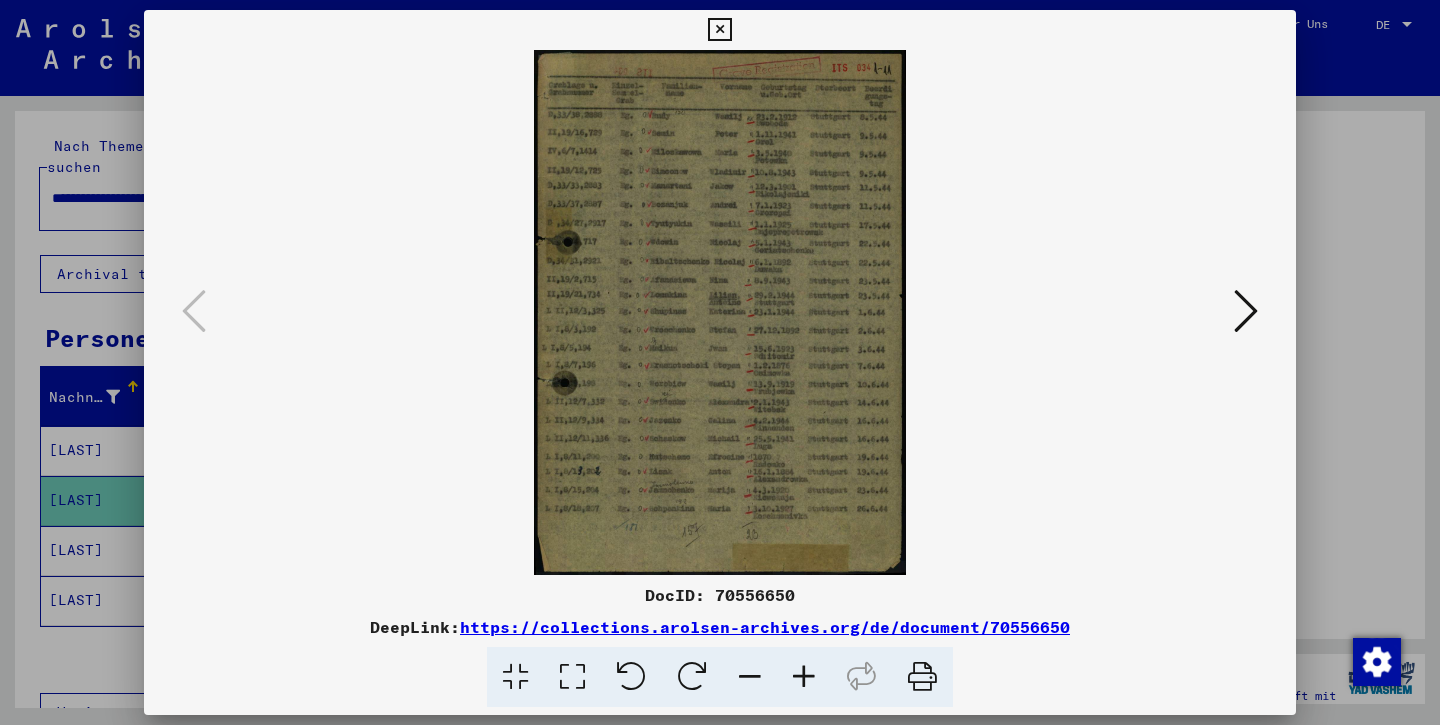 click at bounding box center [720, 312] 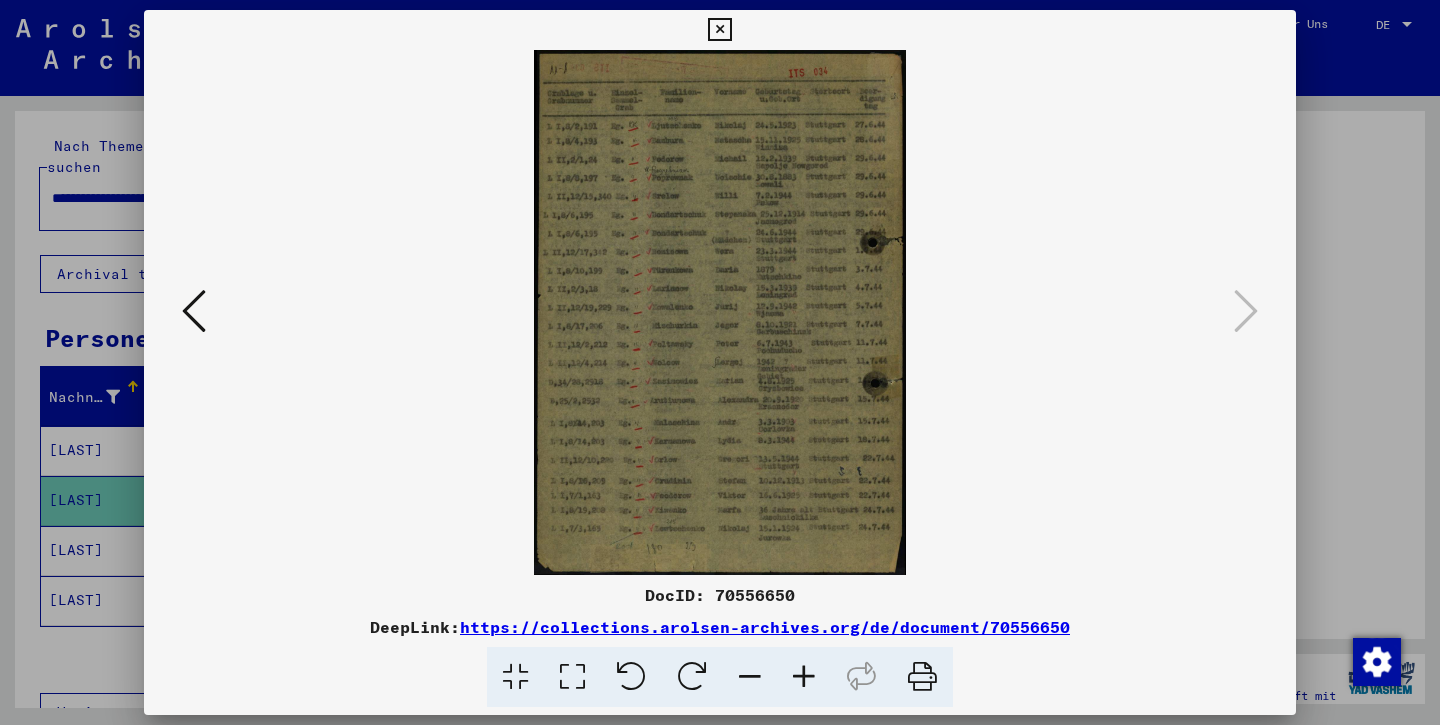 click at bounding box center (719, 30) 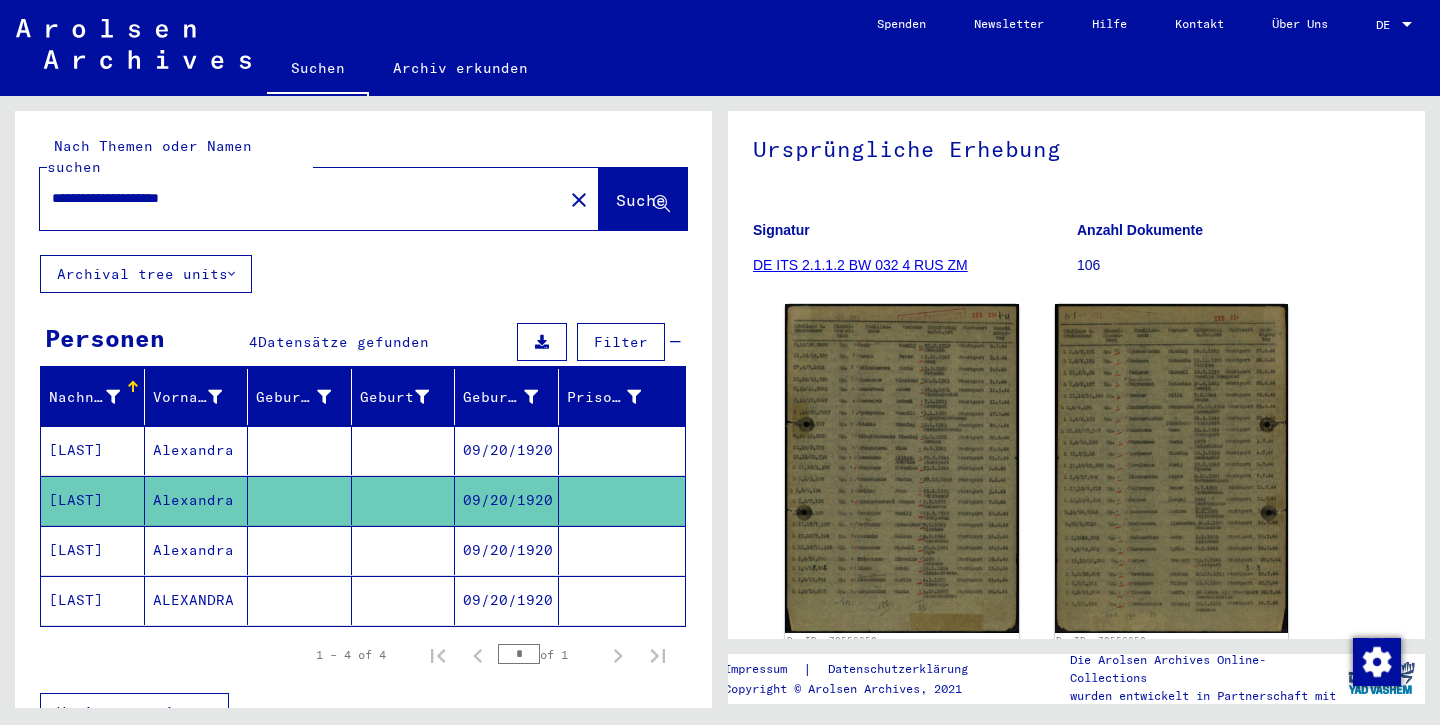 click on "[LAST]" at bounding box center [93, 600] 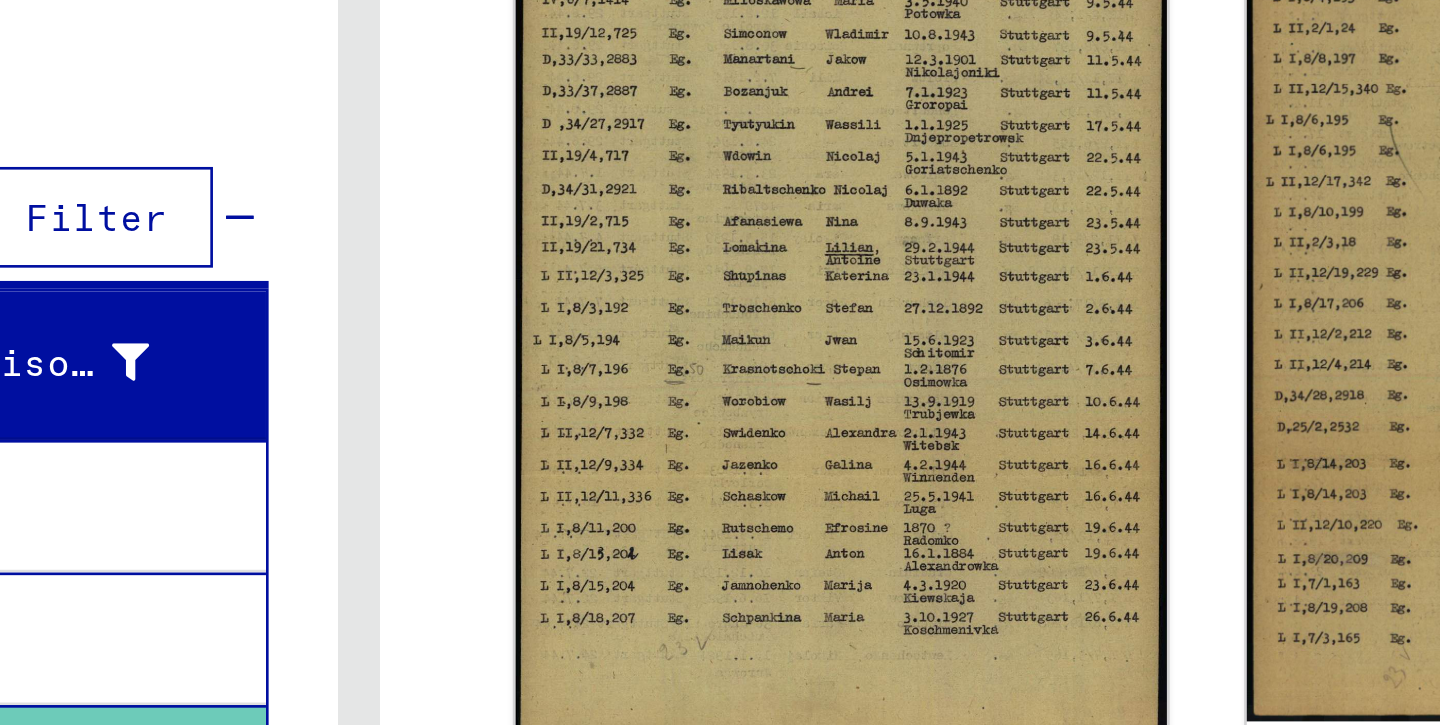 scroll, scrollTop: 269, scrollLeft: 0, axis: vertical 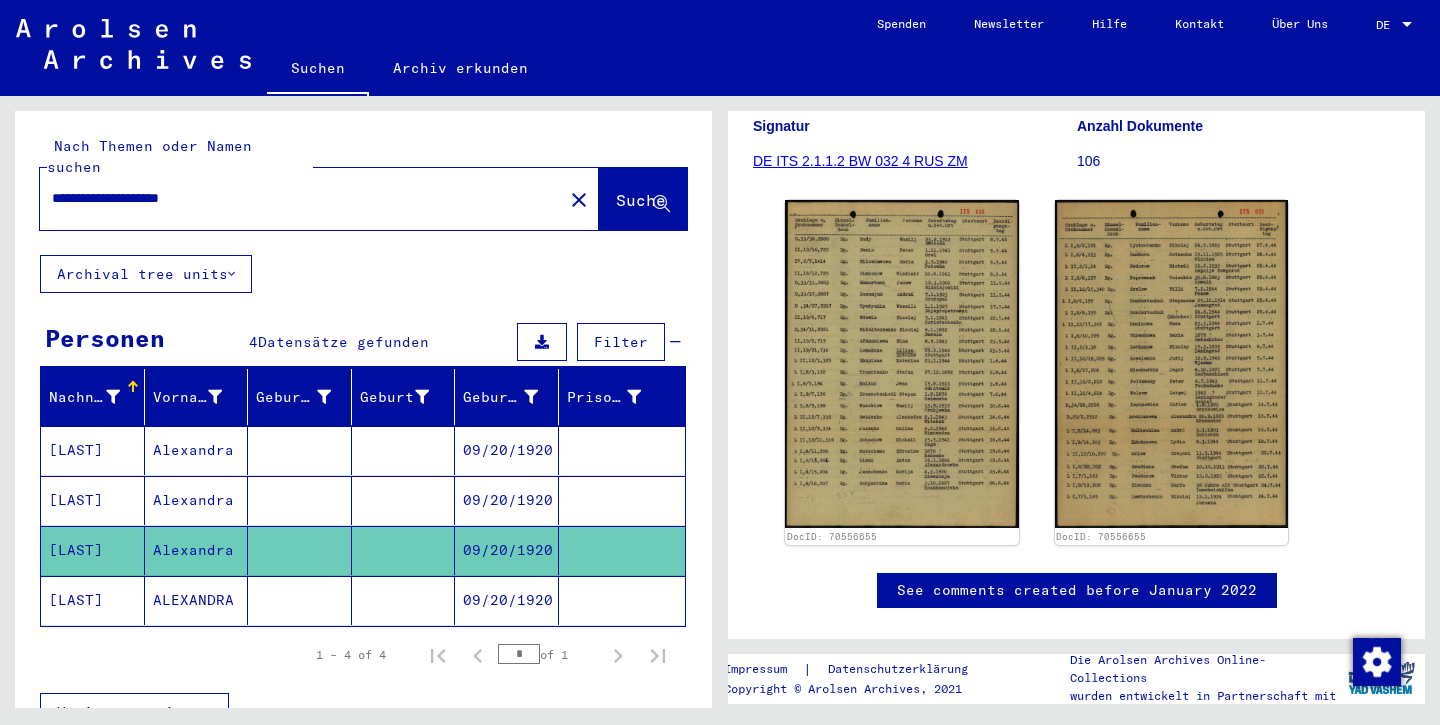 click on "[LAST]" 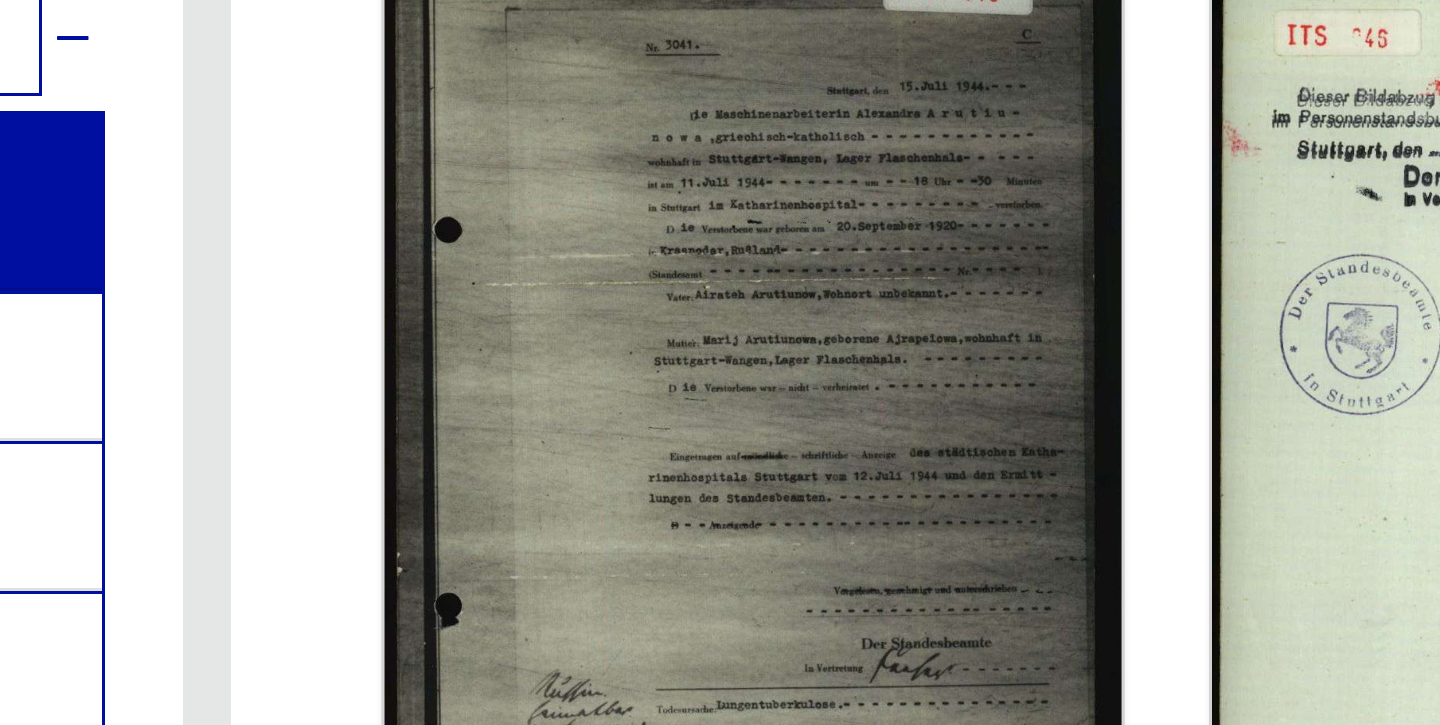scroll, scrollTop: 157, scrollLeft: 0, axis: vertical 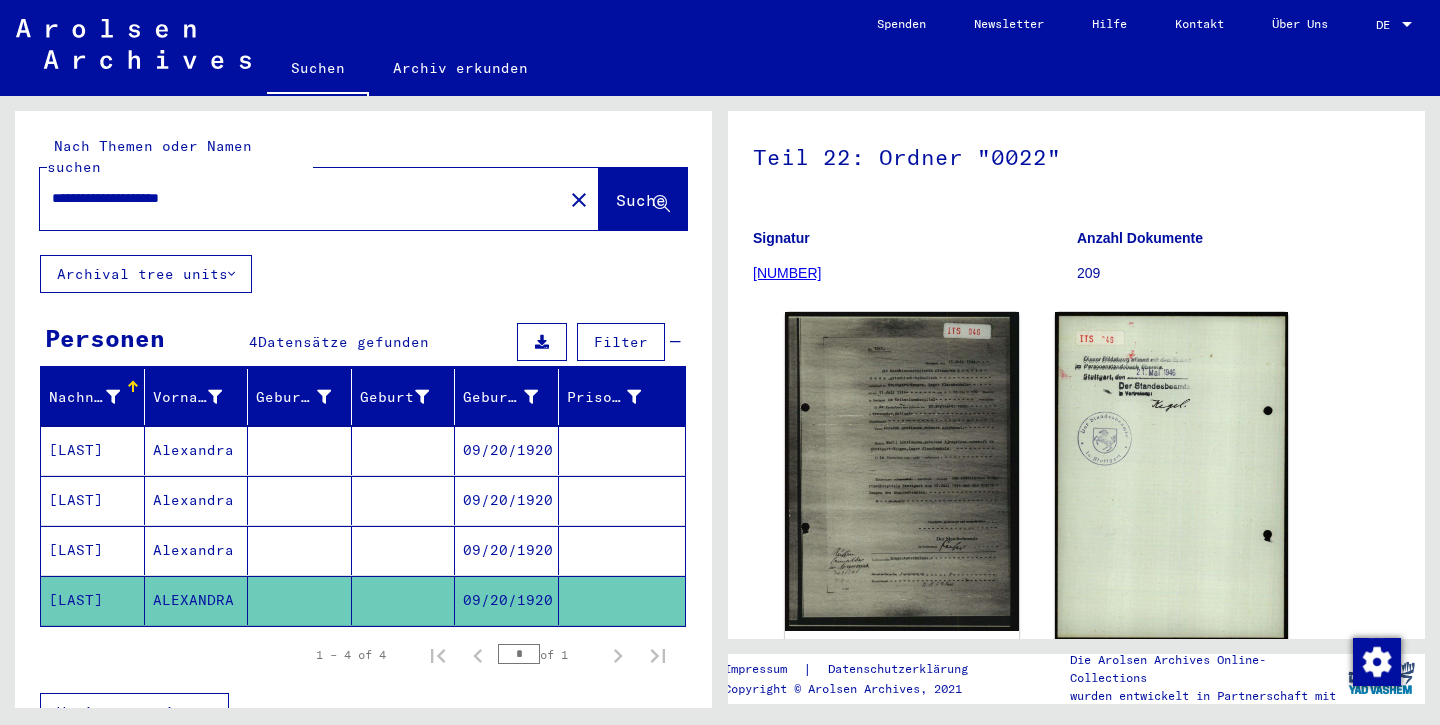 drag, startPoint x: 249, startPoint y: 174, endPoint x: 2, endPoint y: 163, distance: 247.24481 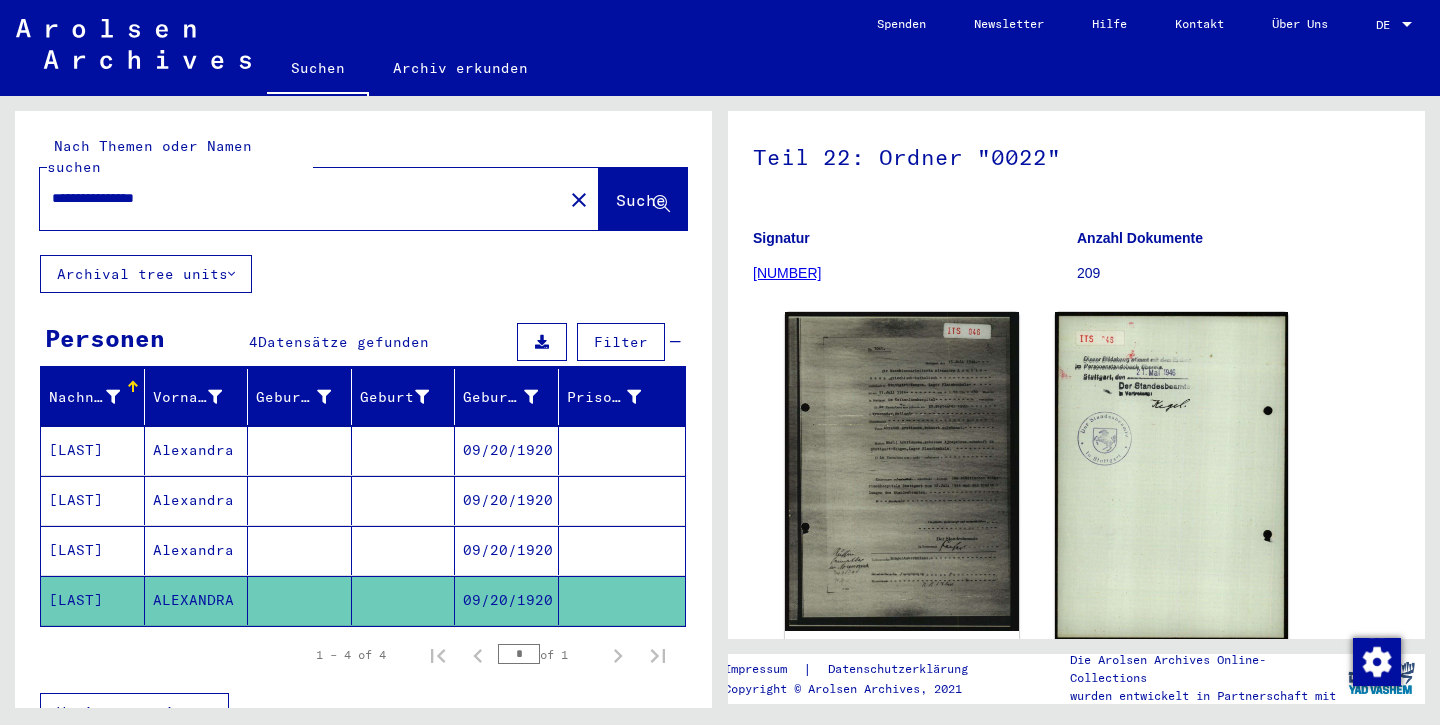 click on "Suche" 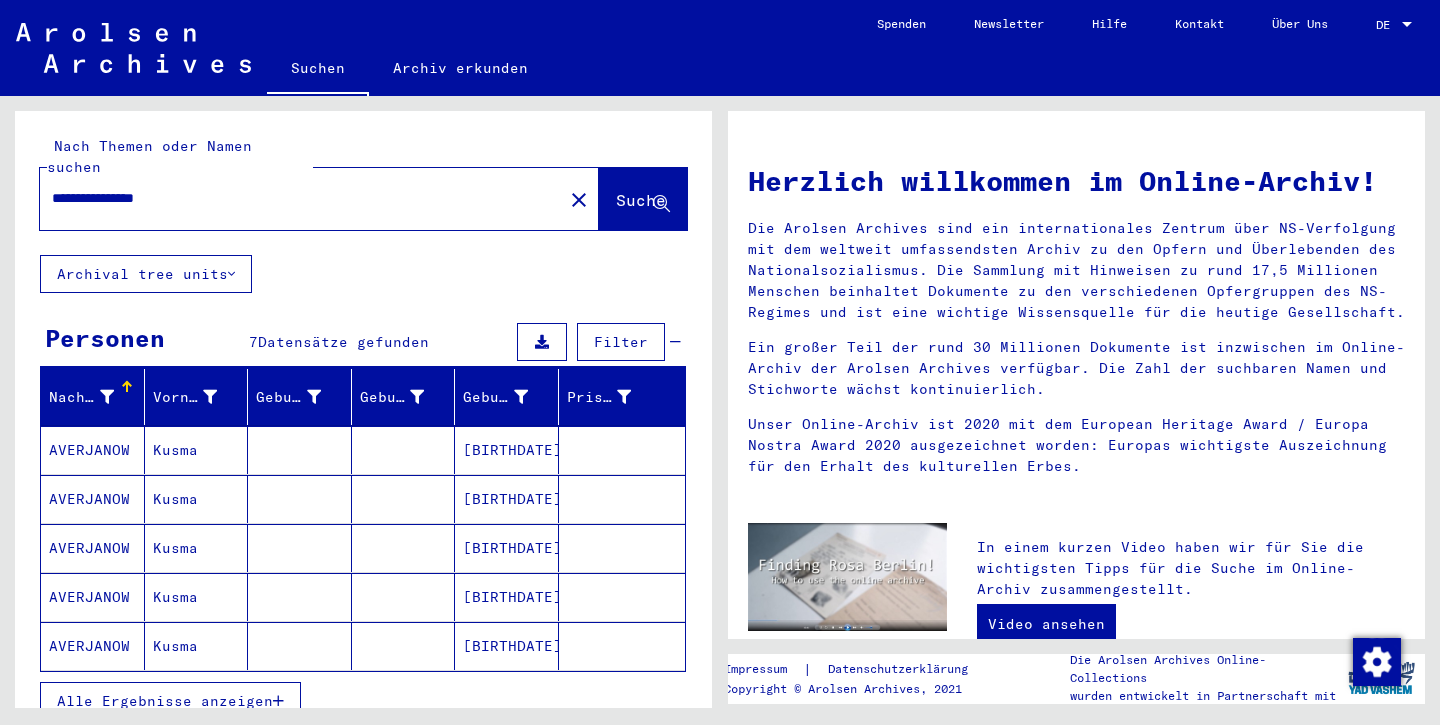 click on "AVERJANOW" at bounding box center [93, 499] 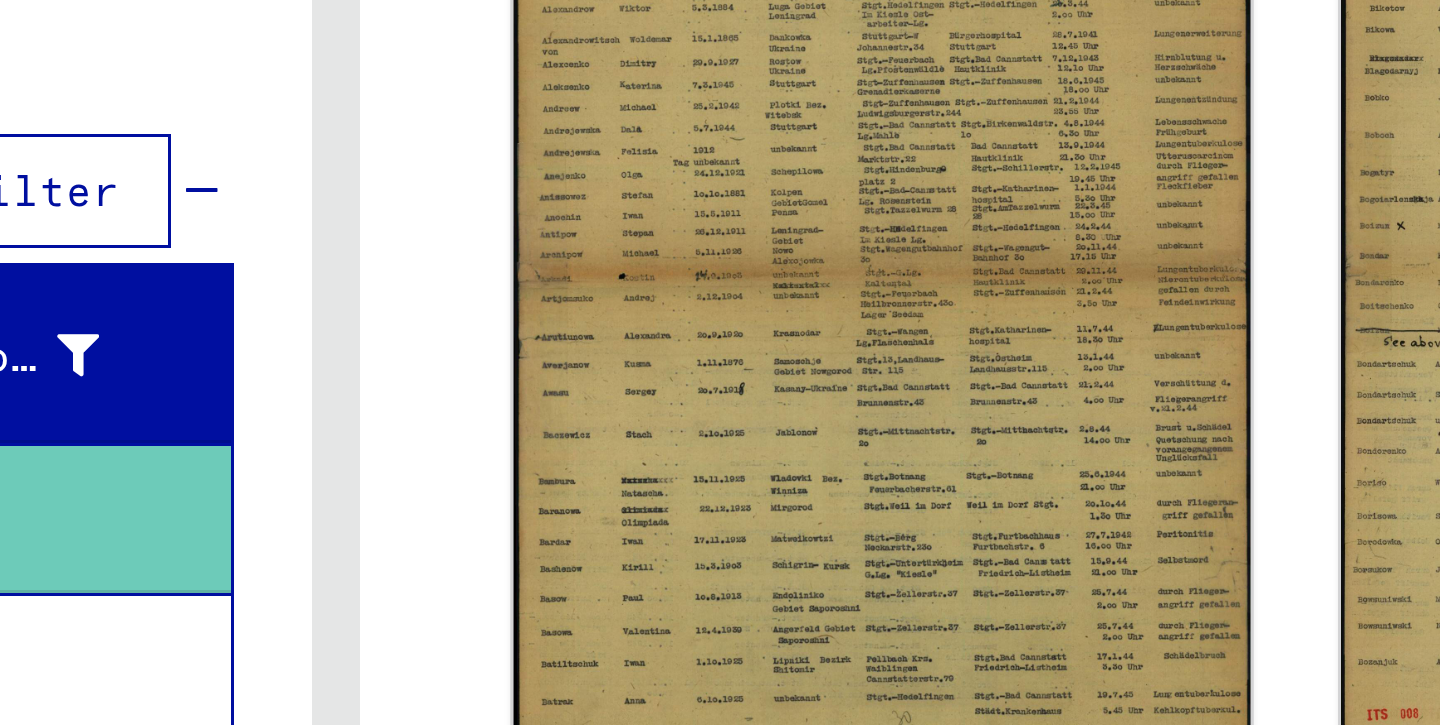 scroll, scrollTop: 273, scrollLeft: 0, axis: vertical 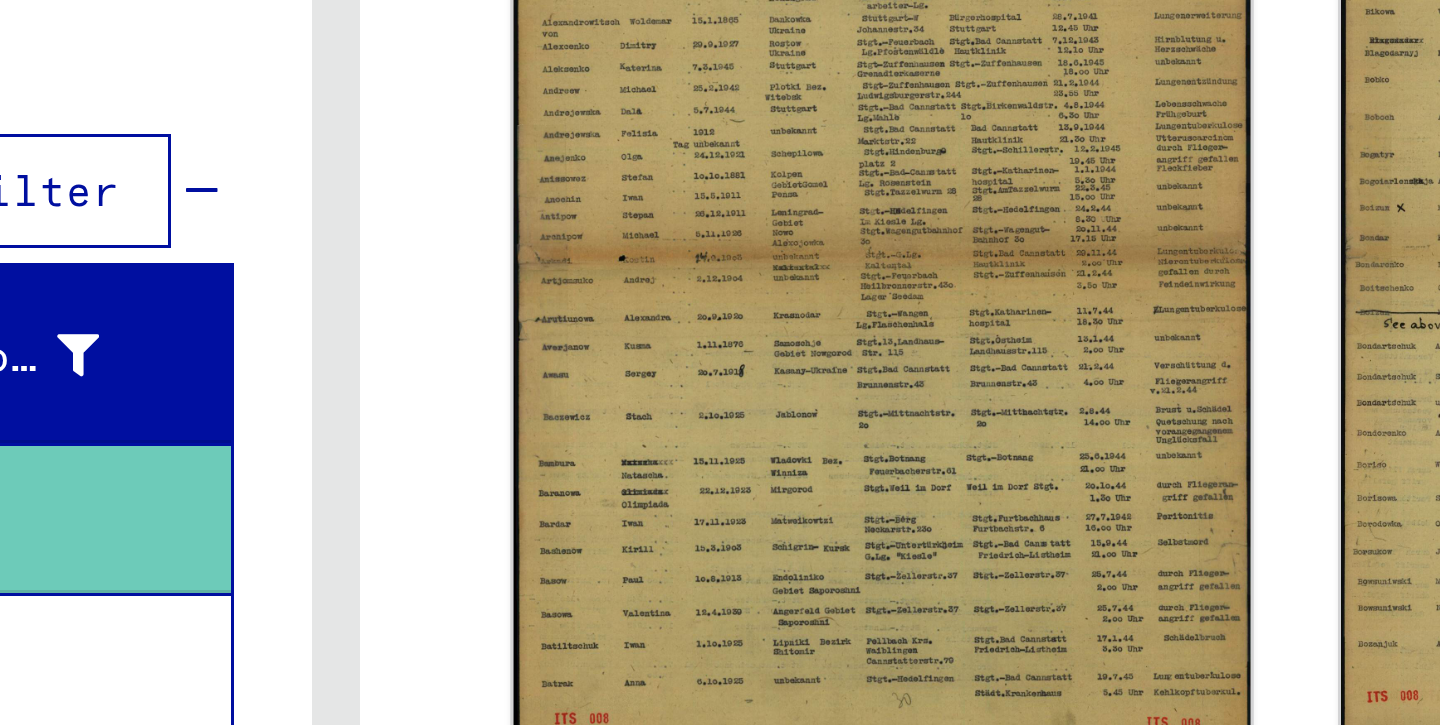 click 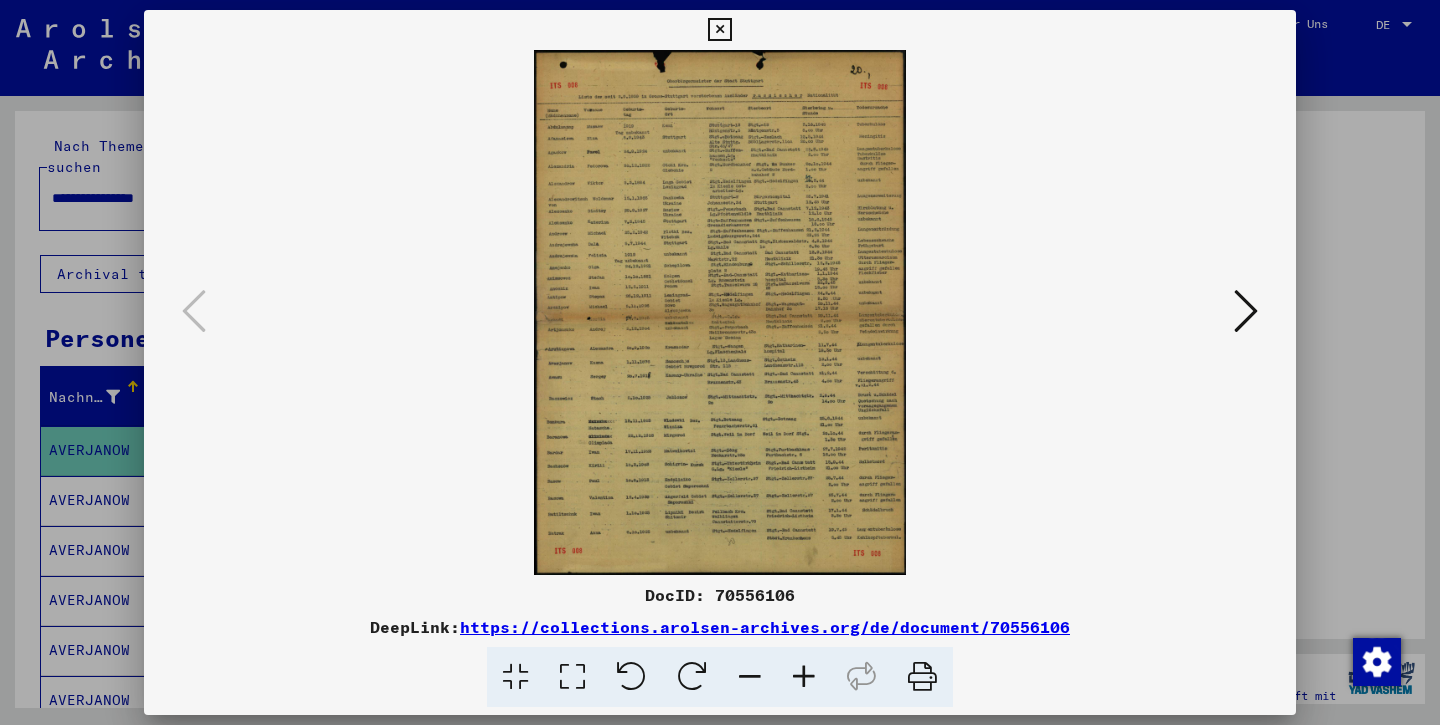 click at bounding box center (719, 30) 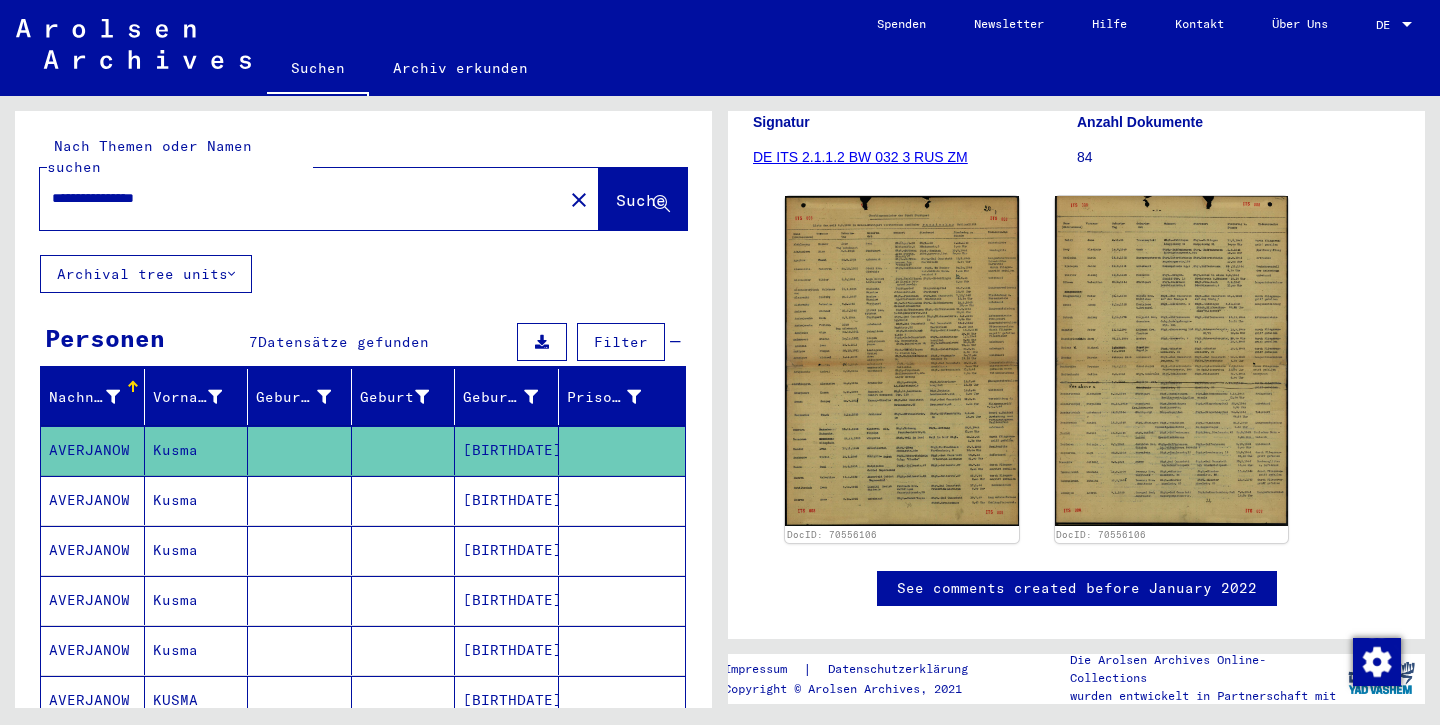 click on "AVERJANOW" at bounding box center (93, 550) 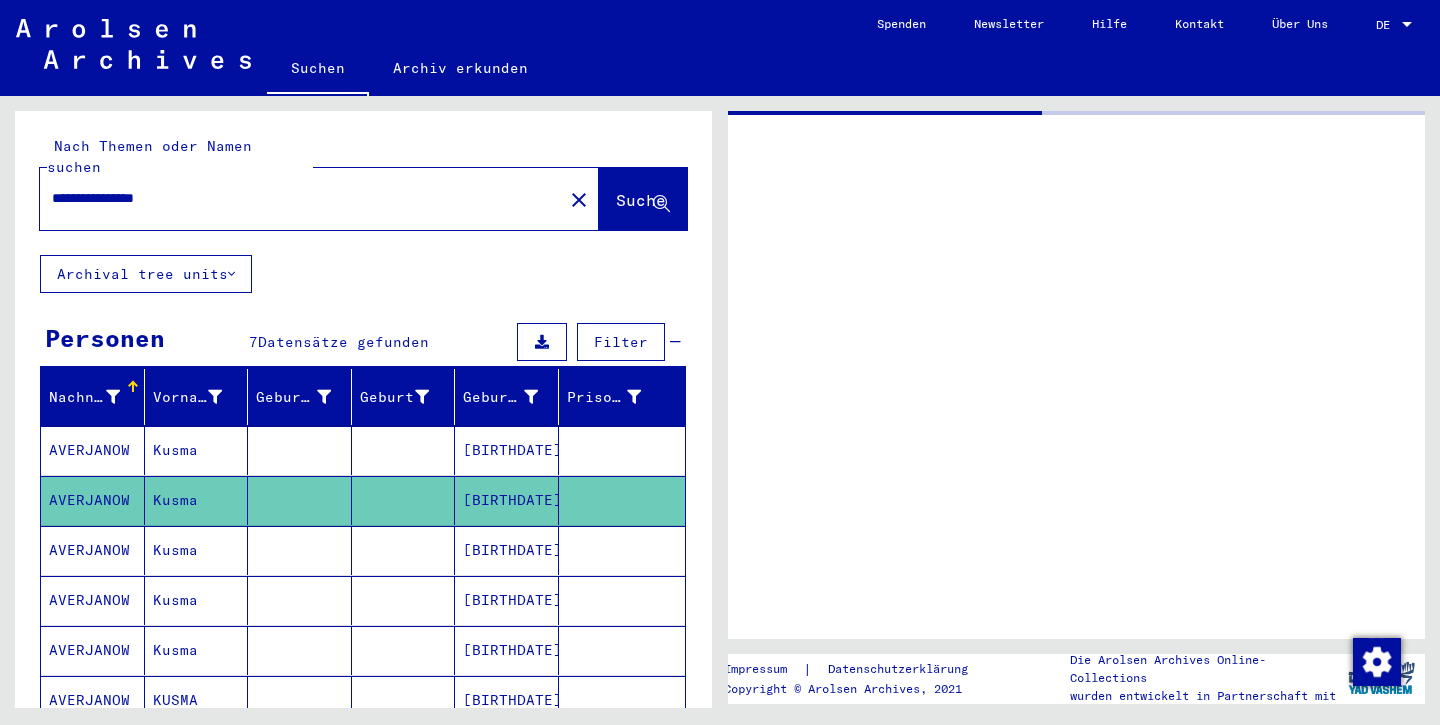 click on "AVERJANOW" 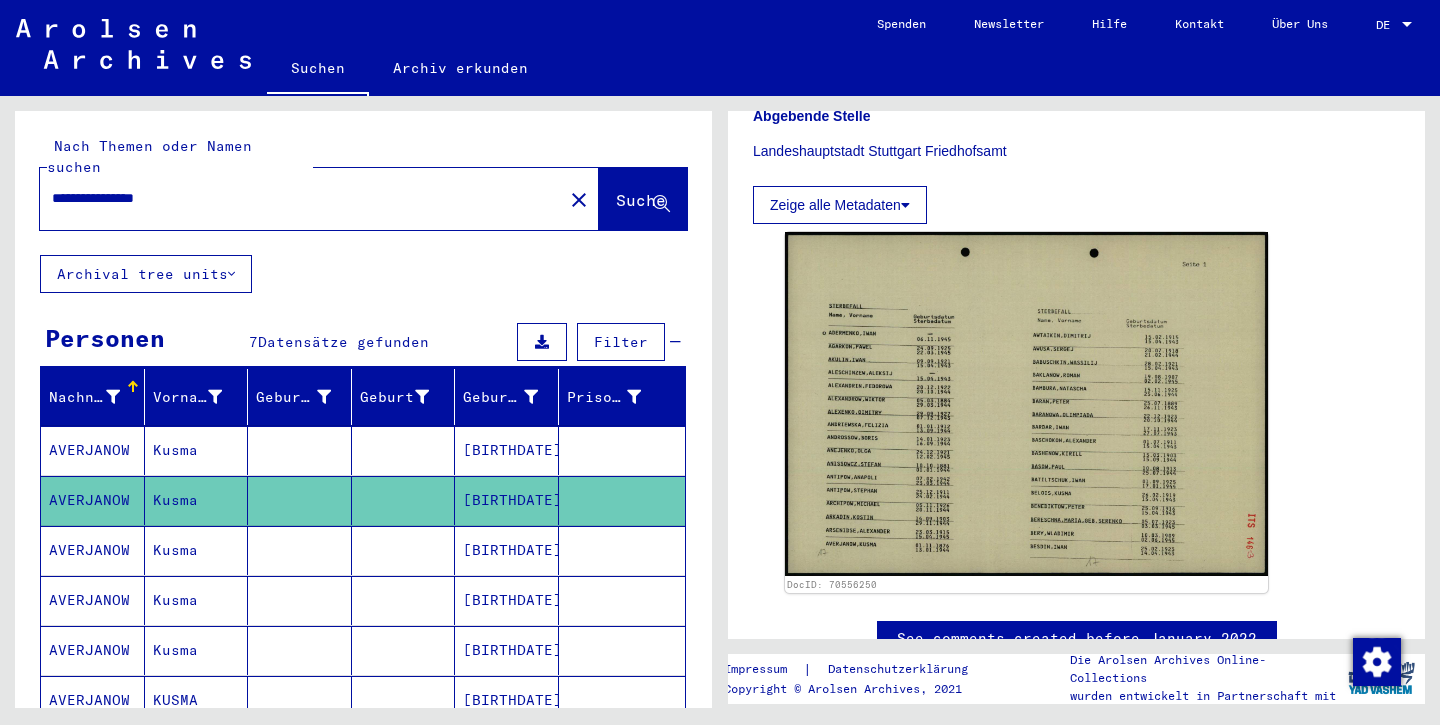scroll, scrollTop: 565, scrollLeft: 0, axis: vertical 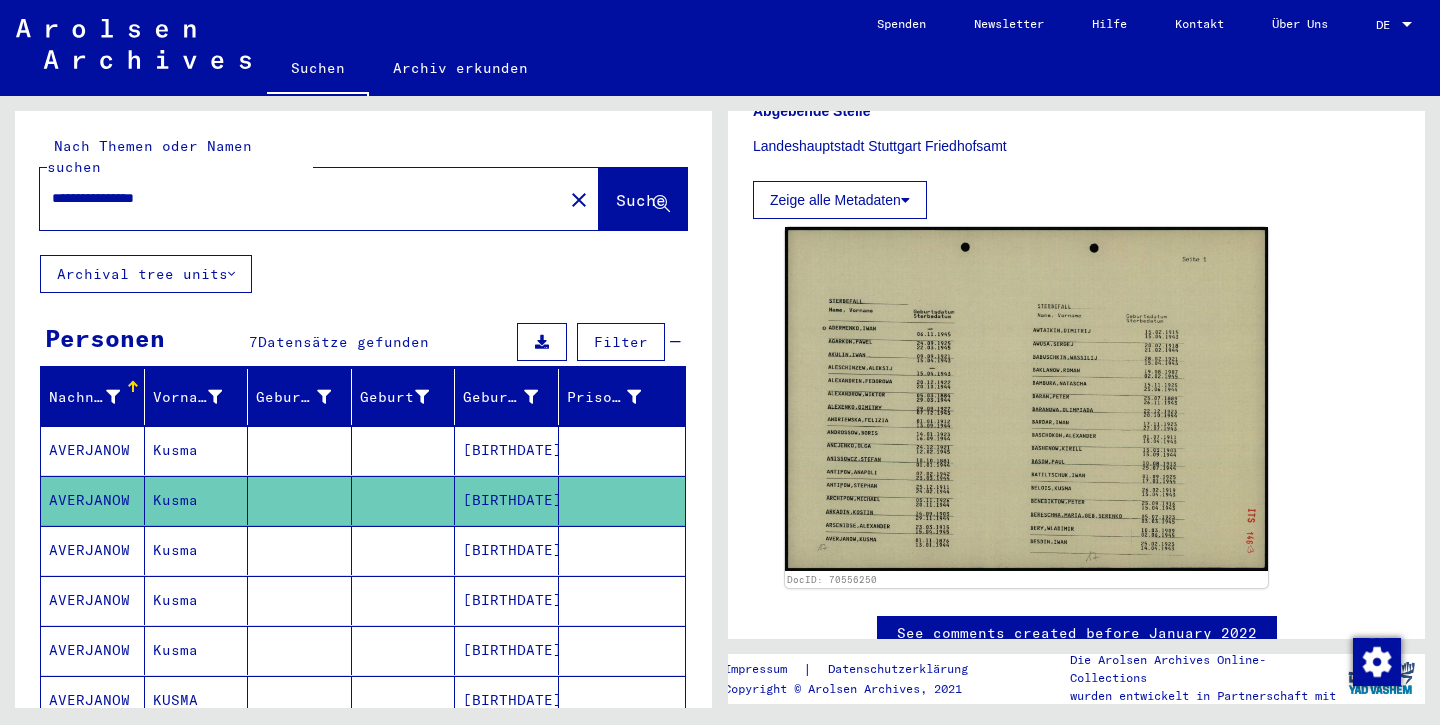 click on "AVERJANOW" at bounding box center (93, 600) 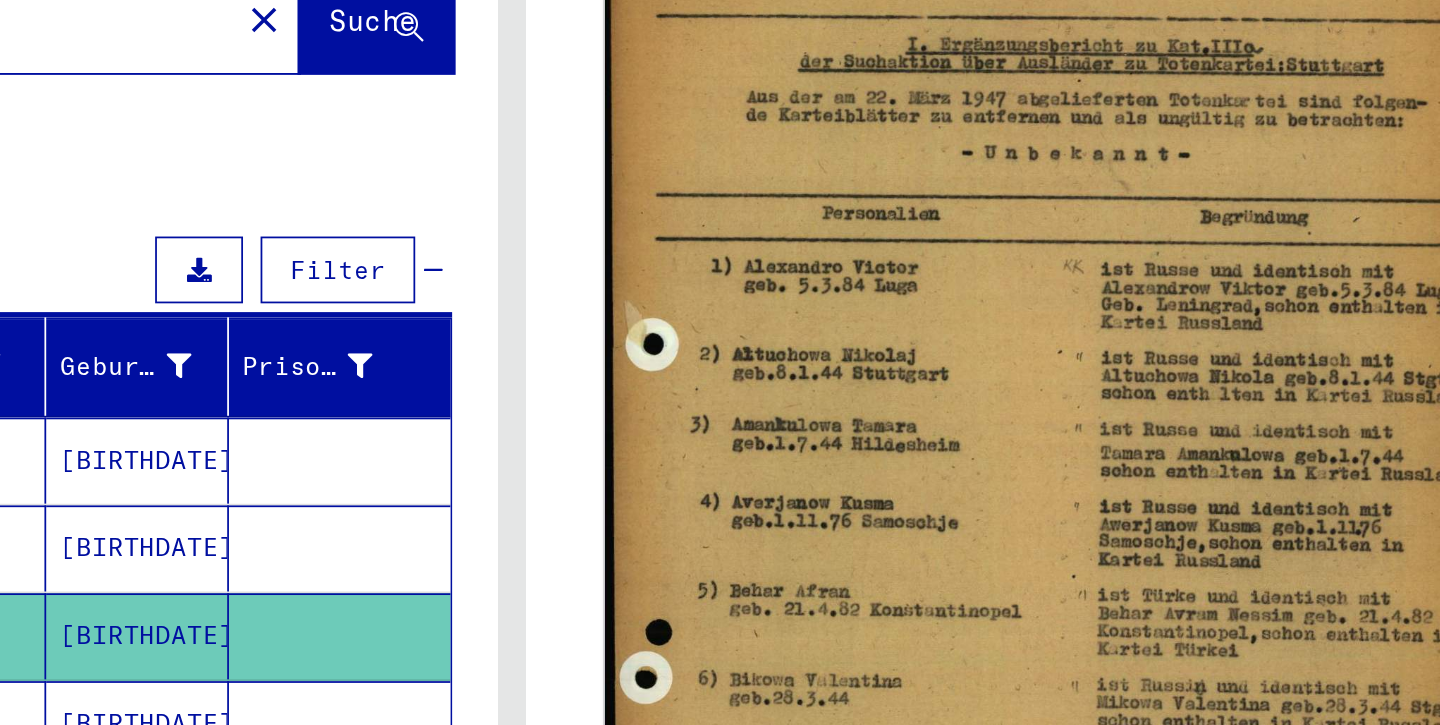 scroll, scrollTop: 395, scrollLeft: 0, axis: vertical 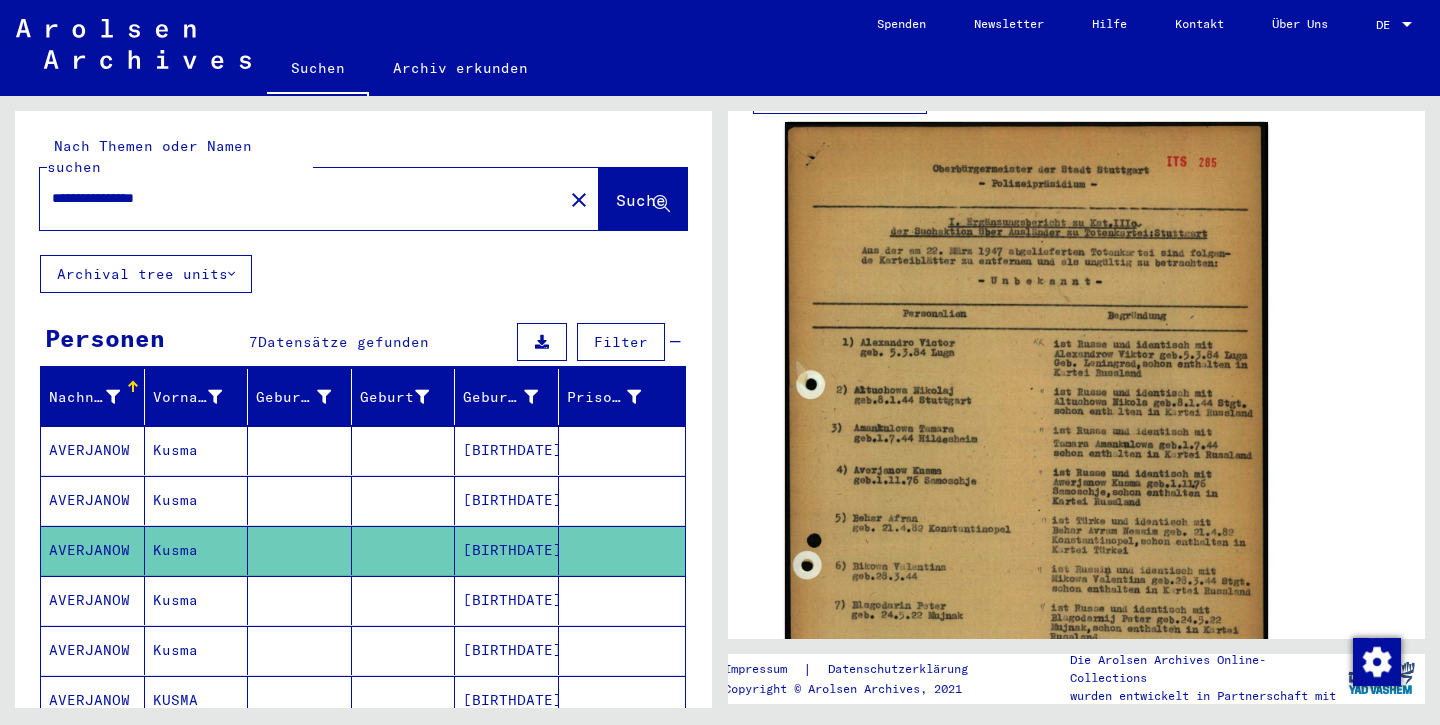 click on "AVERJANOW" at bounding box center [93, 650] 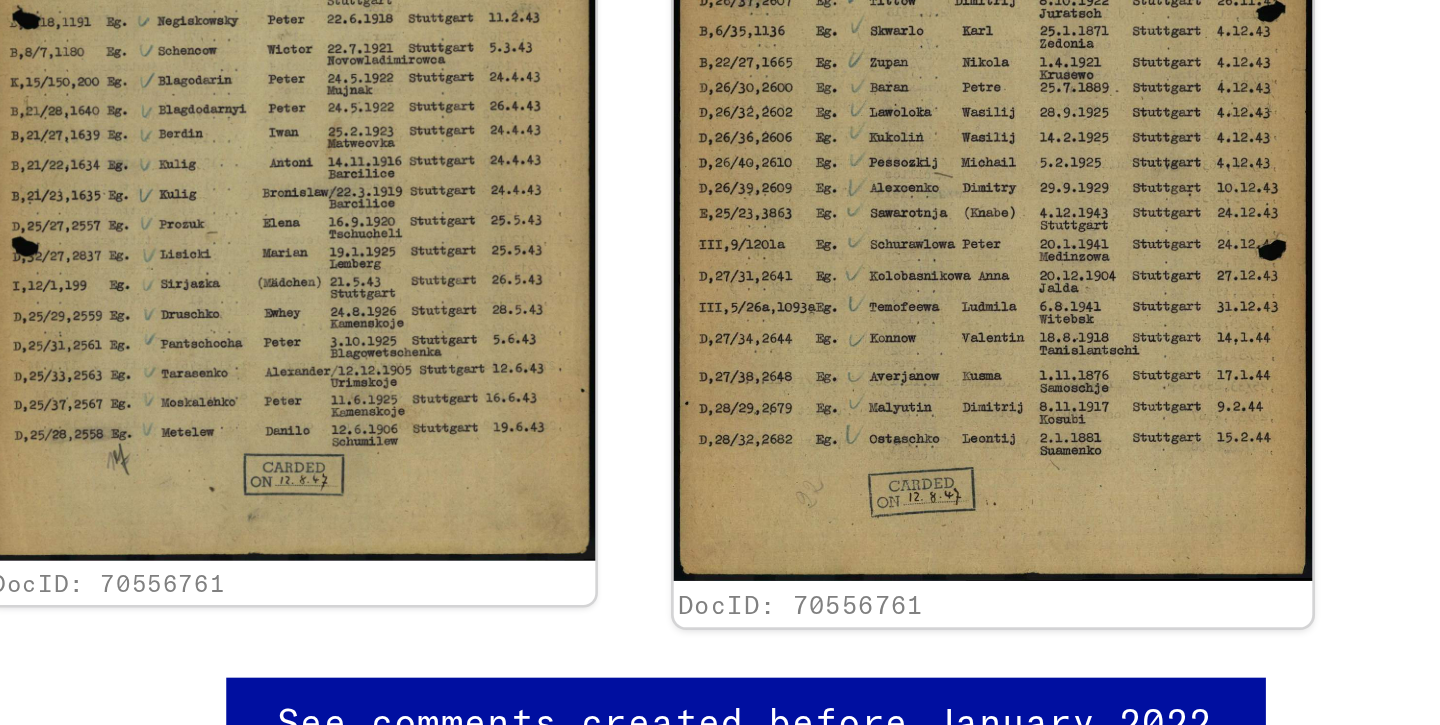 scroll, scrollTop: 372, scrollLeft: 0, axis: vertical 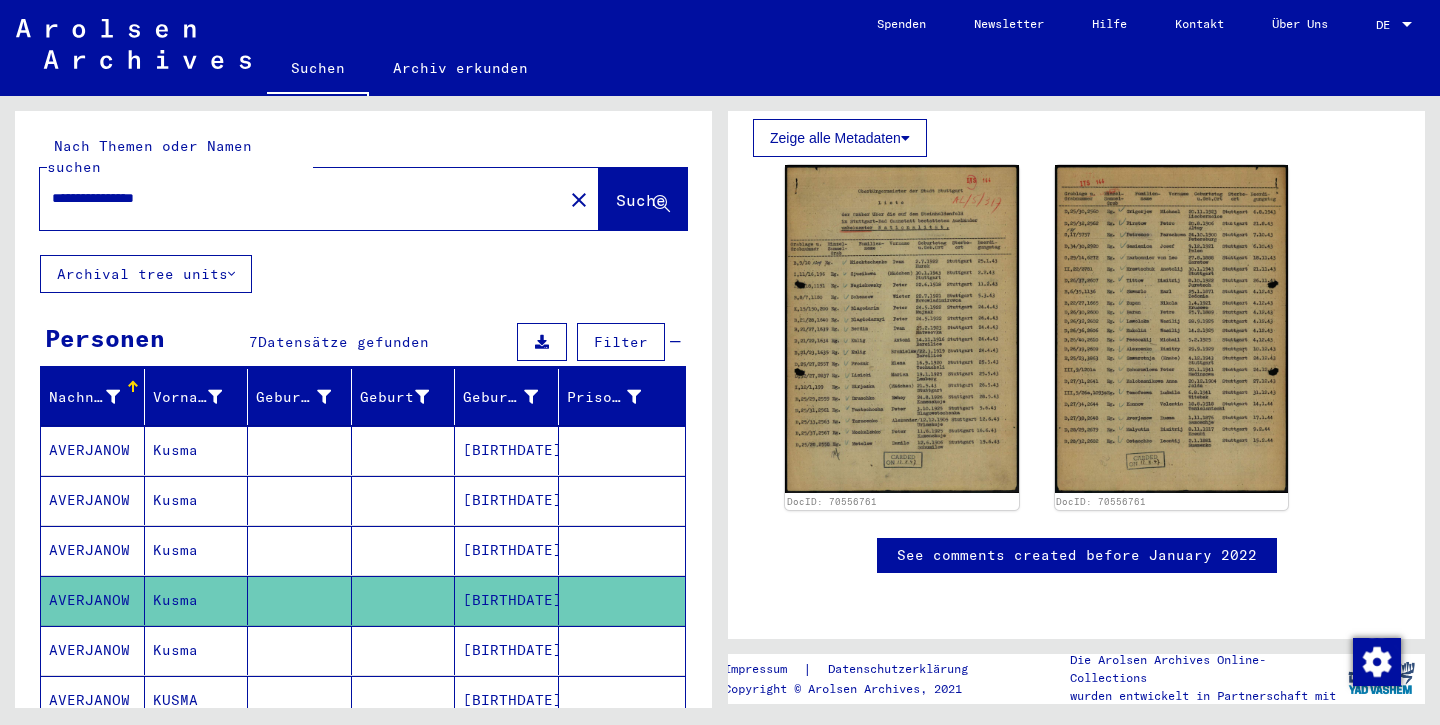 click 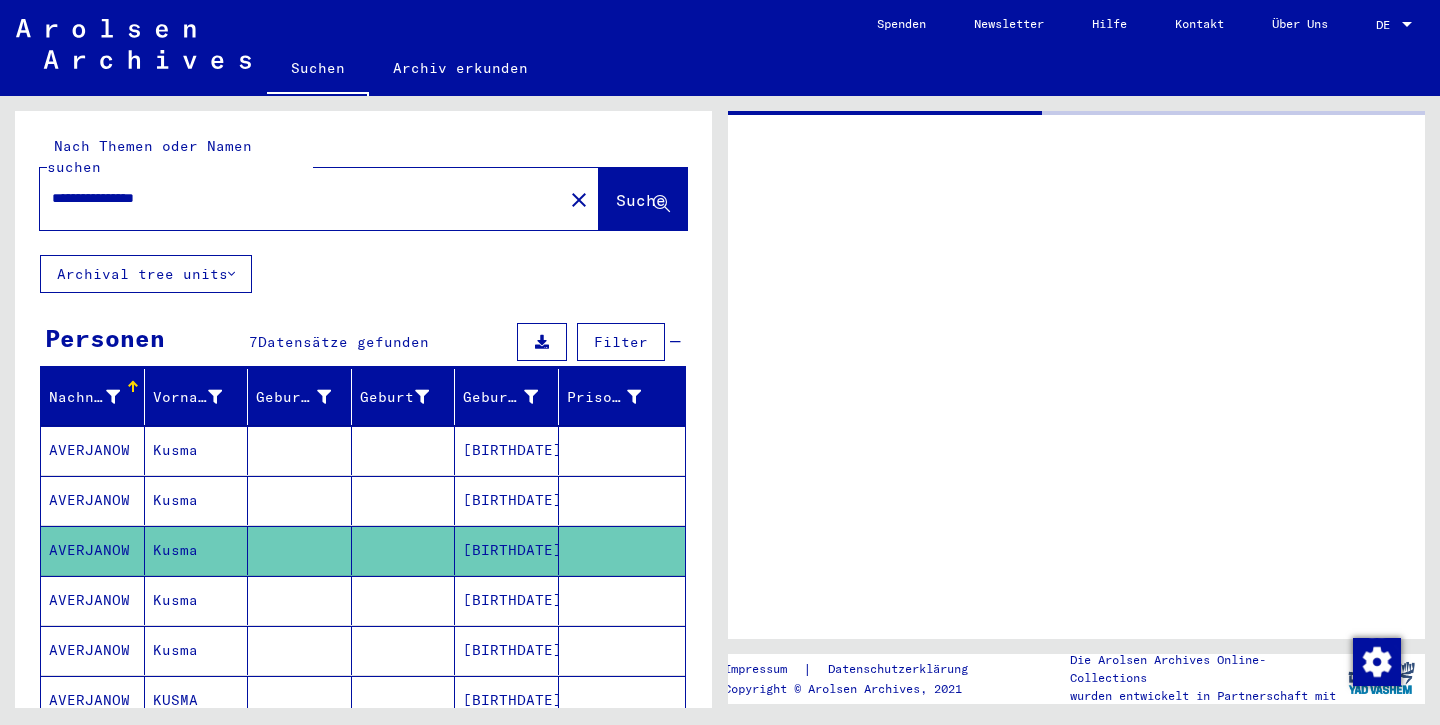scroll, scrollTop: 0, scrollLeft: 0, axis: both 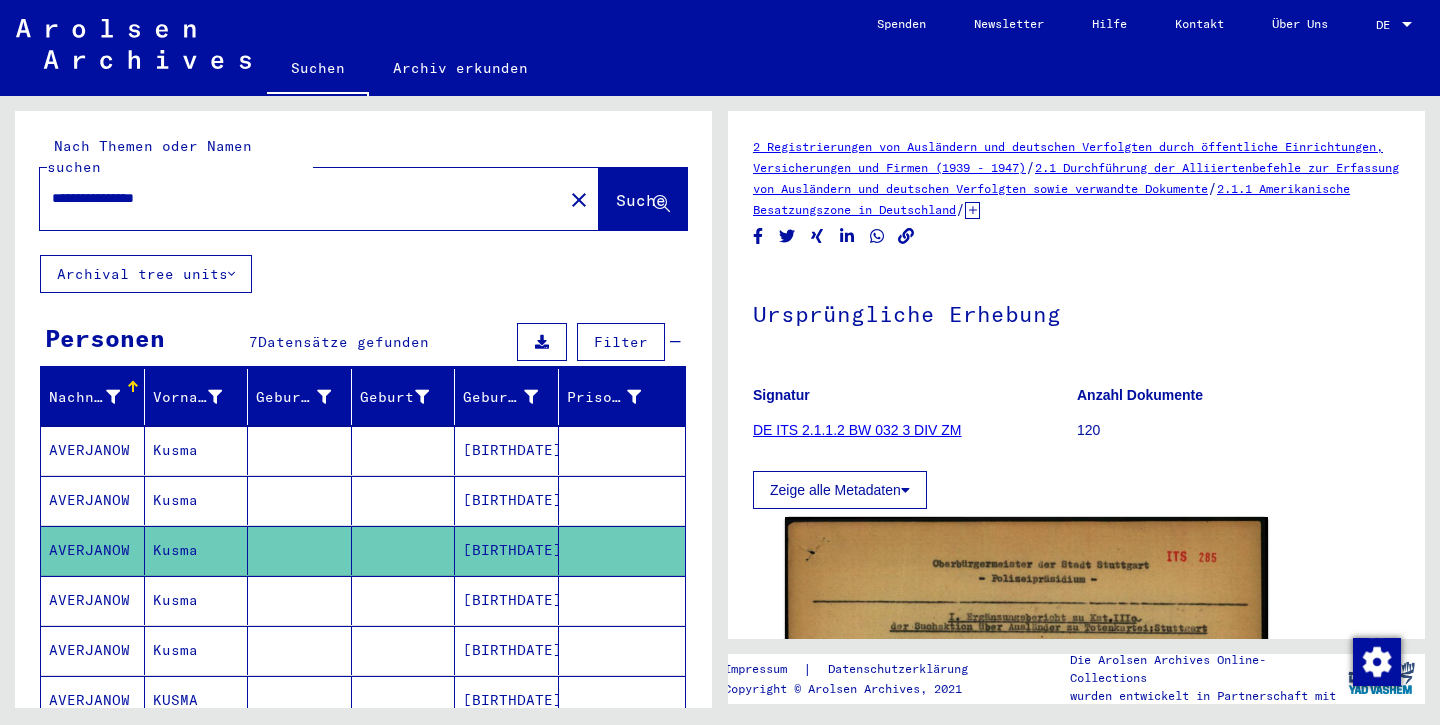 click 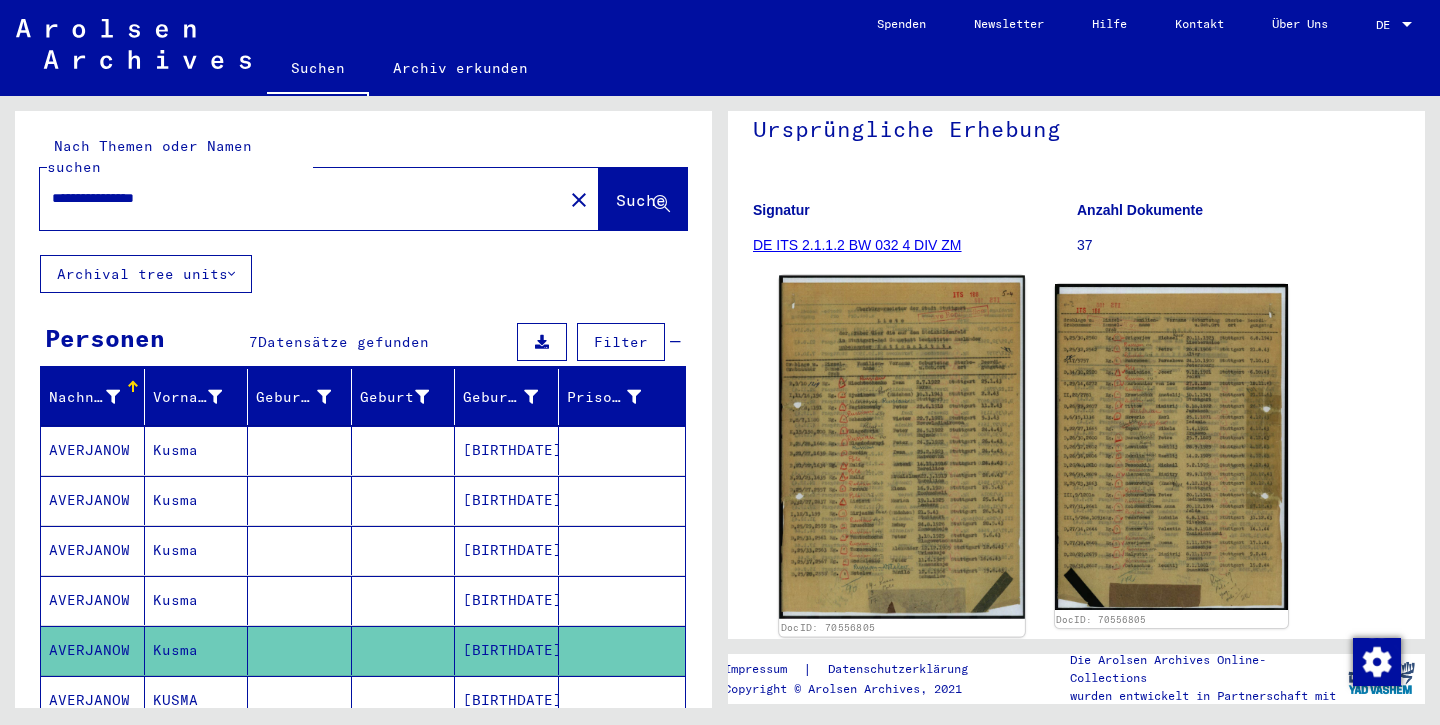 scroll, scrollTop: 199, scrollLeft: 0, axis: vertical 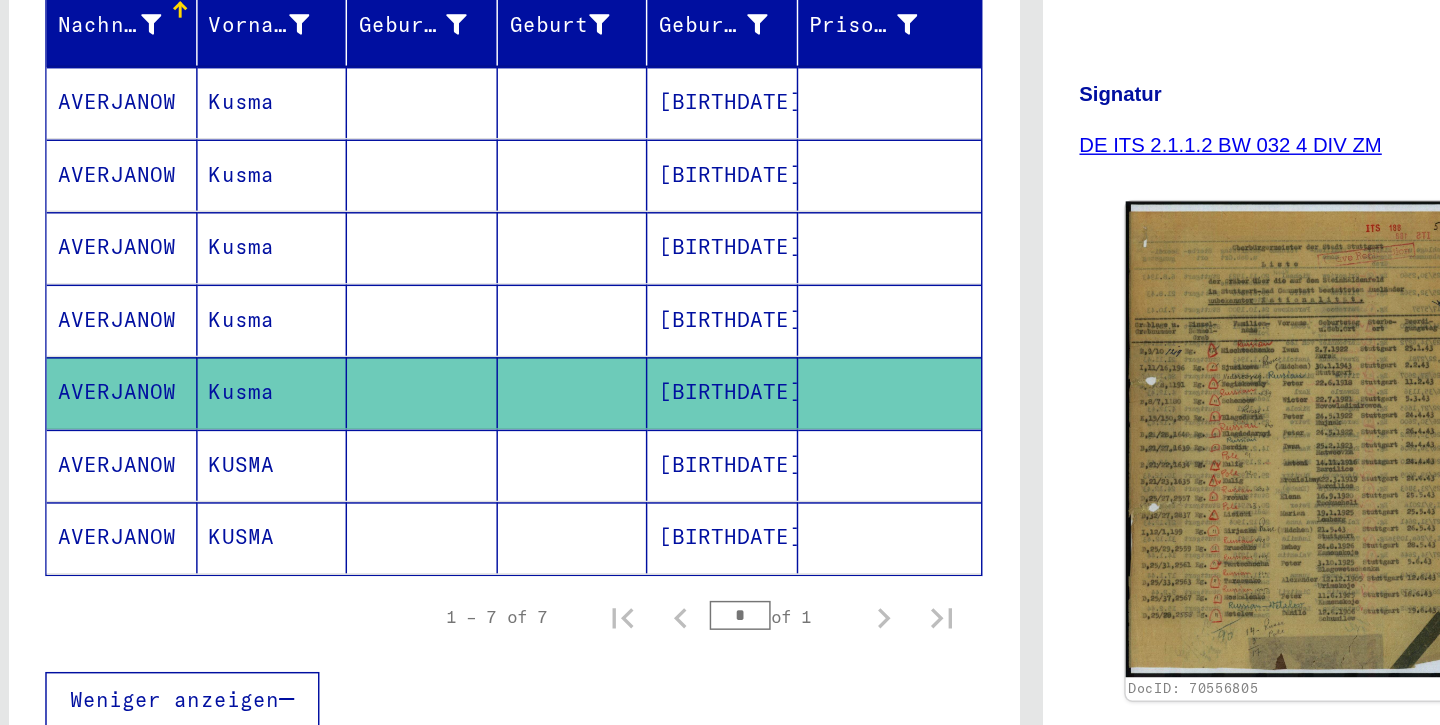 click on "[BIRTHDATE]" at bounding box center [507, 501] 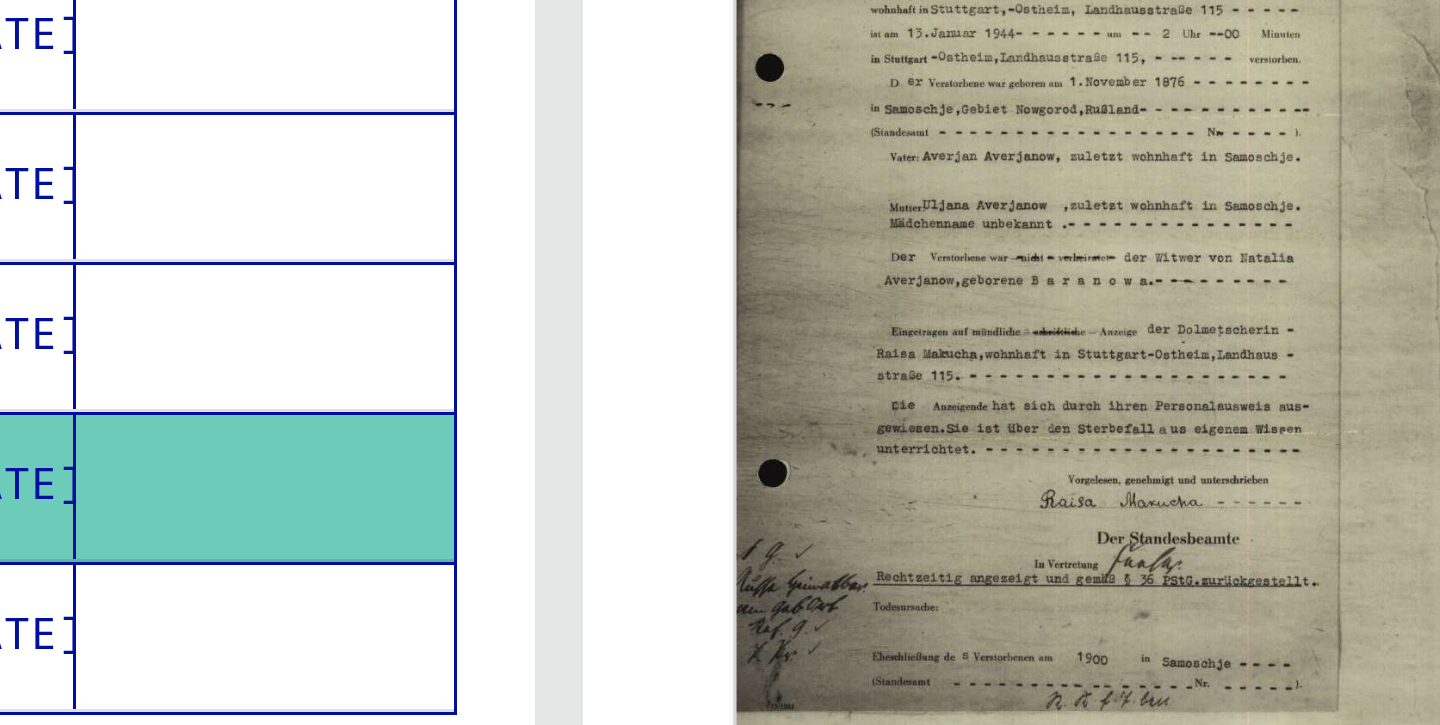 scroll, scrollTop: 264, scrollLeft: 0, axis: vertical 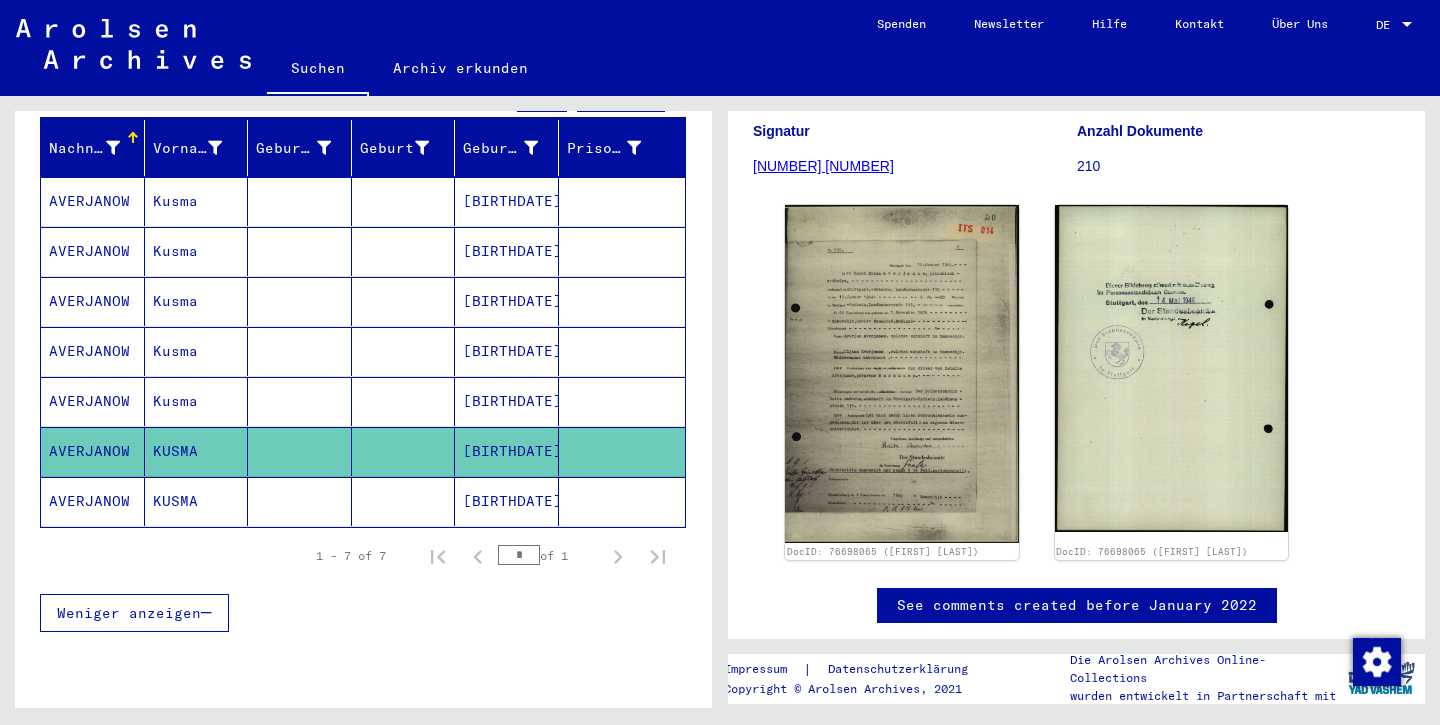 click on "[BIRTHDATE]" 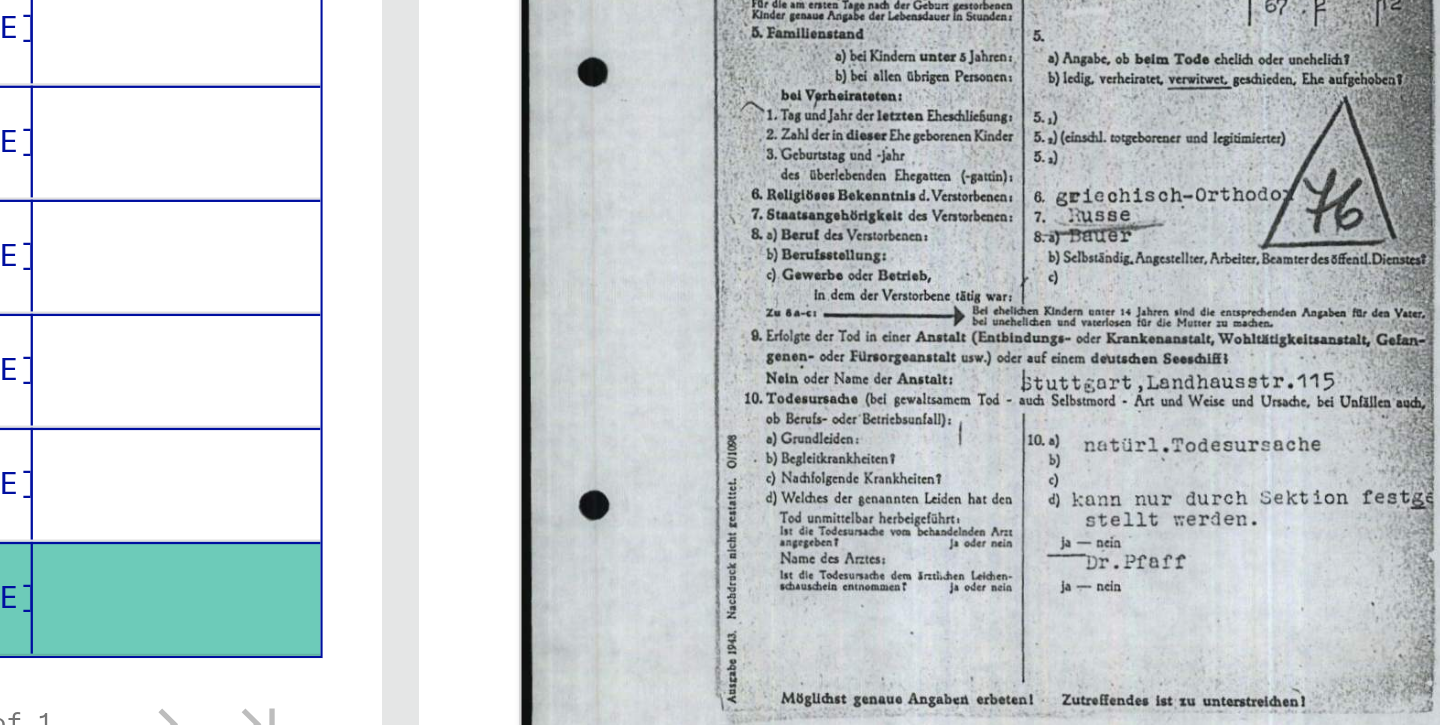scroll, scrollTop: 448, scrollLeft: 0, axis: vertical 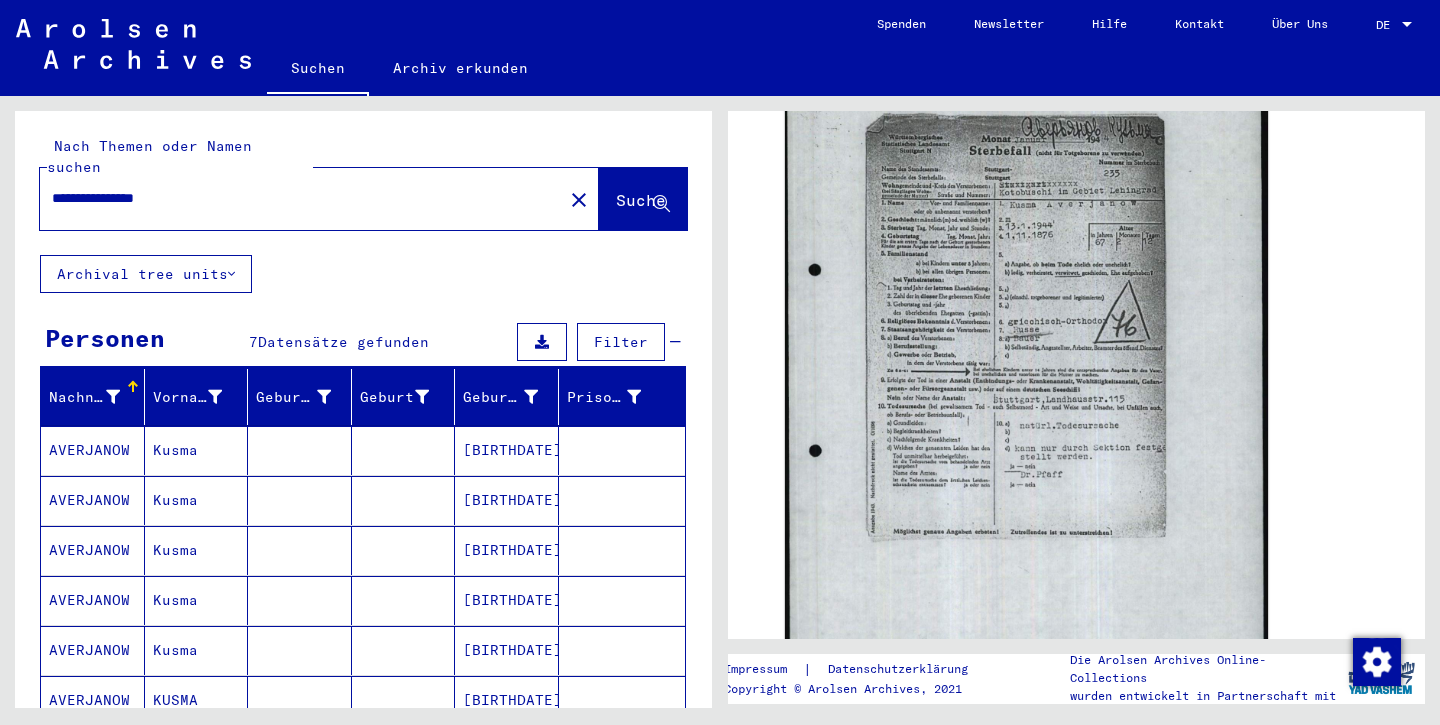 drag, startPoint x: 216, startPoint y: 175, endPoint x: 28, endPoint y: 159, distance: 188.67963 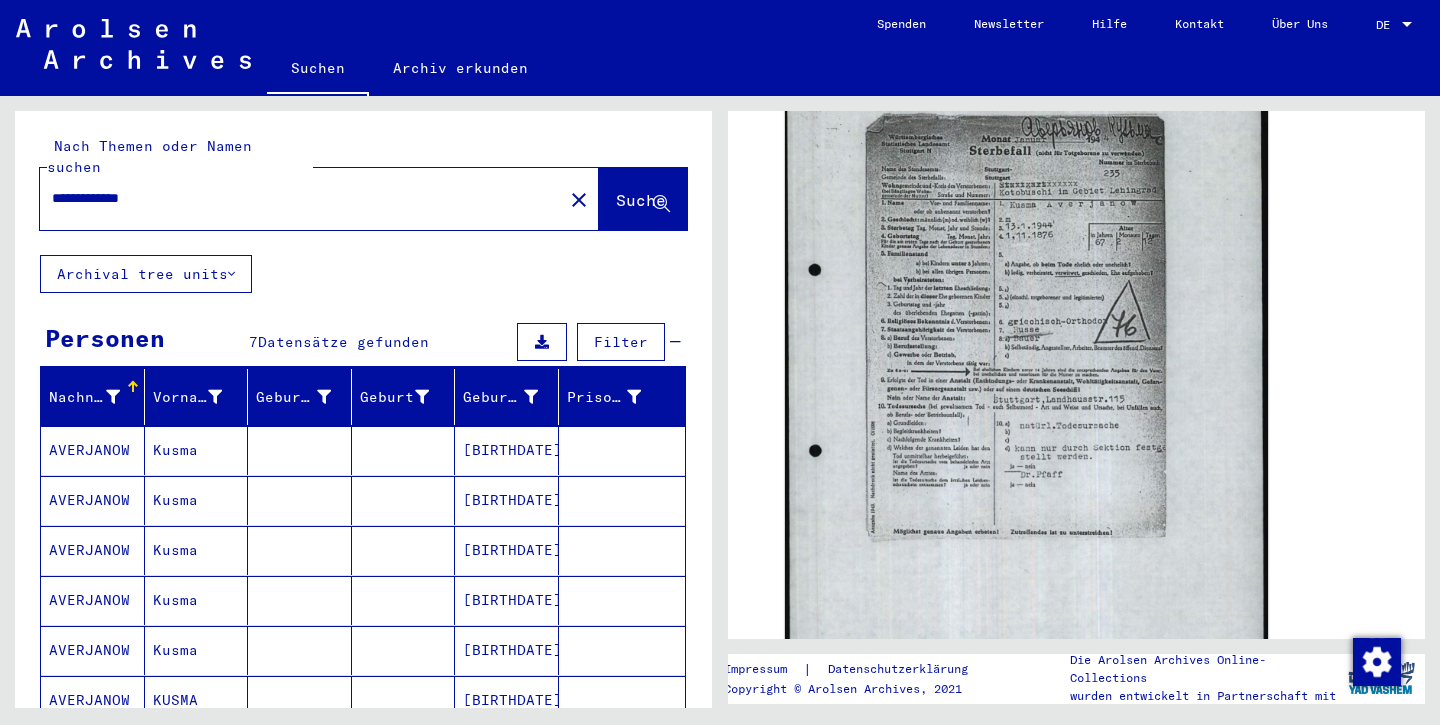 type on "**********" 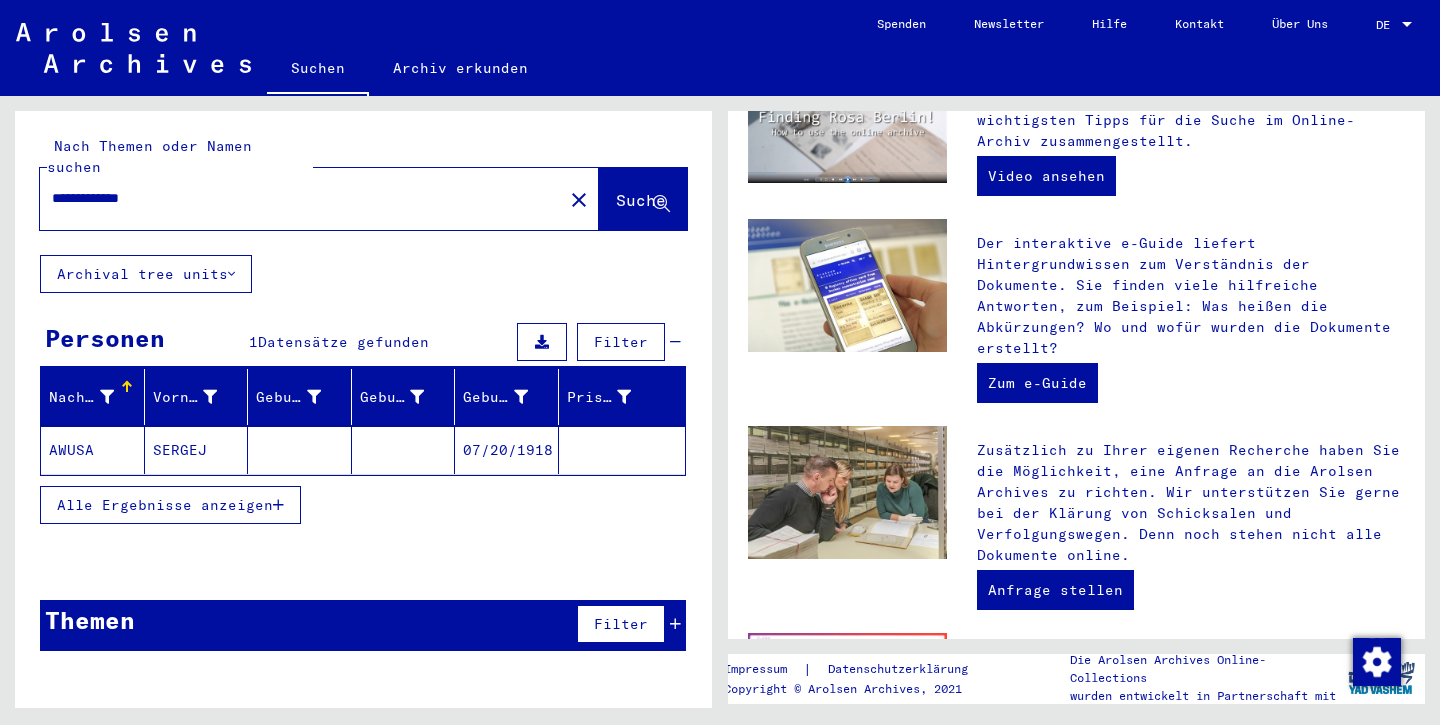 click on "AWUSA" 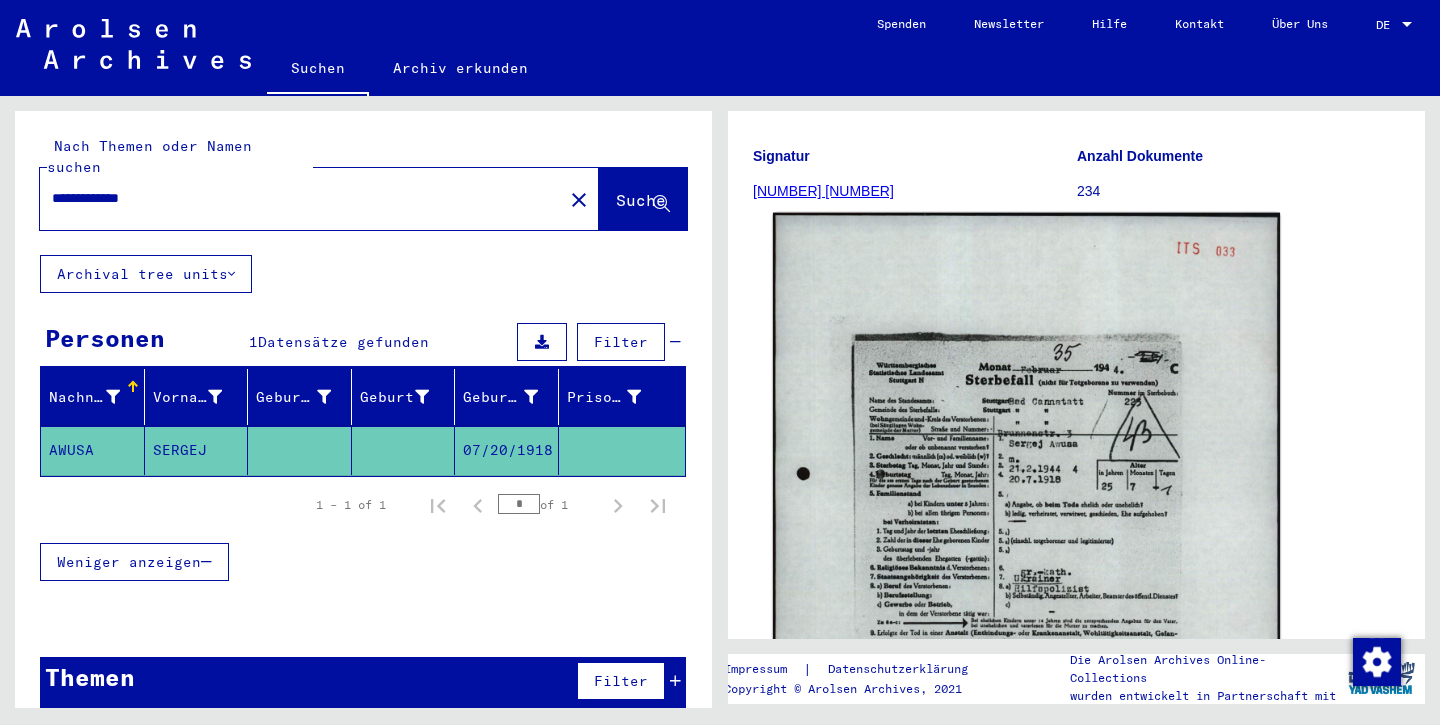 scroll, scrollTop: 200, scrollLeft: 0, axis: vertical 